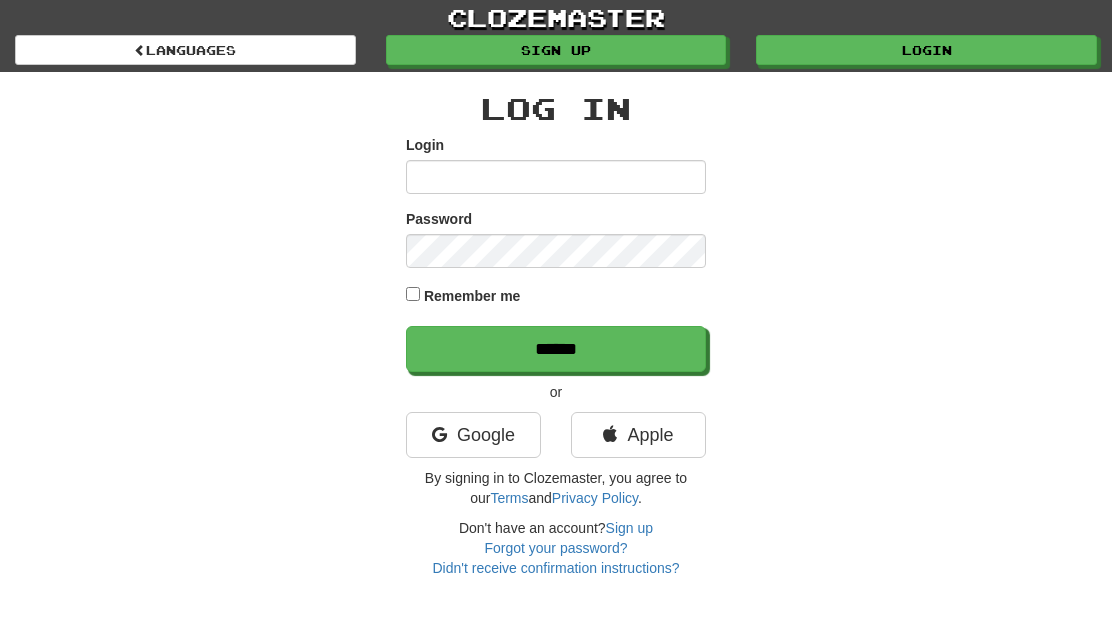 scroll, scrollTop: 0, scrollLeft: 0, axis: both 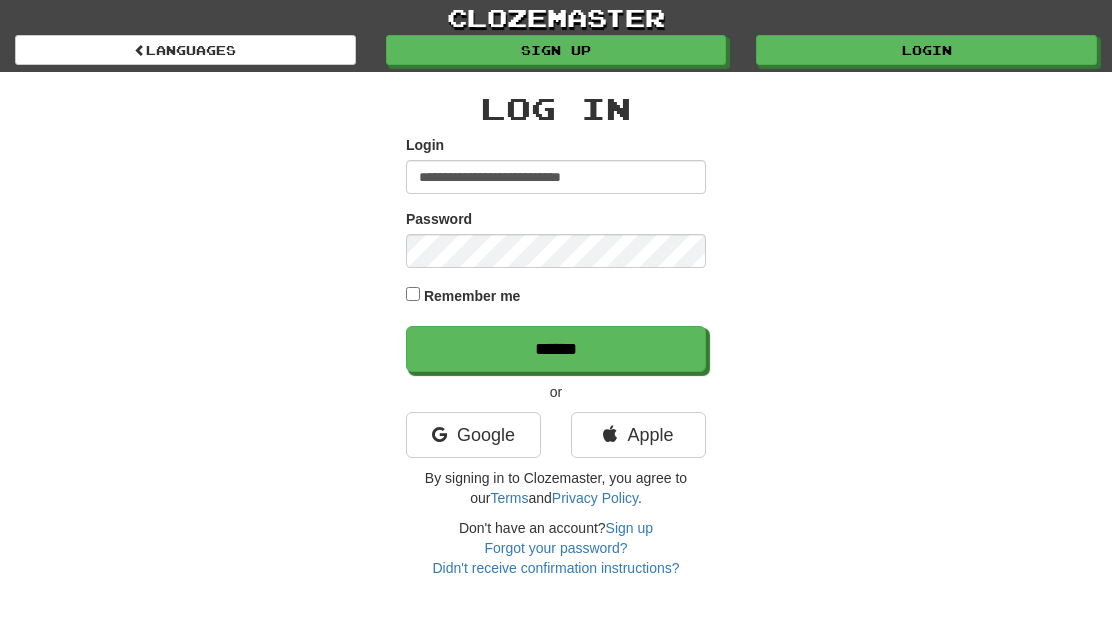 type on "**********" 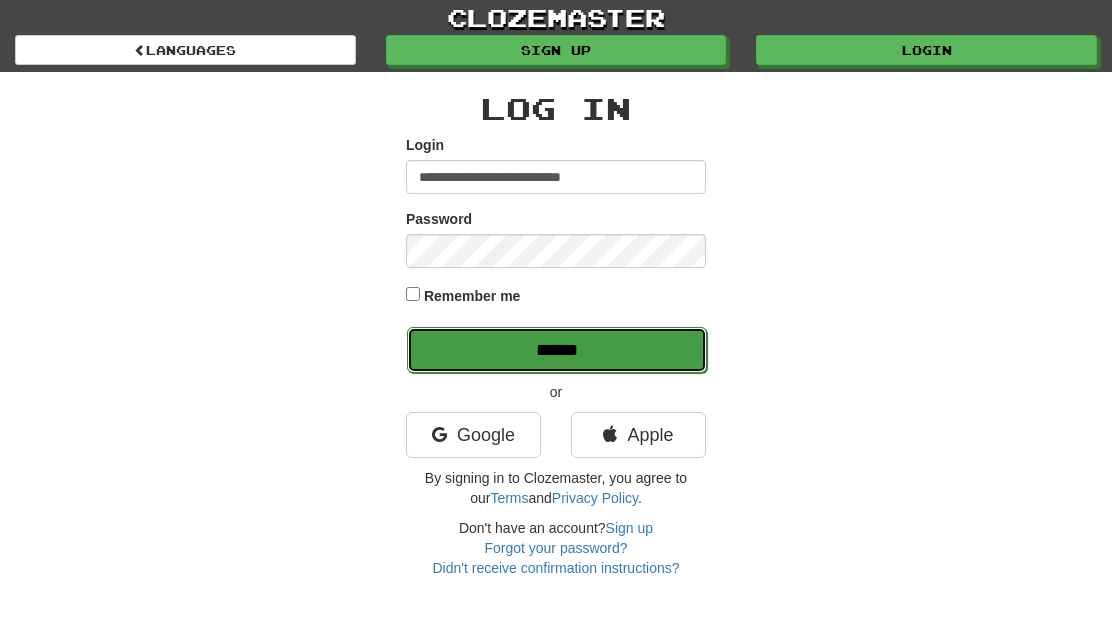click on "******" at bounding box center (557, 350) 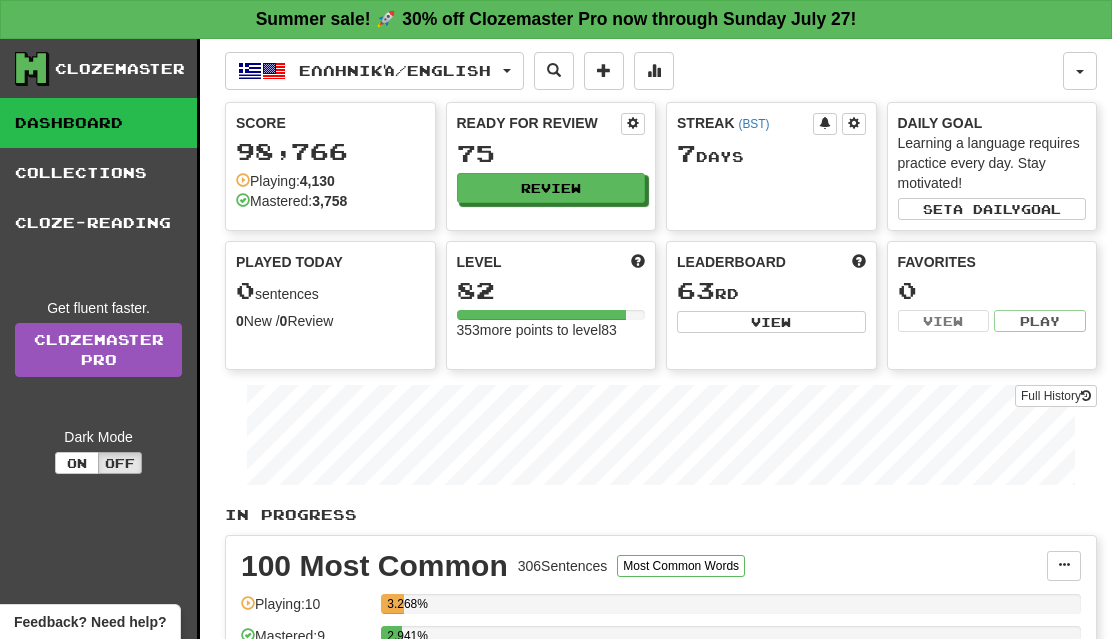 scroll, scrollTop: 0, scrollLeft: 0, axis: both 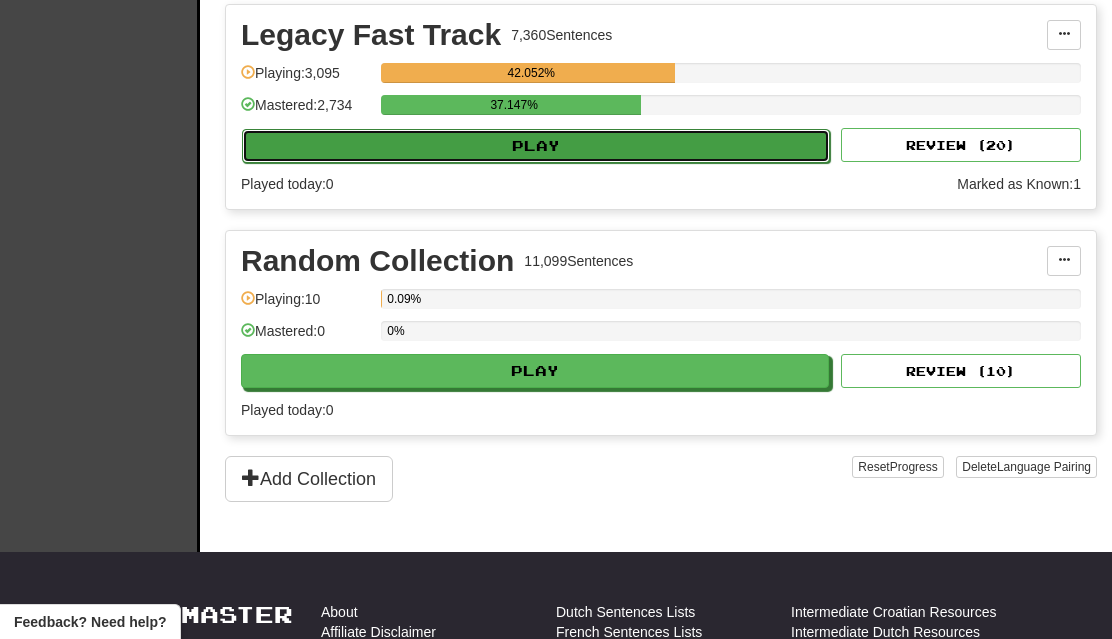 click on "Play" at bounding box center [536, 146] 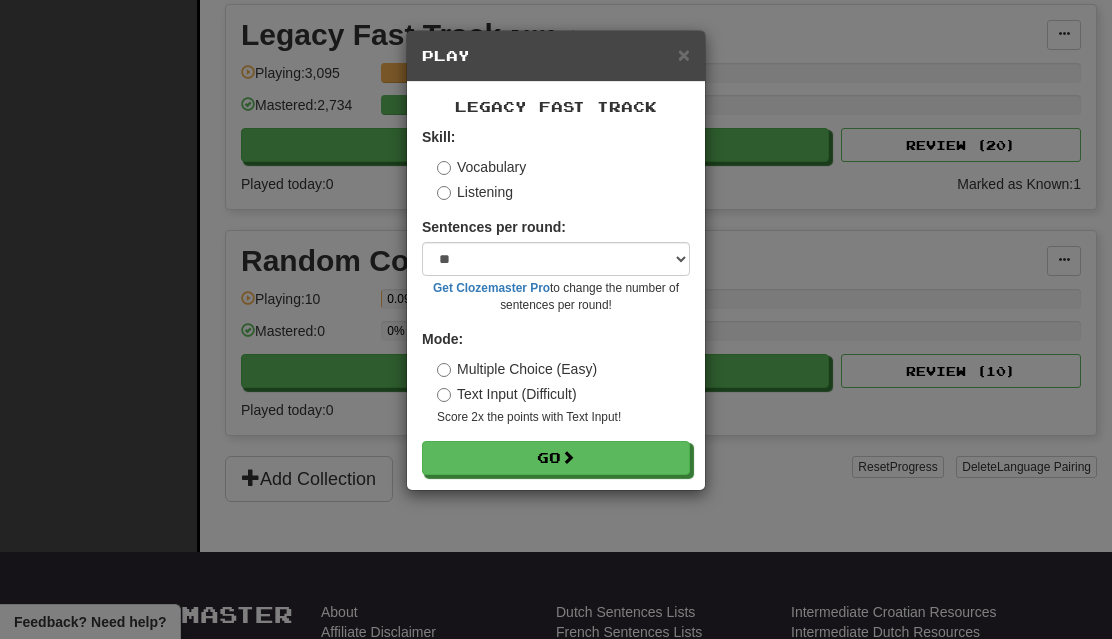 click on "Listening" at bounding box center (475, 192) 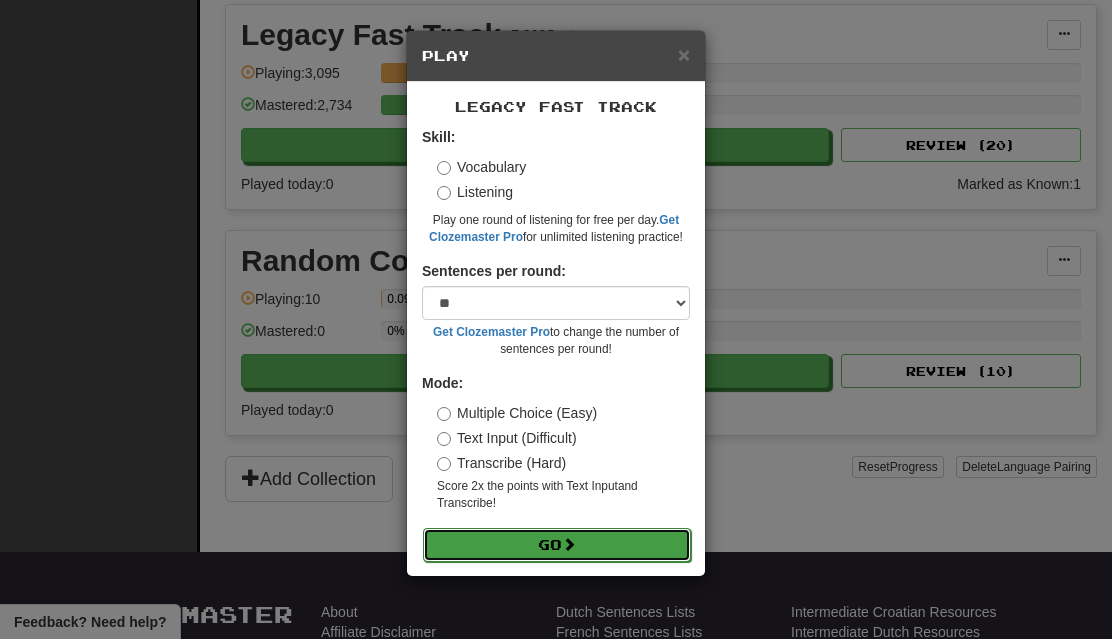 click at bounding box center (569, 544) 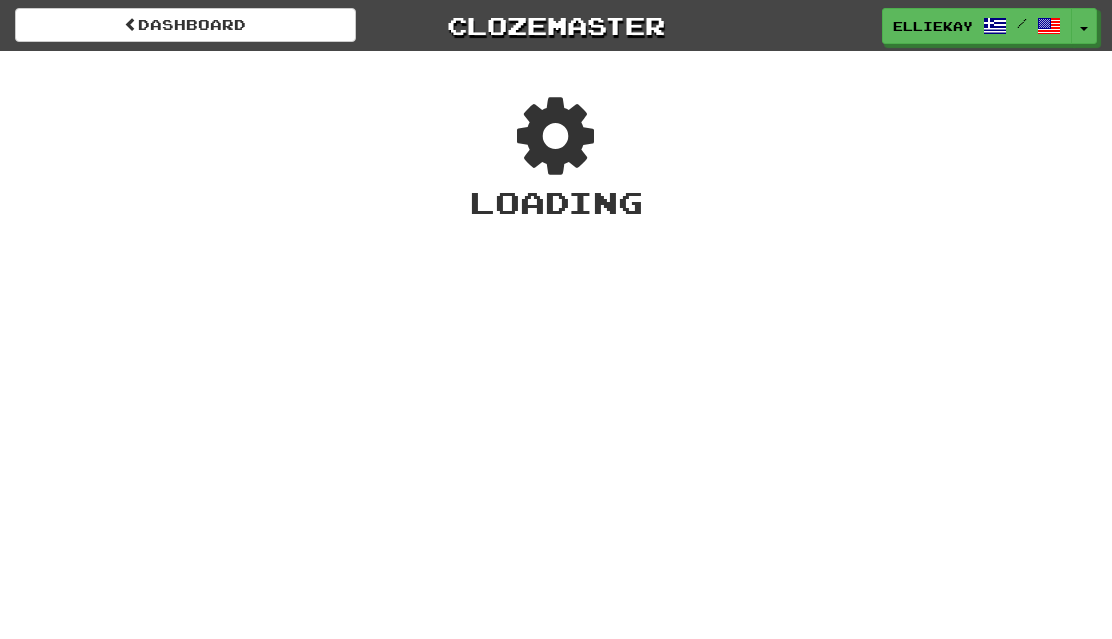 scroll, scrollTop: 0, scrollLeft: 0, axis: both 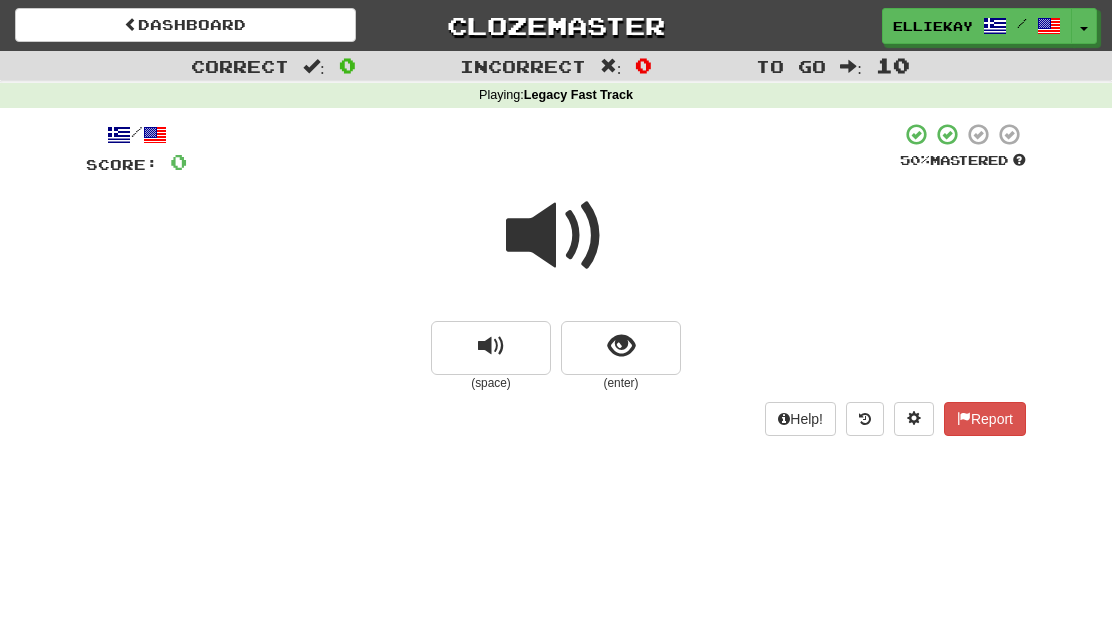 click at bounding box center (556, 236) 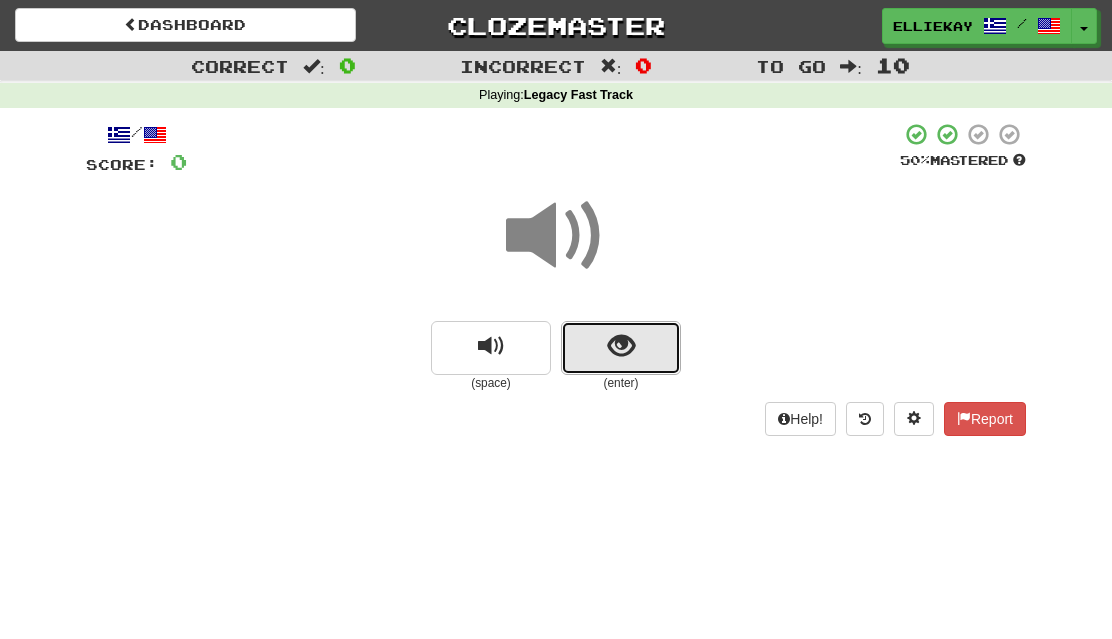 click at bounding box center [621, 346] 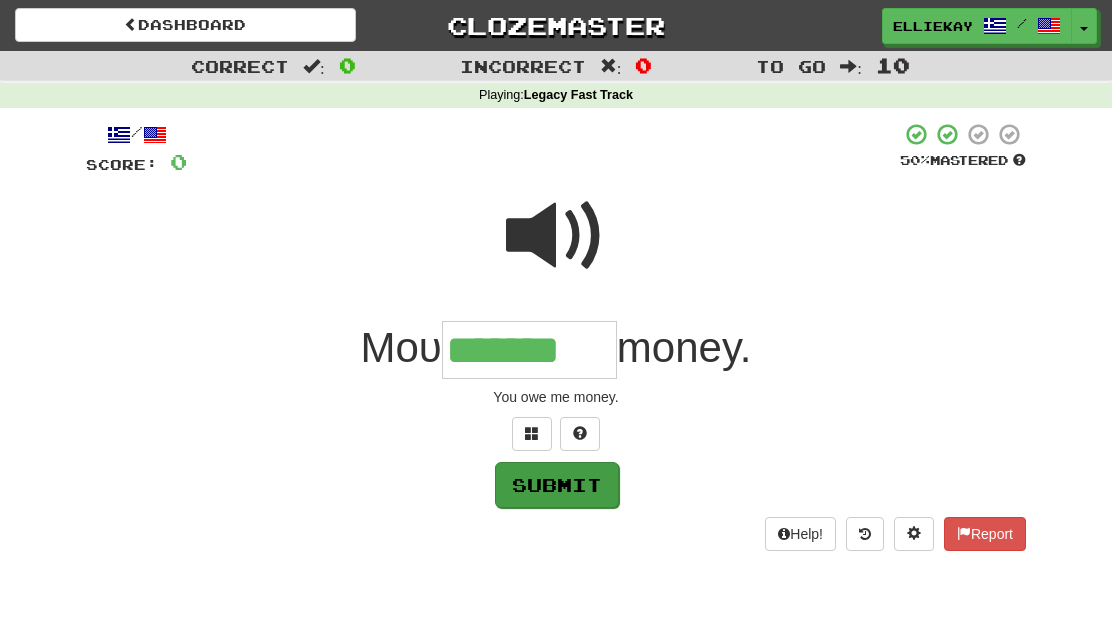 type on "*******" 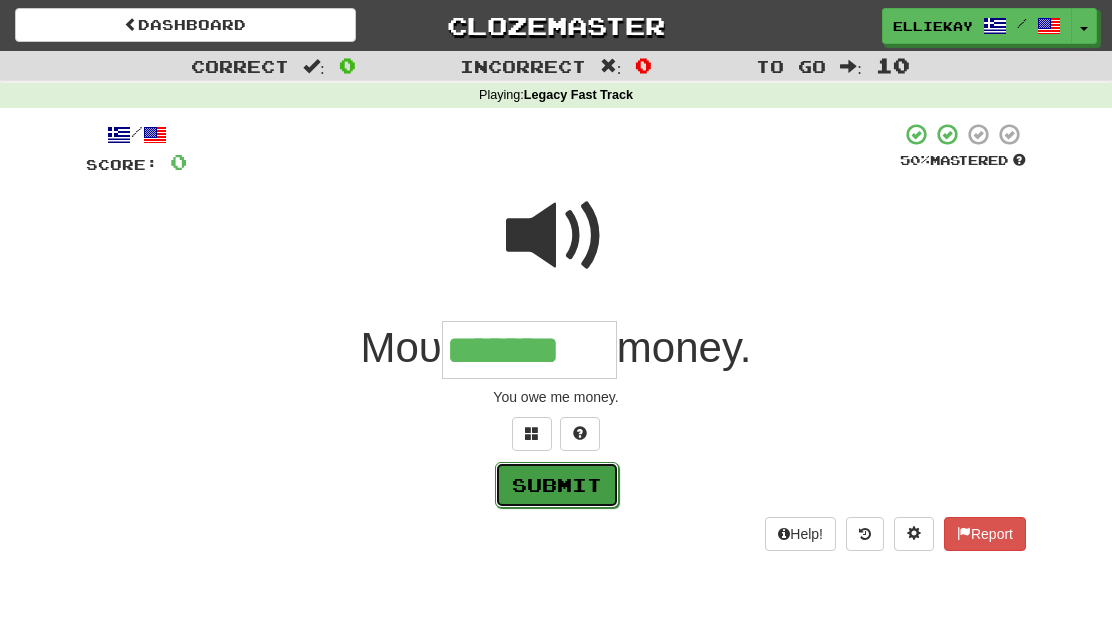 click on "Submit" at bounding box center (557, 485) 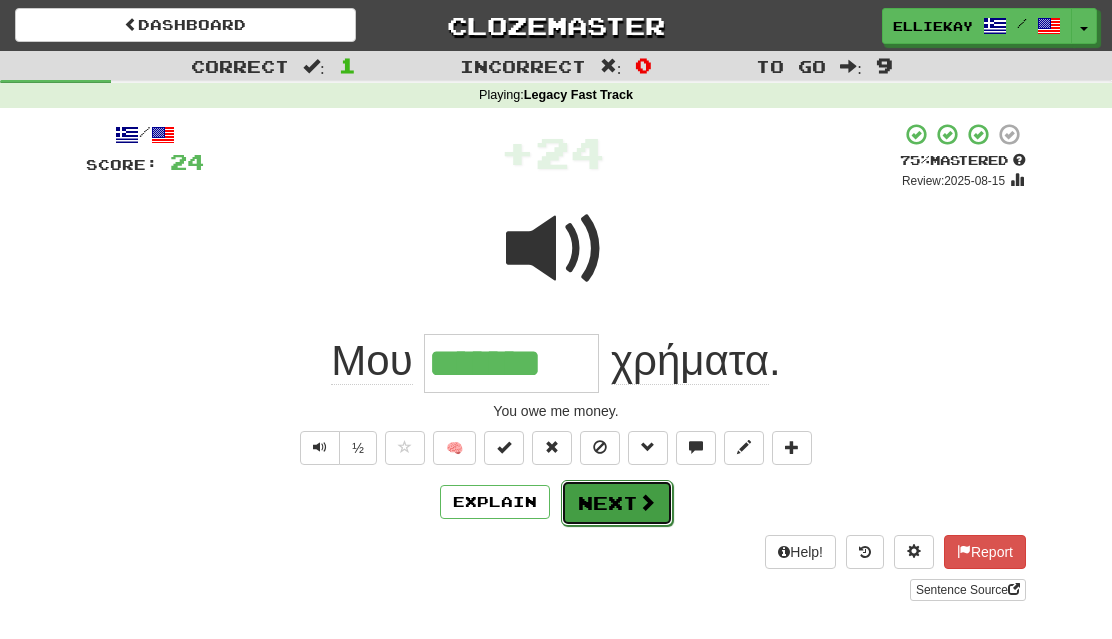 click on "Next" at bounding box center (617, 503) 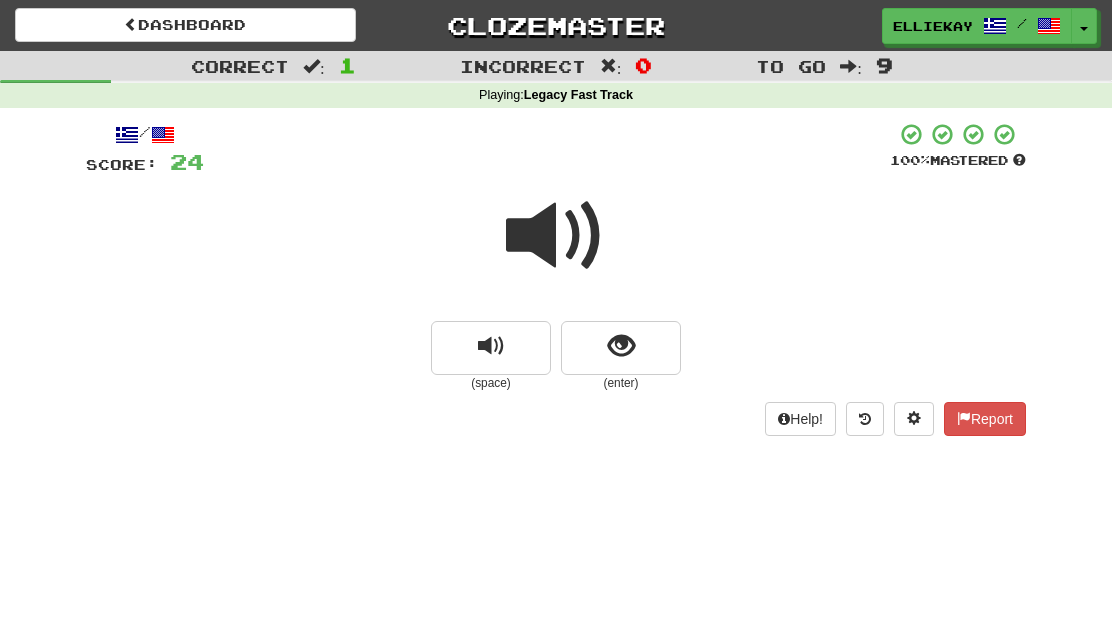 click at bounding box center [556, 236] 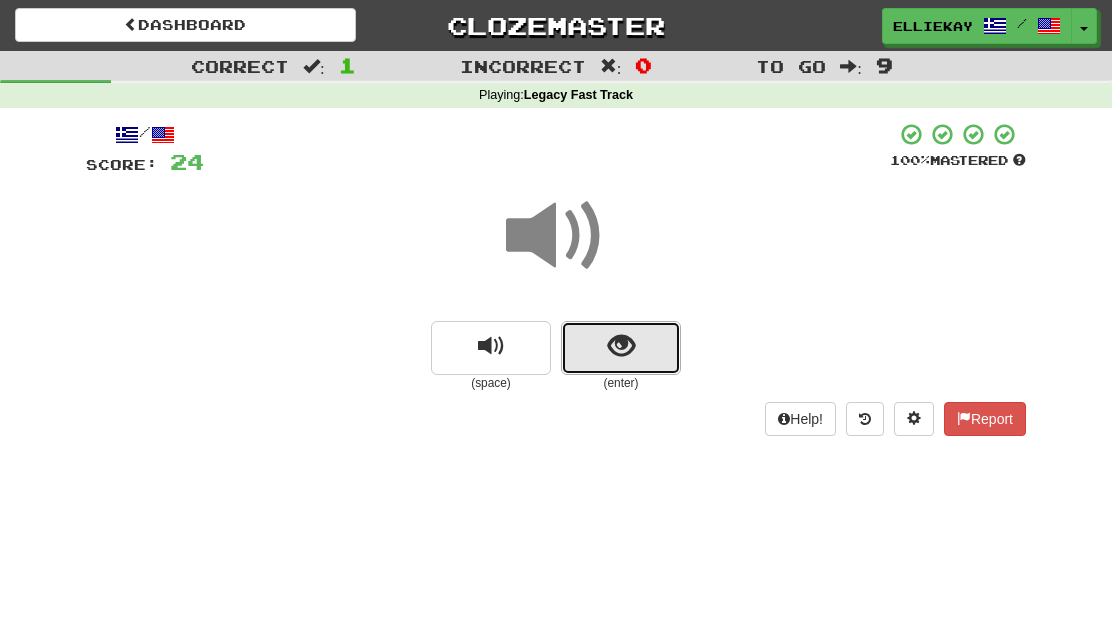 click at bounding box center [621, 346] 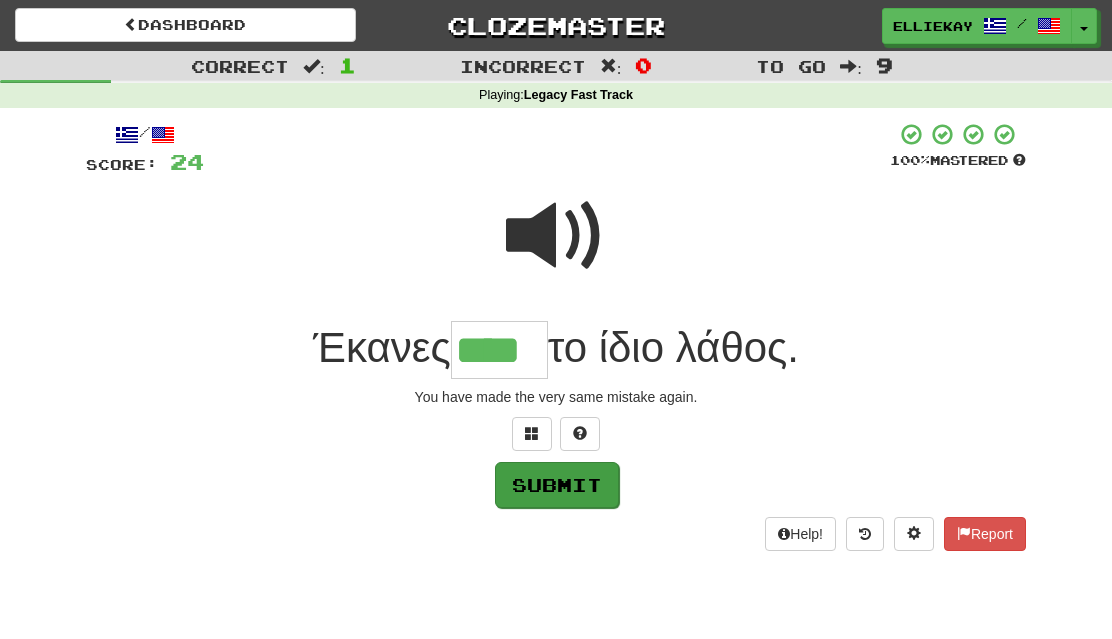 type on "****" 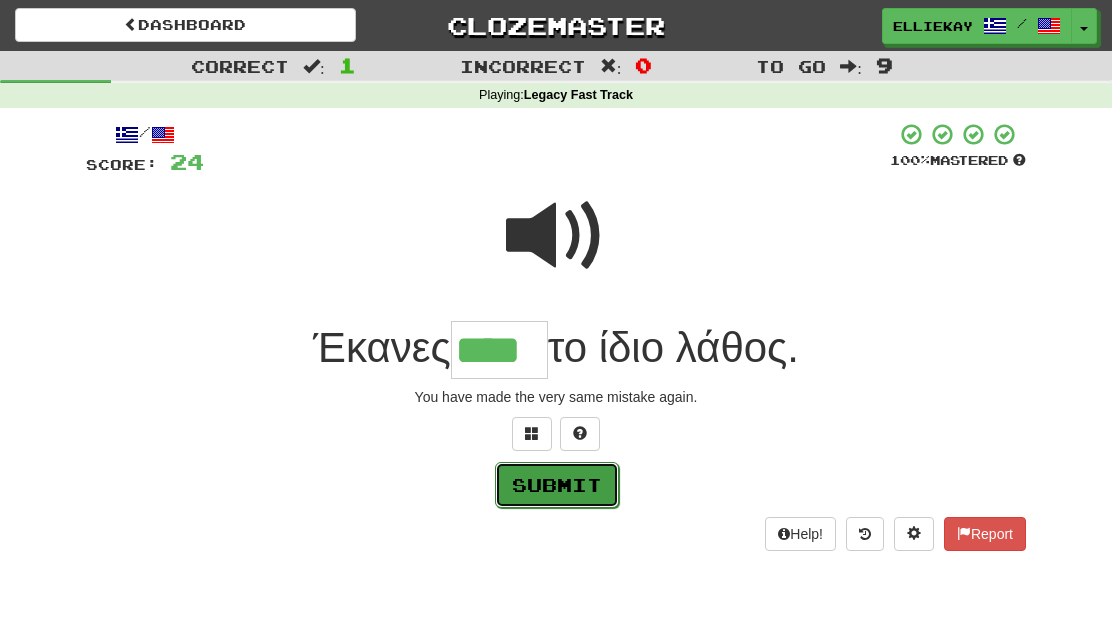 click on "Submit" at bounding box center [557, 485] 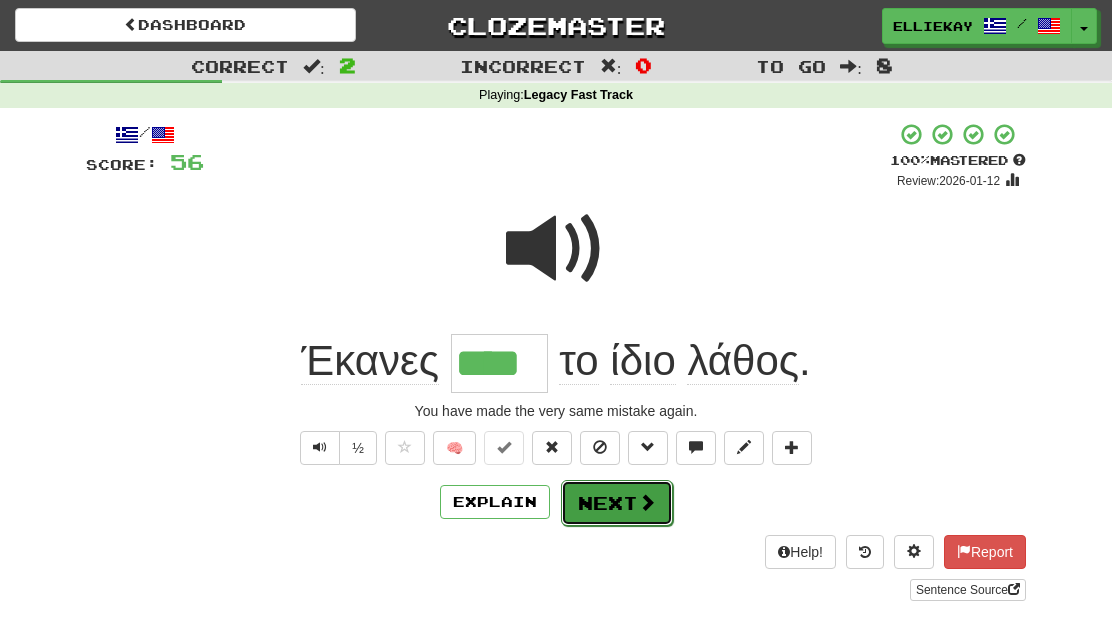 click on "Next" at bounding box center (617, 503) 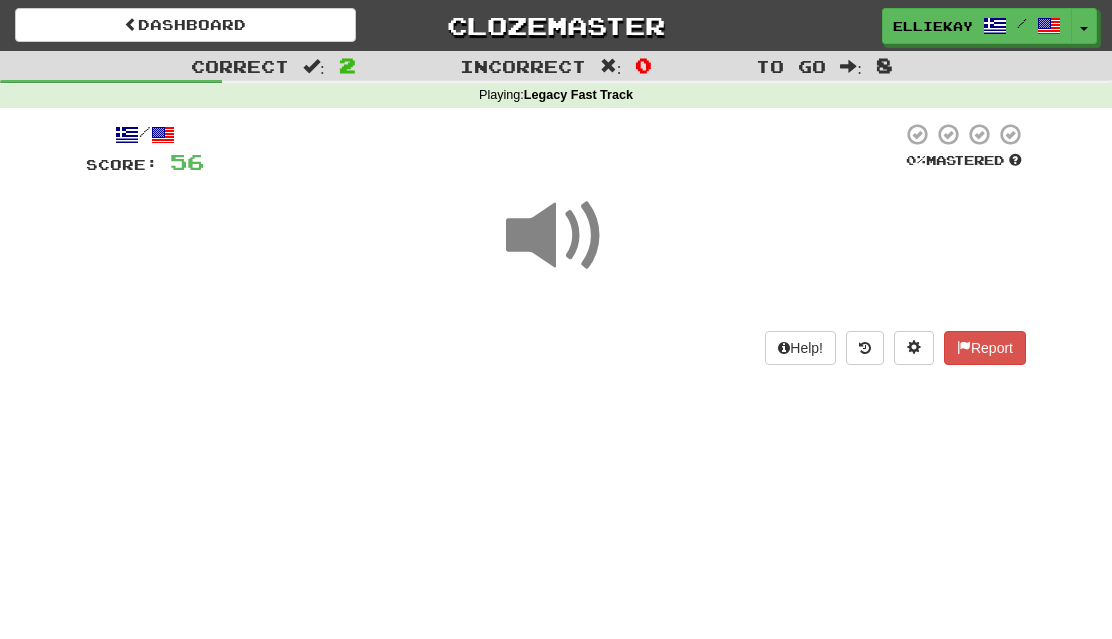 click at bounding box center (556, 236) 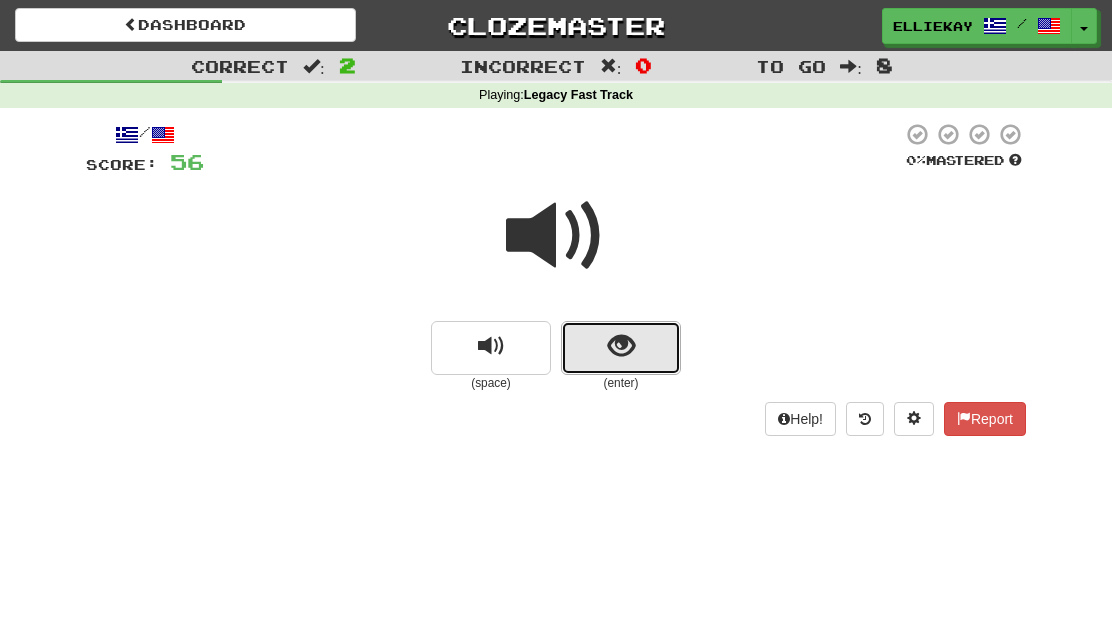 click at bounding box center (621, 348) 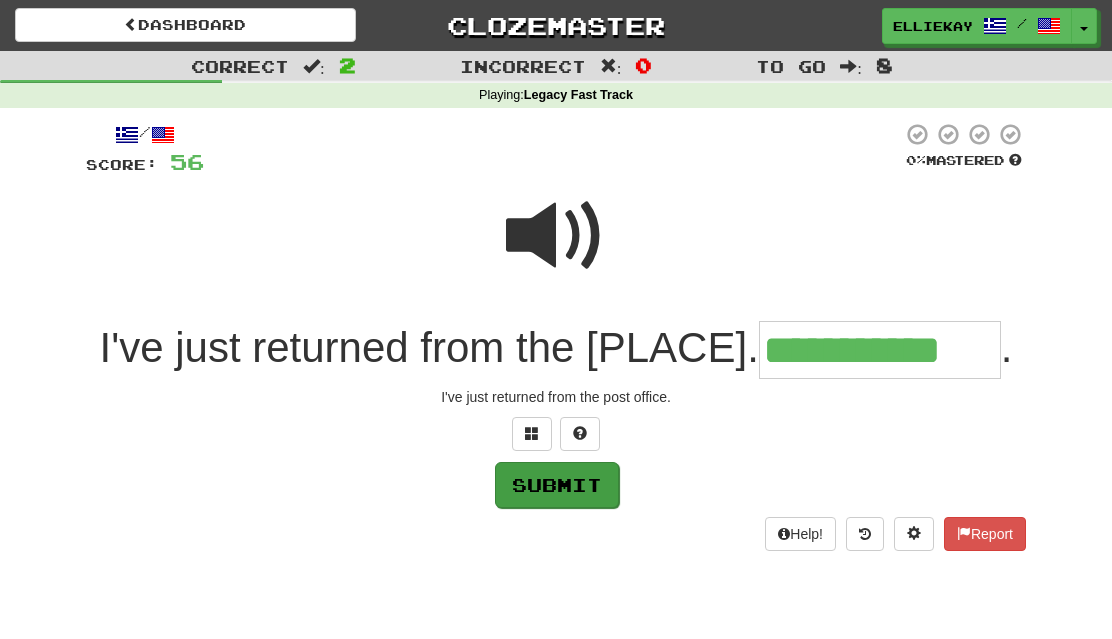 type on "**********" 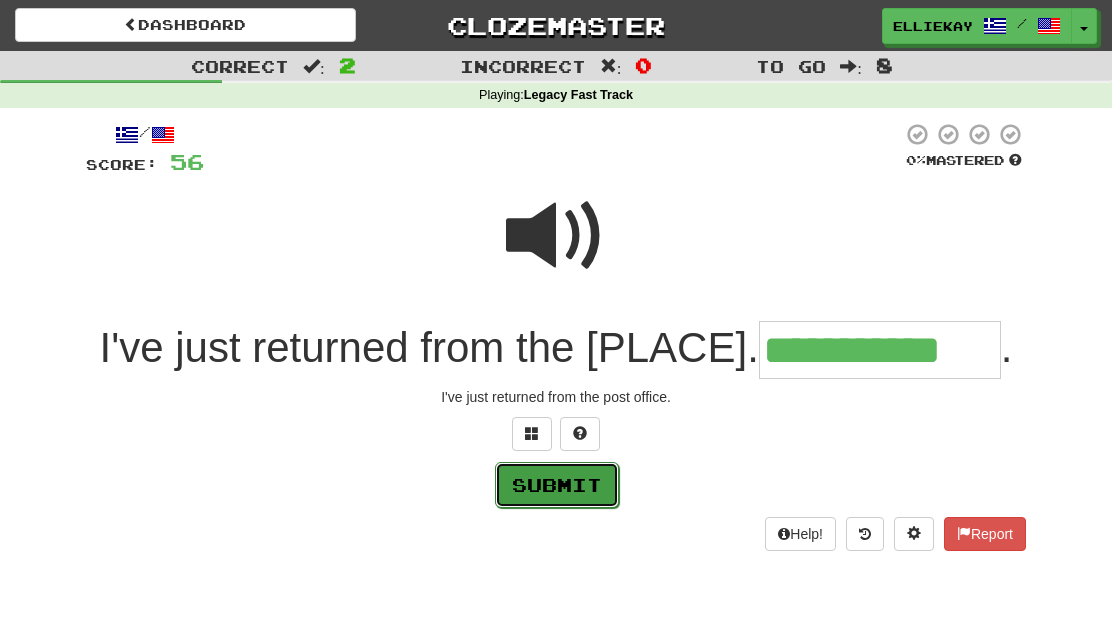 click on "Submit" at bounding box center [557, 485] 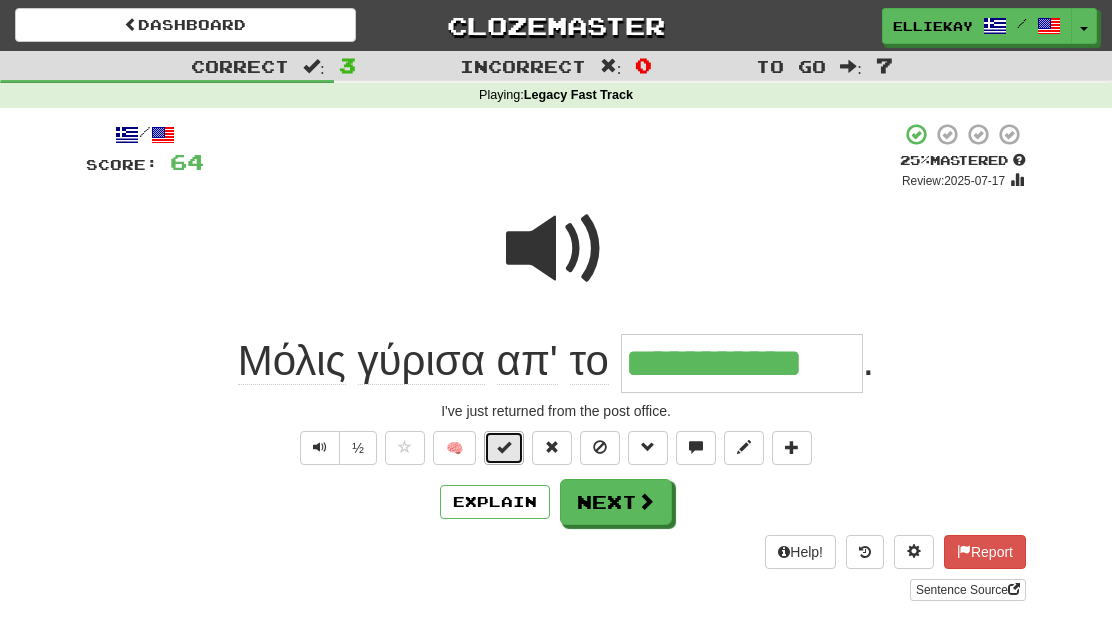 click at bounding box center (504, 447) 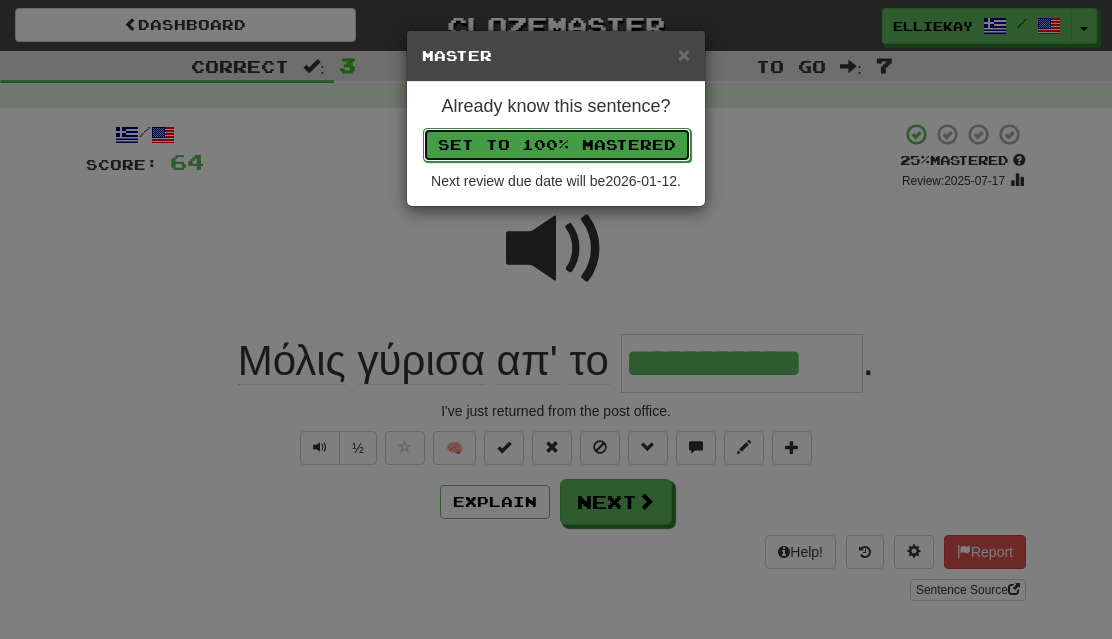 click on "Set to 100% Mastered" at bounding box center [557, 145] 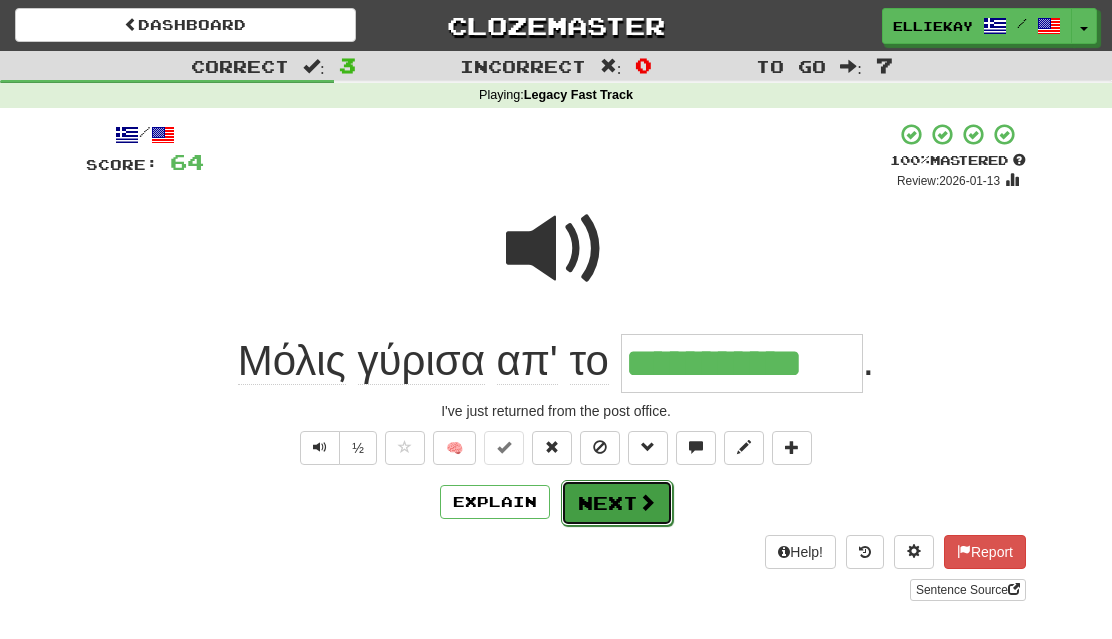 click on "Next" at bounding box center [617, 503] 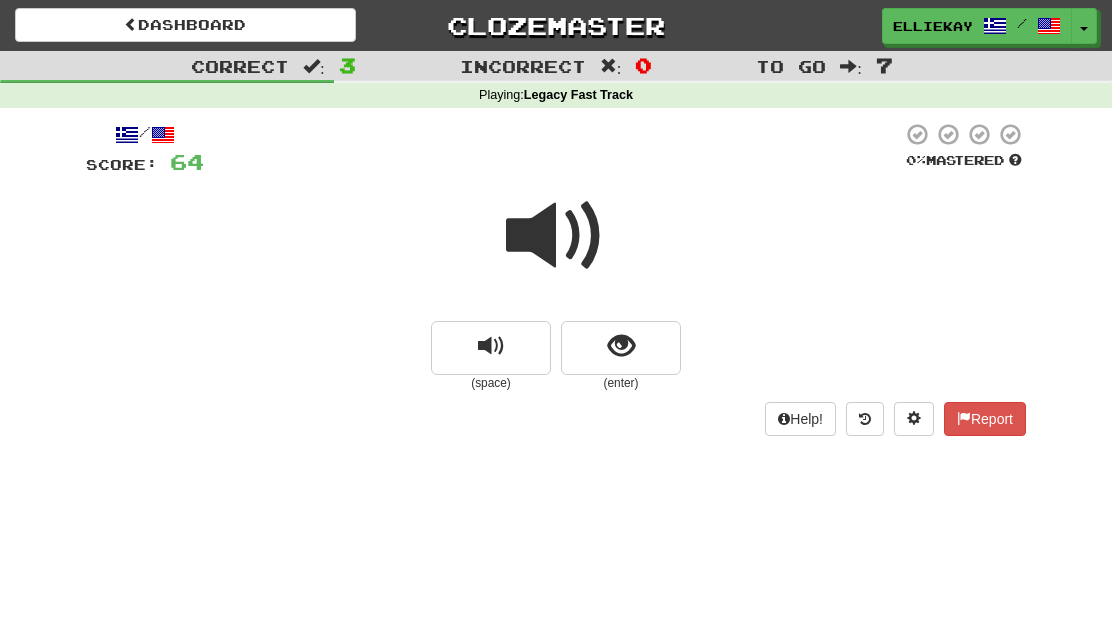 click at bounding box center [556, 236] 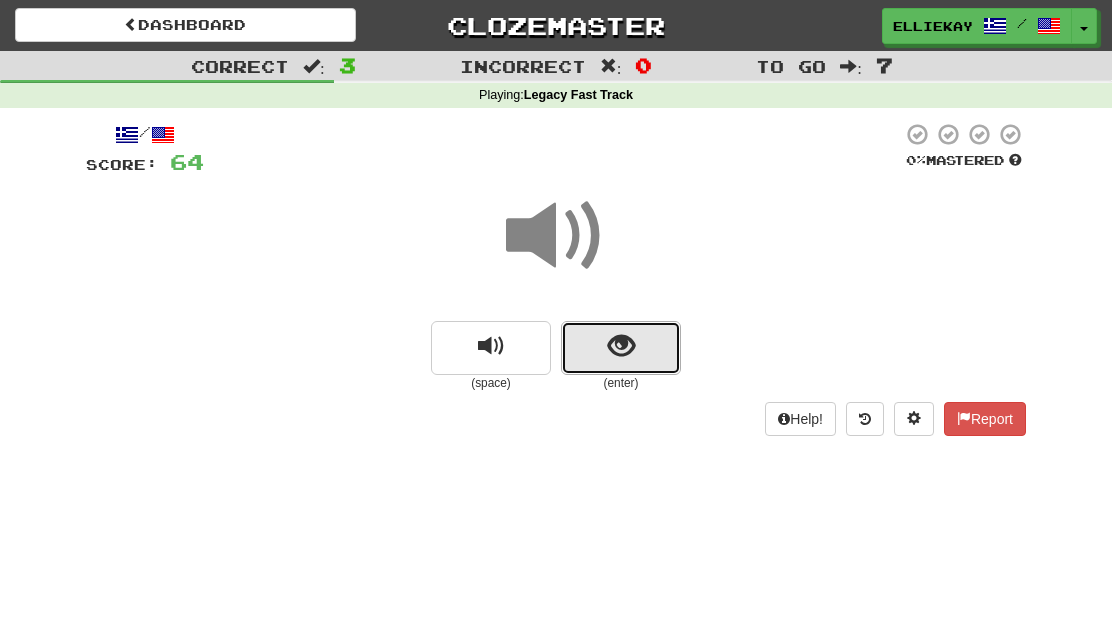 click at bounding box center [621, 348] 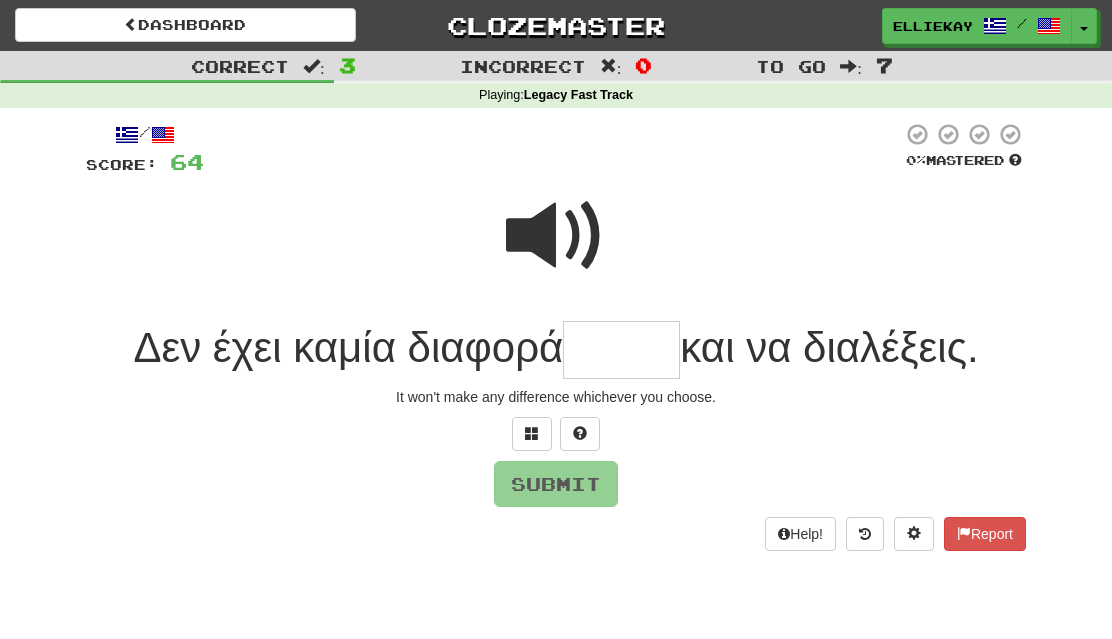 click at bounding box center [556, 236] 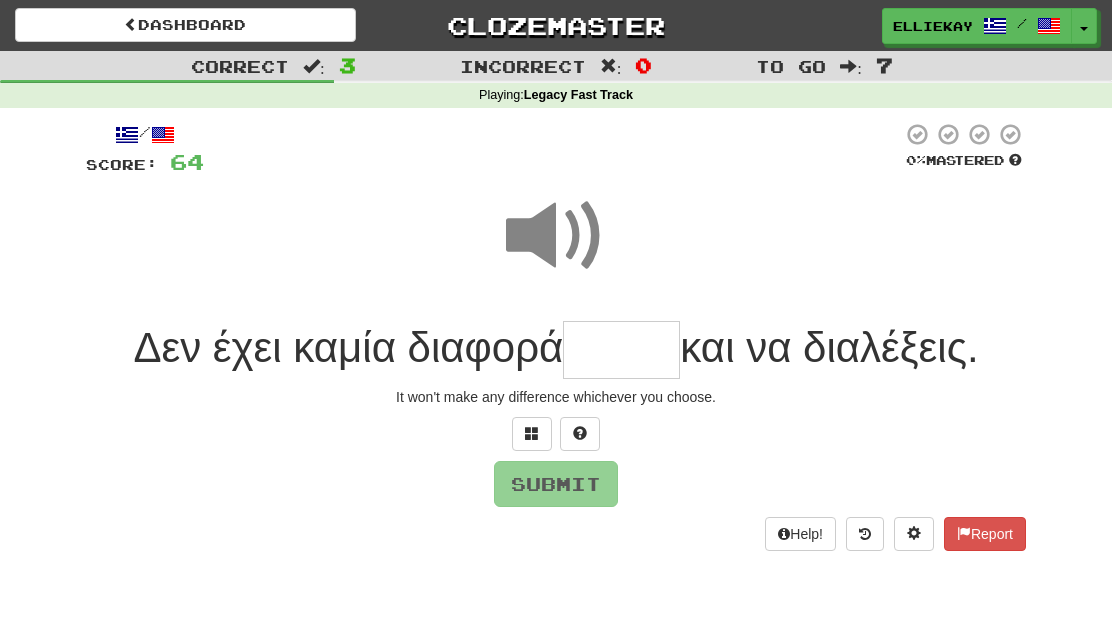 click at bounding box center (621, 350) 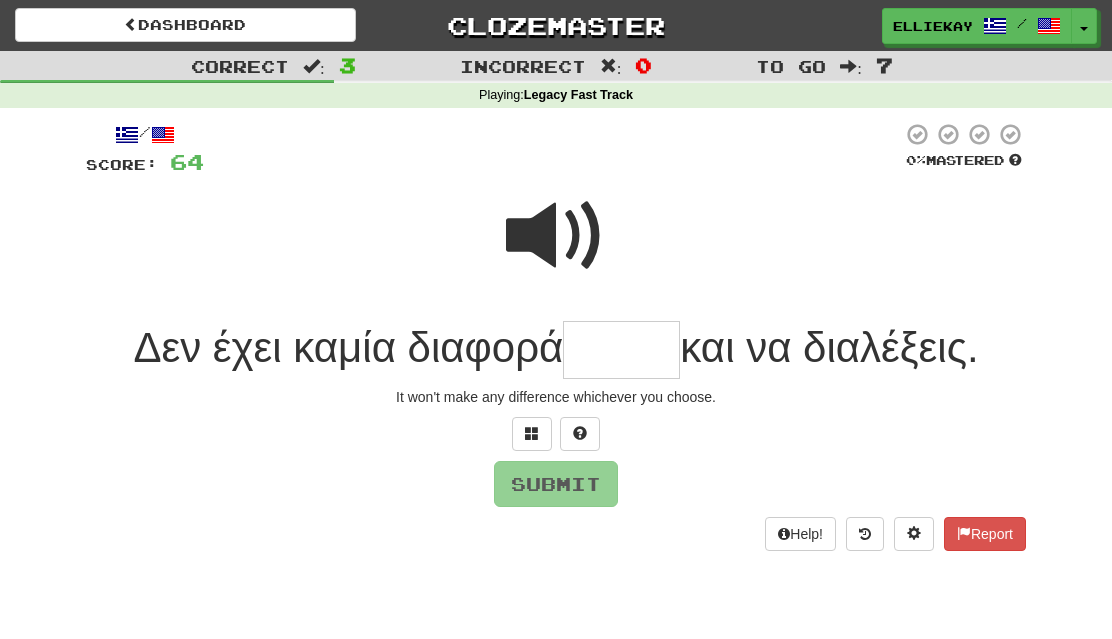 type on "*" 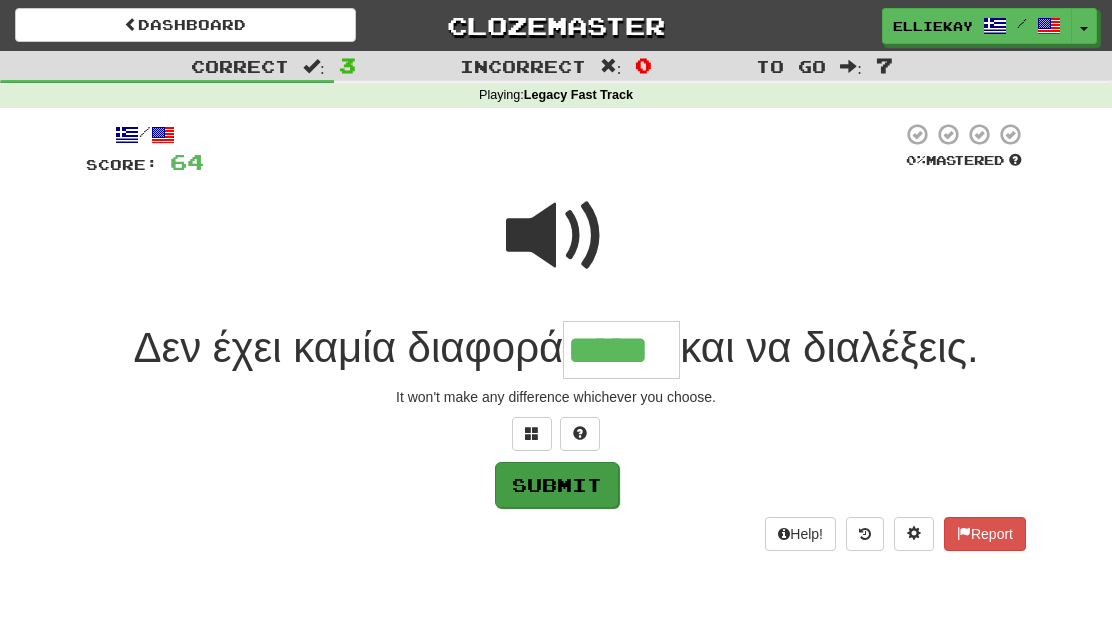 type on "*****" 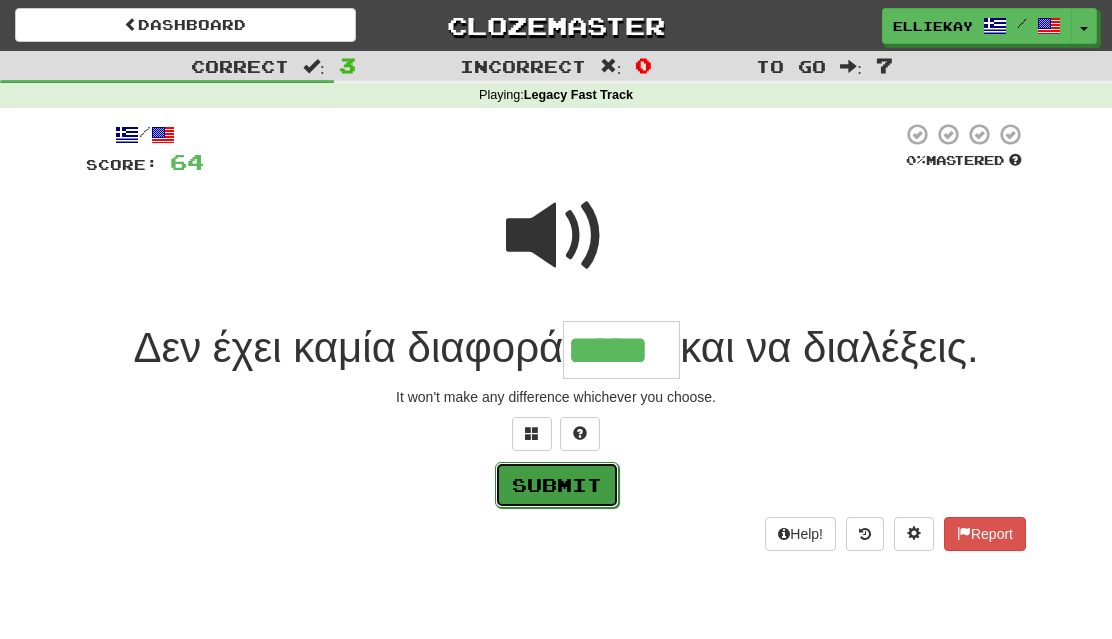 click on "Submit" at bounding box center [557, 485] 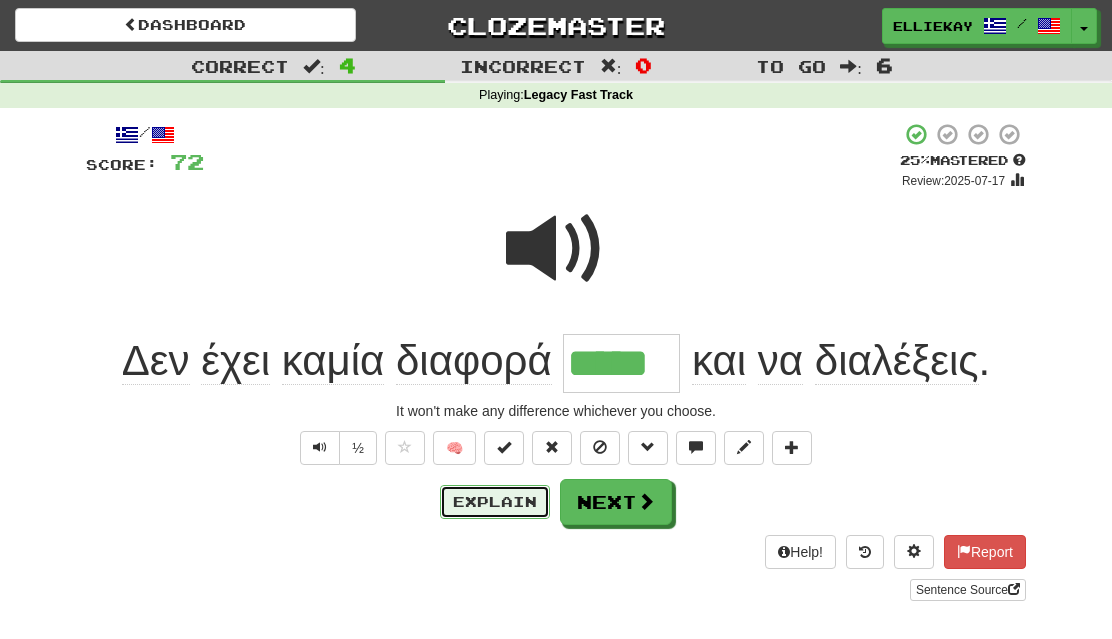 click on "Explain" at bounding box center (495, 502) 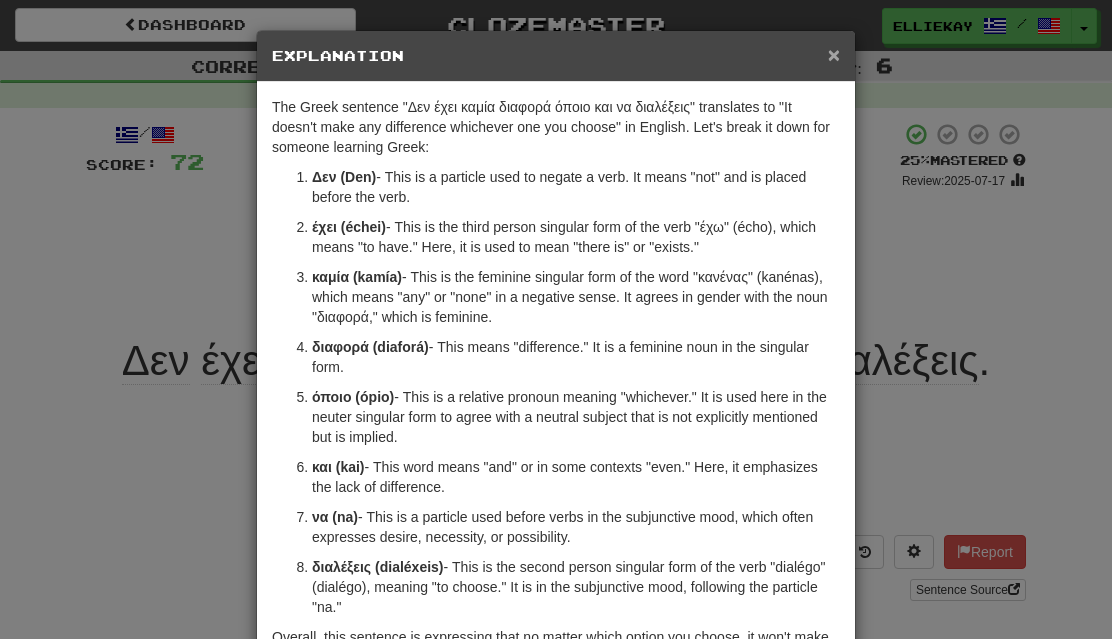click on "×" at bounding box center [834, 54] 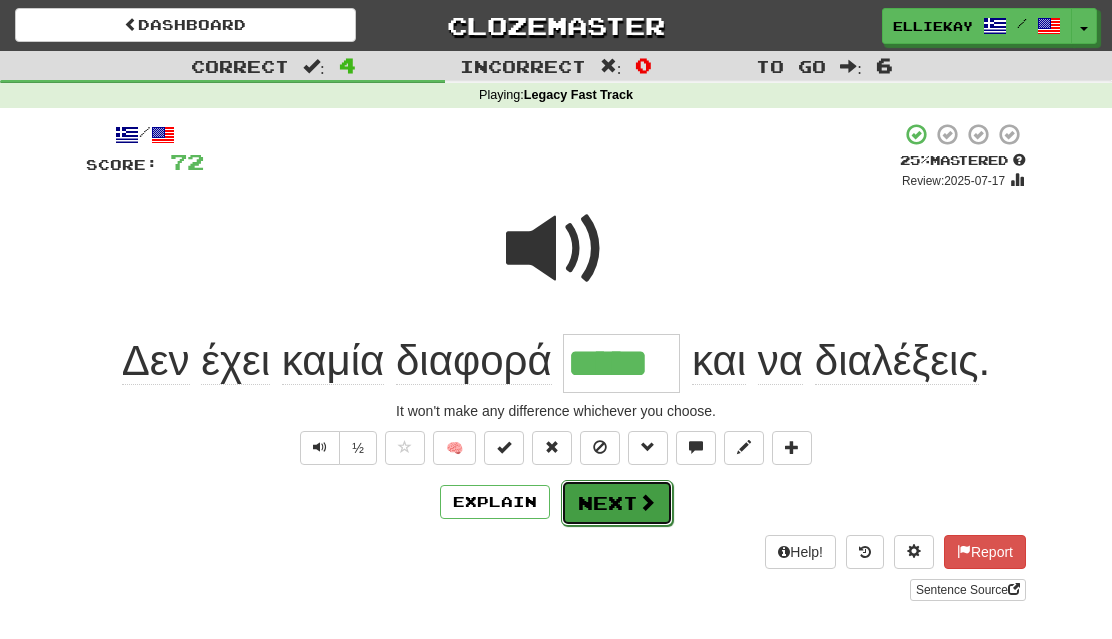 click on "Next" at bounding box center (617, 503) 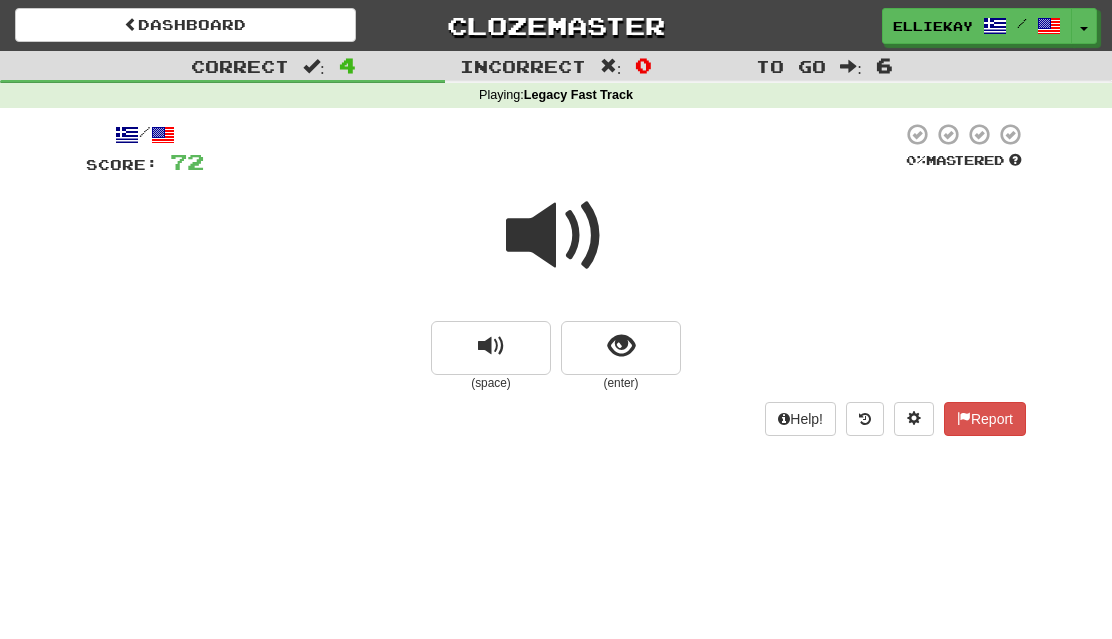 click at bounding box center [556, 236] 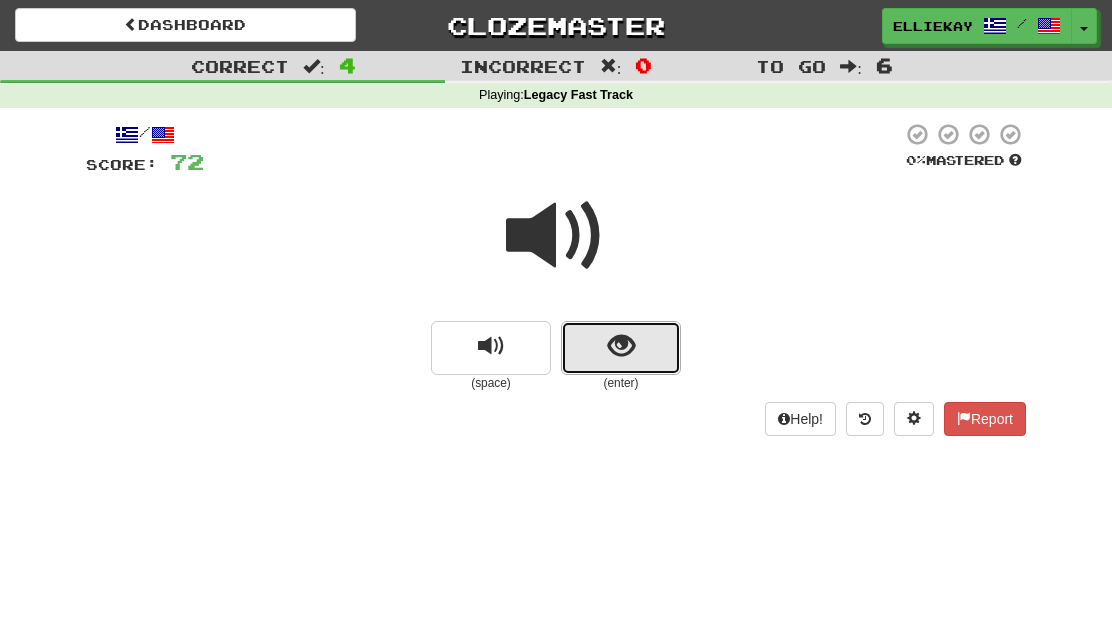 click at bounding box center [621, 348] 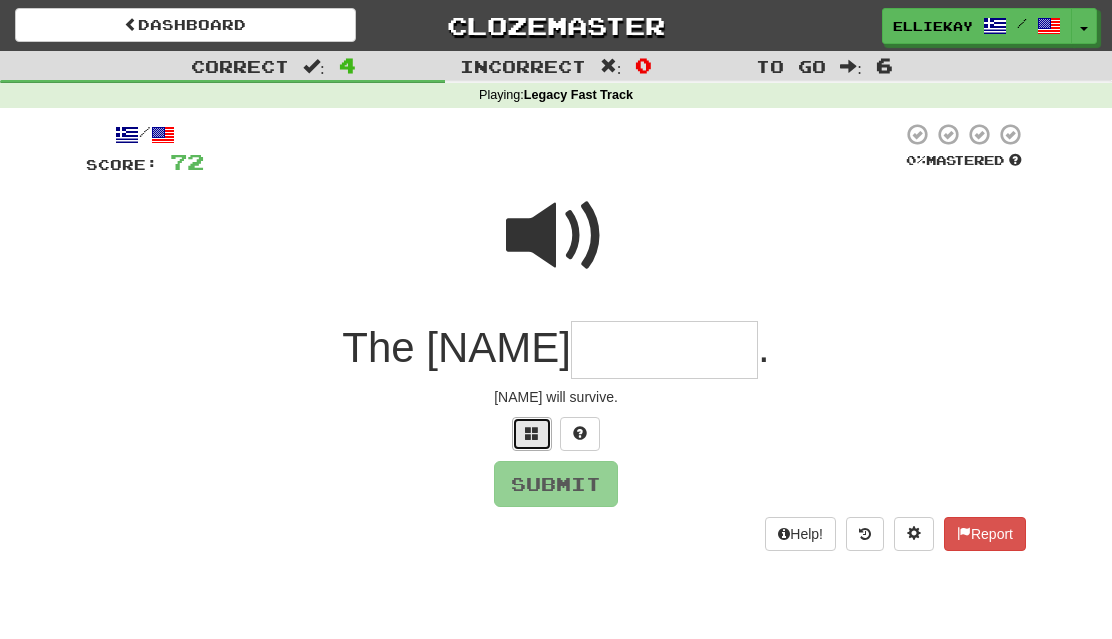 click at bounding box center [532, 434] 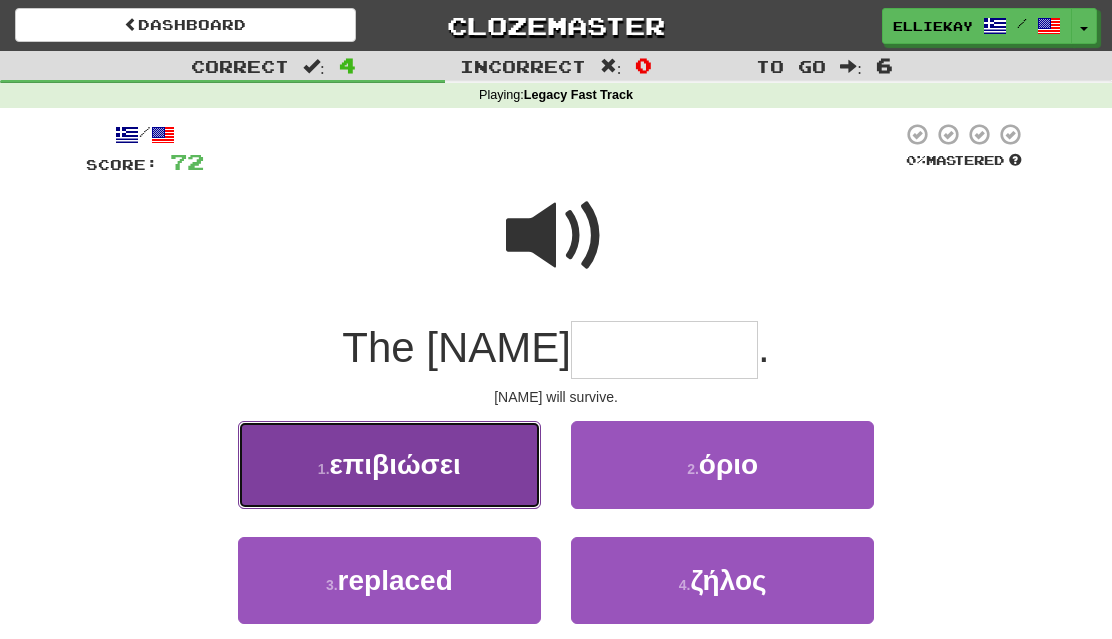 click on "επιβιώσει" at bounding box center [395, 464] 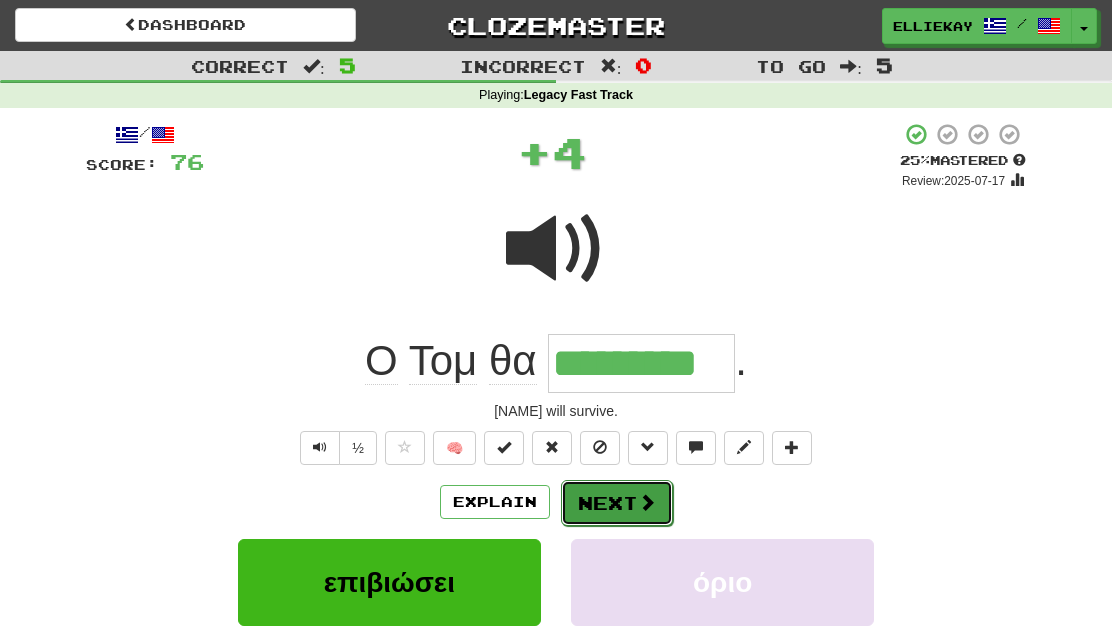 click on "Next" at bounding box center (617, 503) 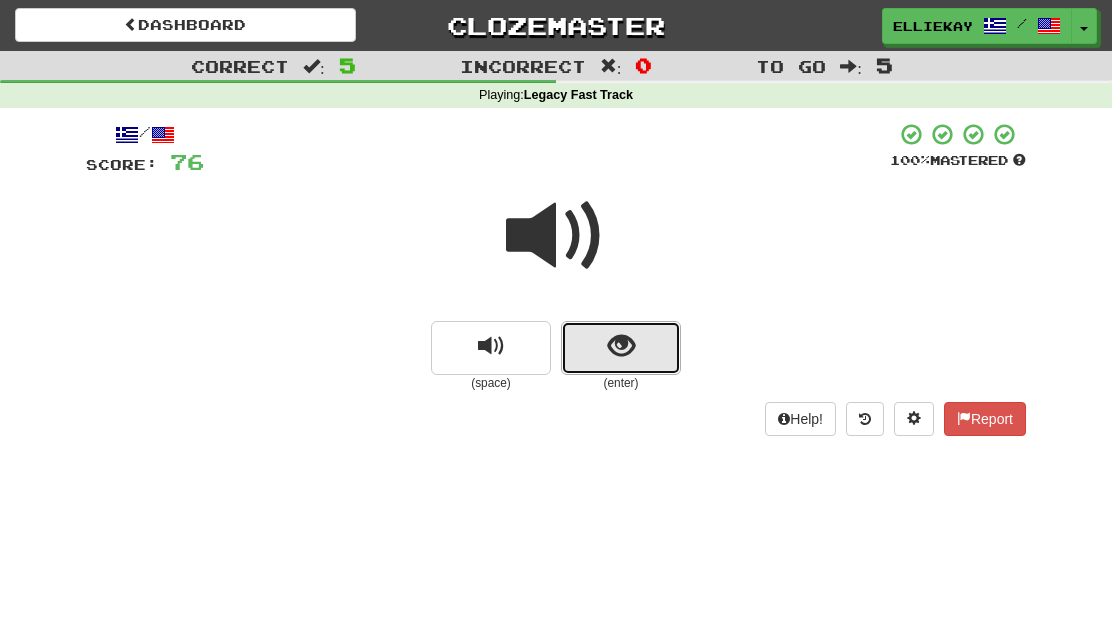 click at bounding box center [621, 346] 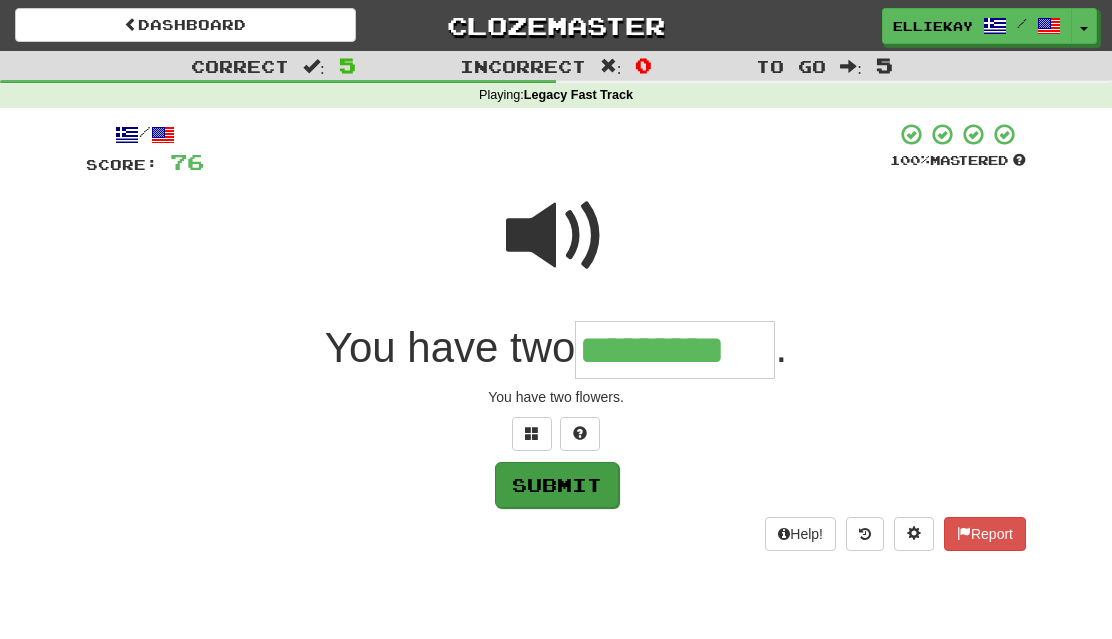 type on "*********" 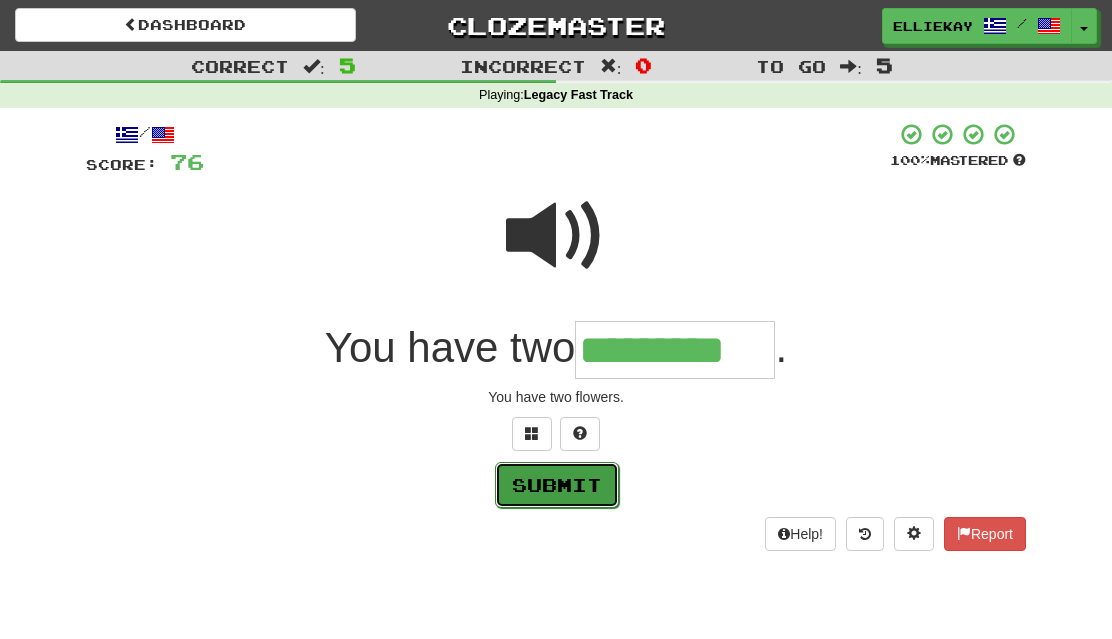 click on "Submit" at bounding box center (557, 485) 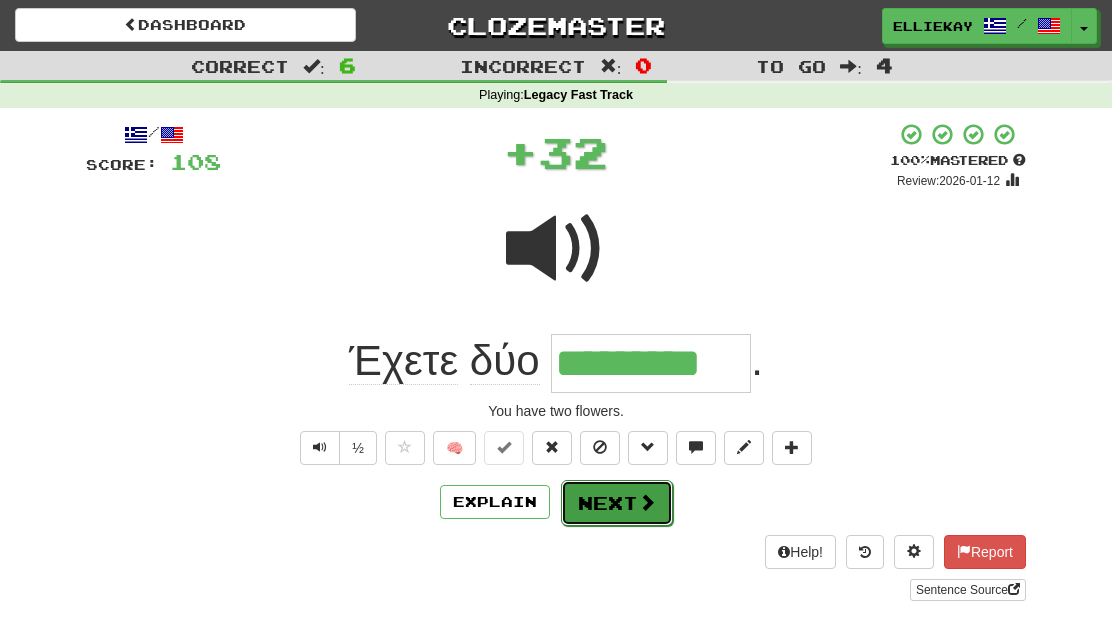 click on "Next" at bounding box center (617, 503) 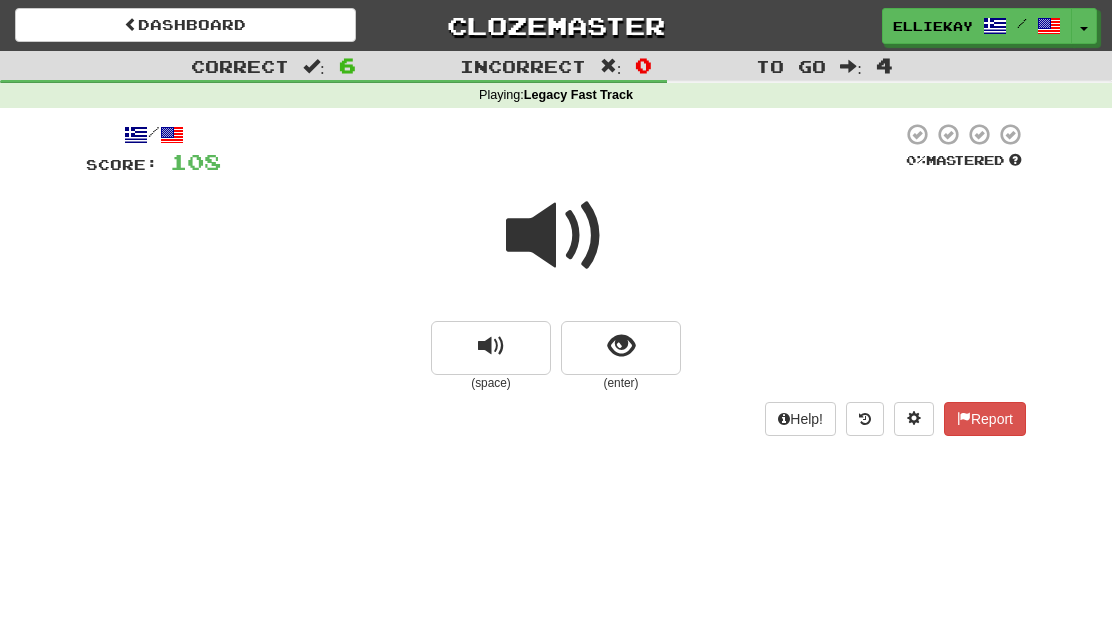 click at bounding box center (556, 236) 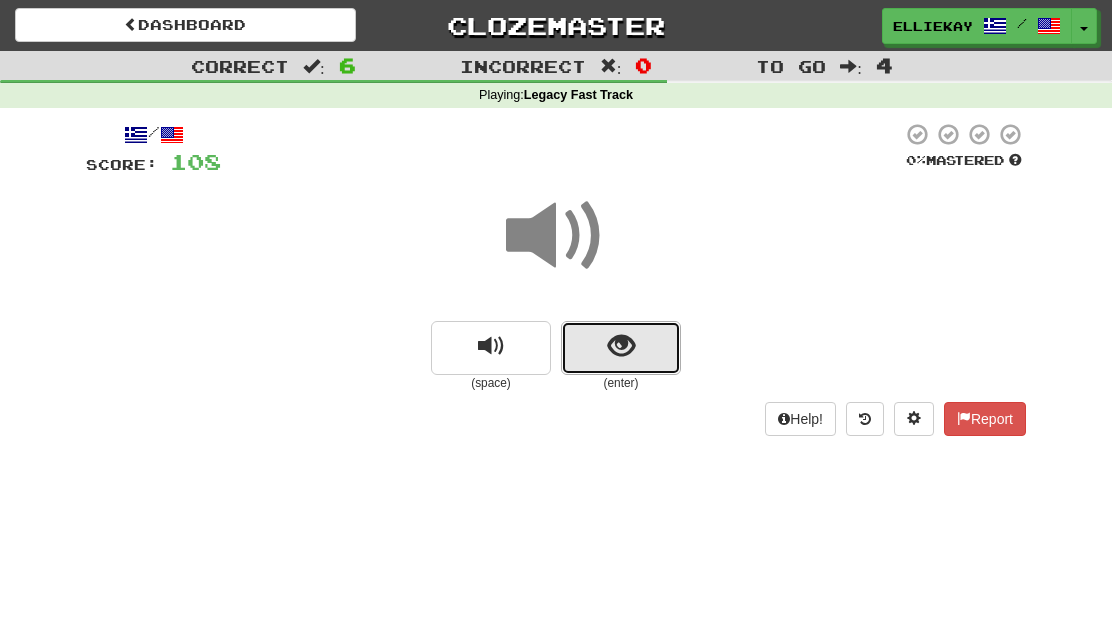click at bounding box center (621, 348) 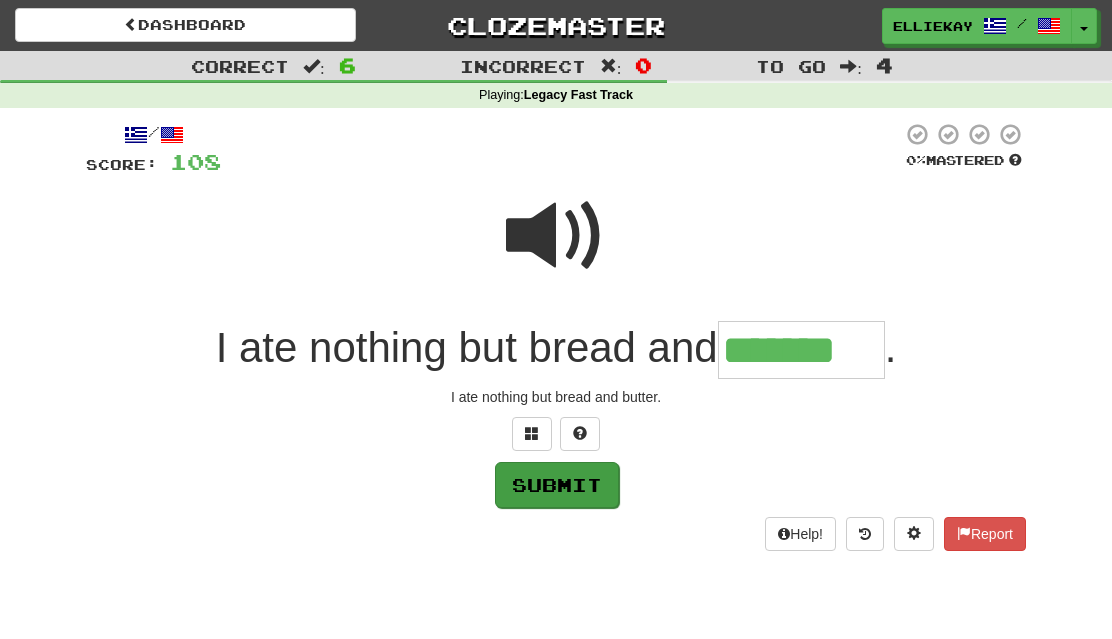type on "*******" 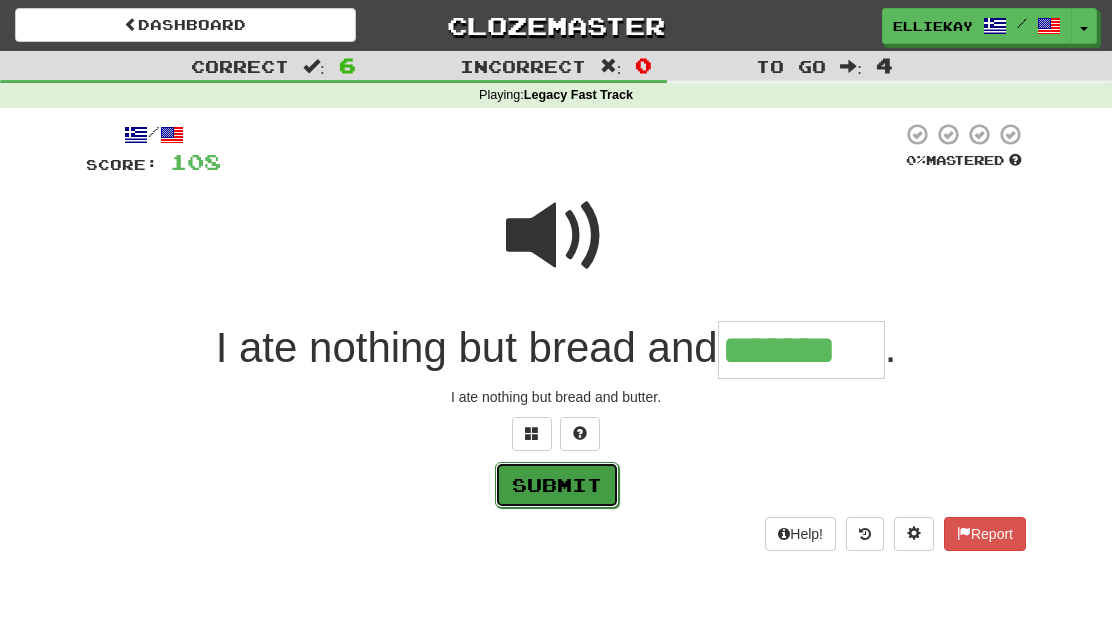 click on "Submit" at bounding box center [557, 485] 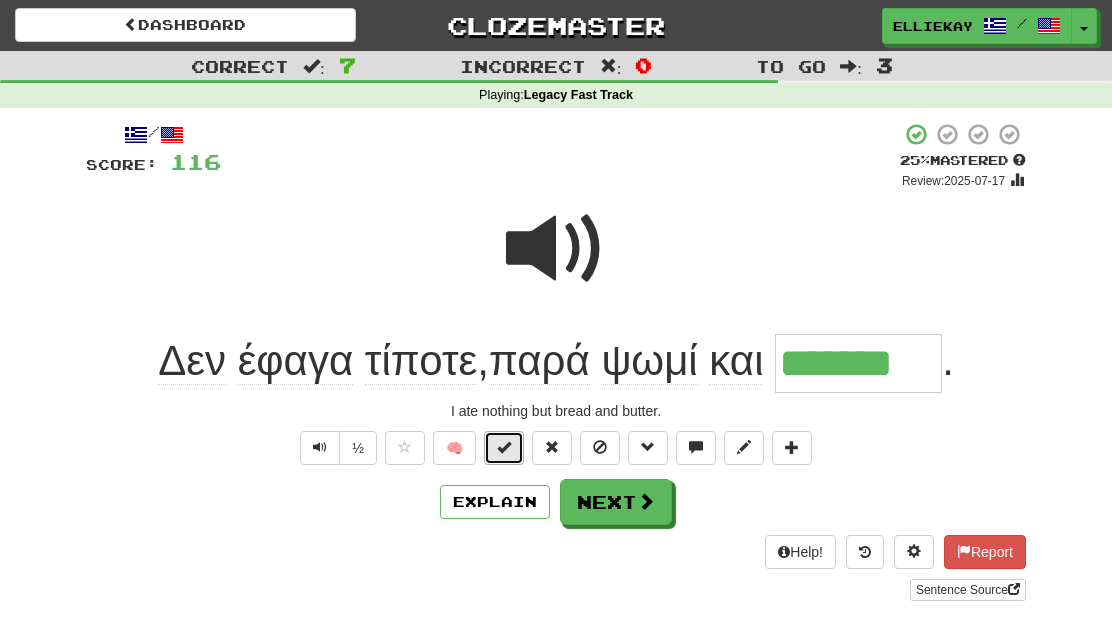 click at bounding box center (504, 448) 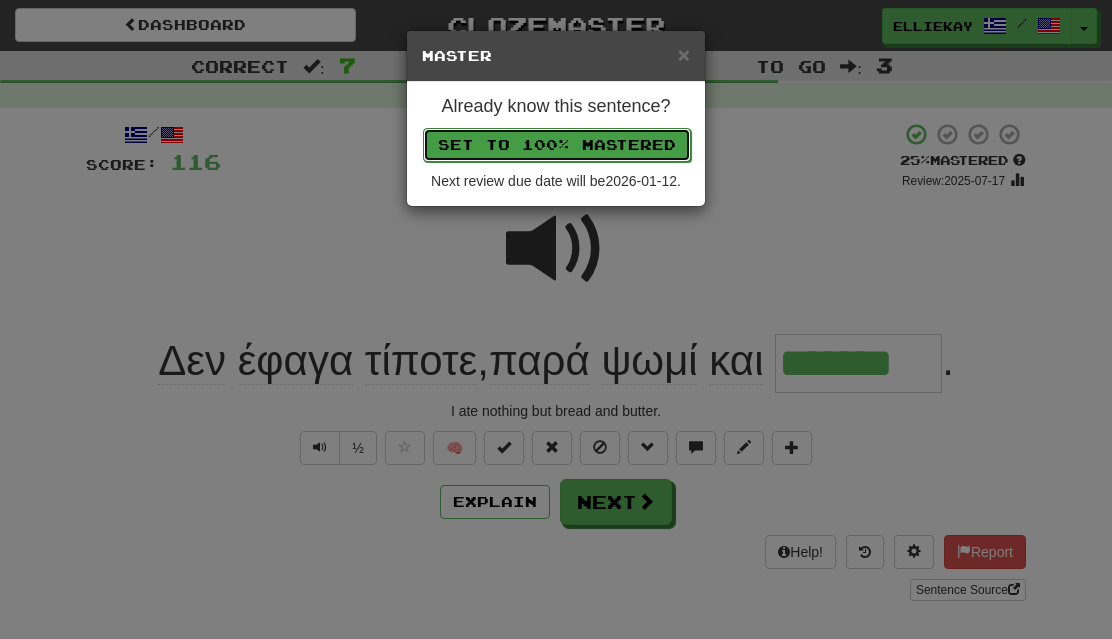 click on "Set to 100% Mastered" at bounding box center (557, 145) 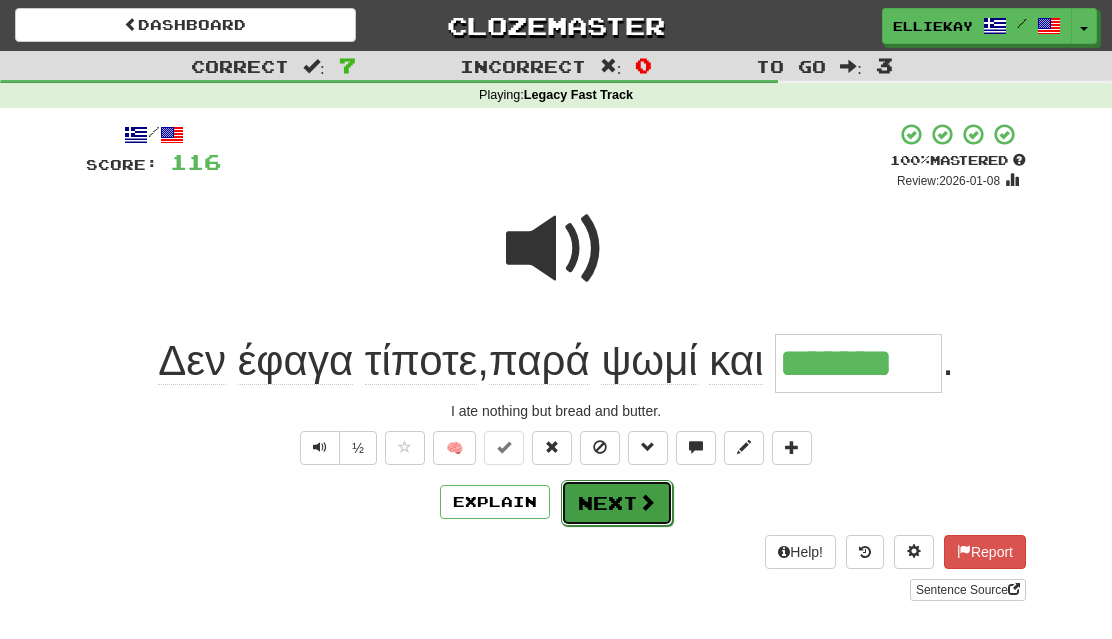 click on "Next" at bounding box center [617, 503] 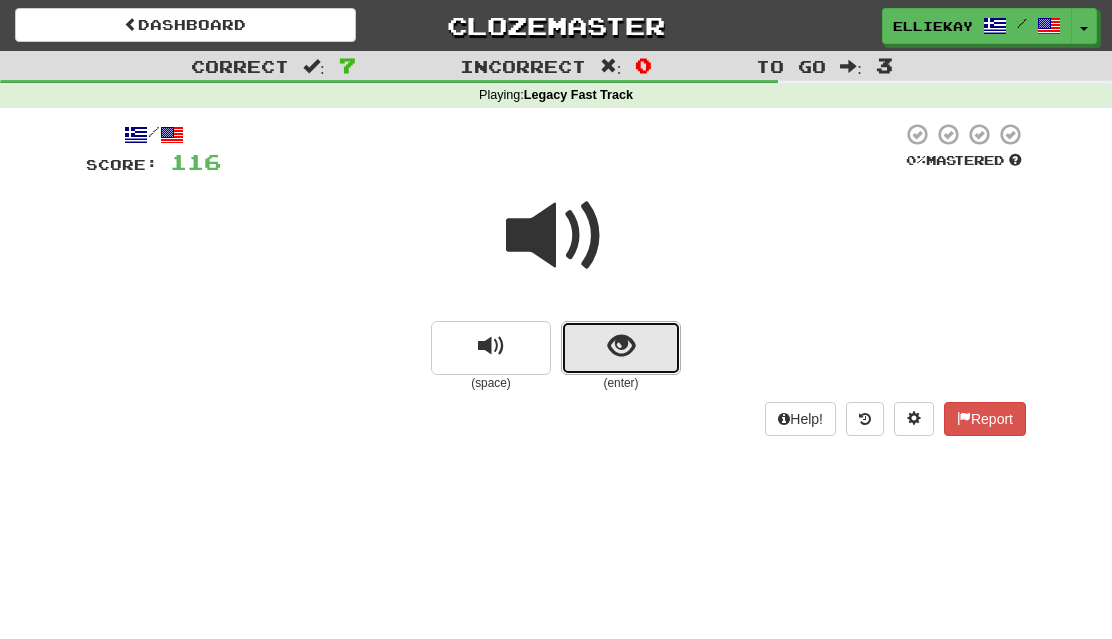 click at bounding box center [621, 348] 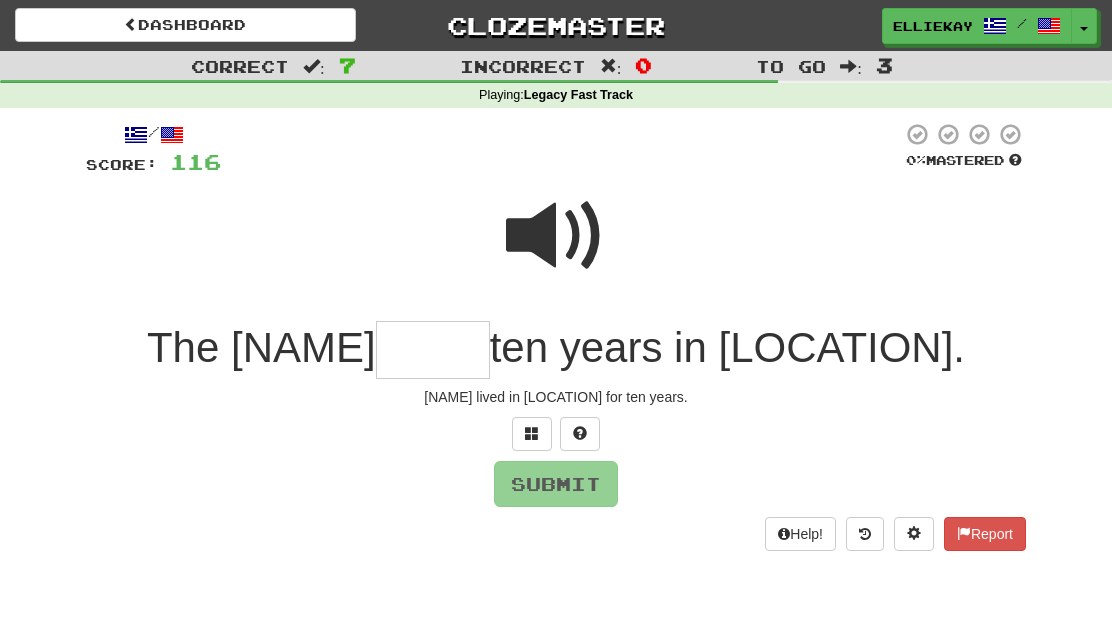 click at bounding box center [556, 236] 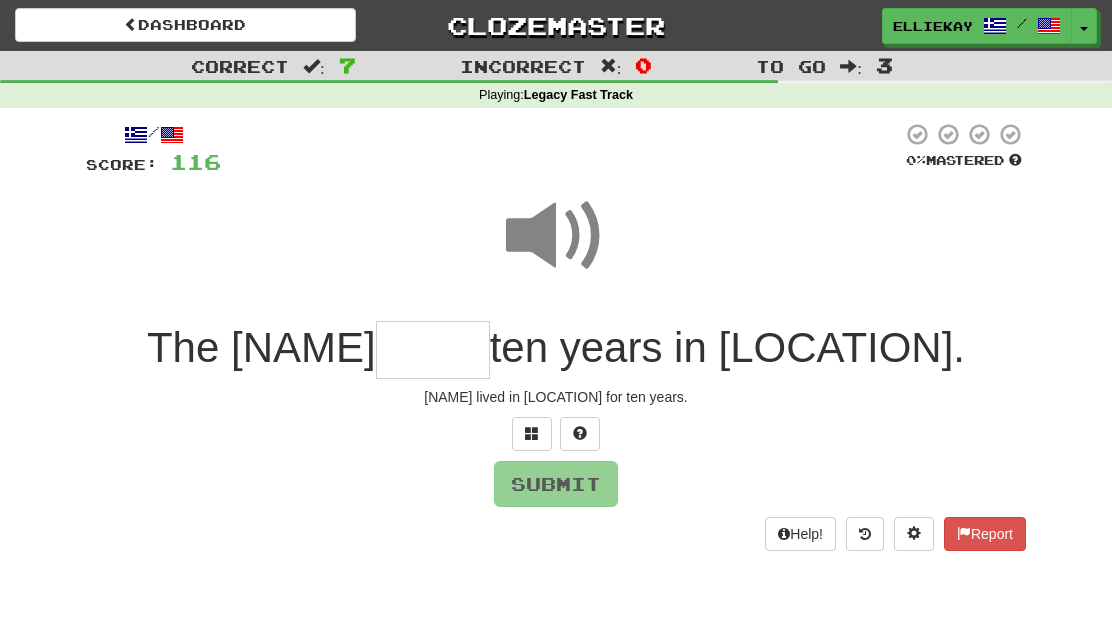 click at bounding box center (433, 350) 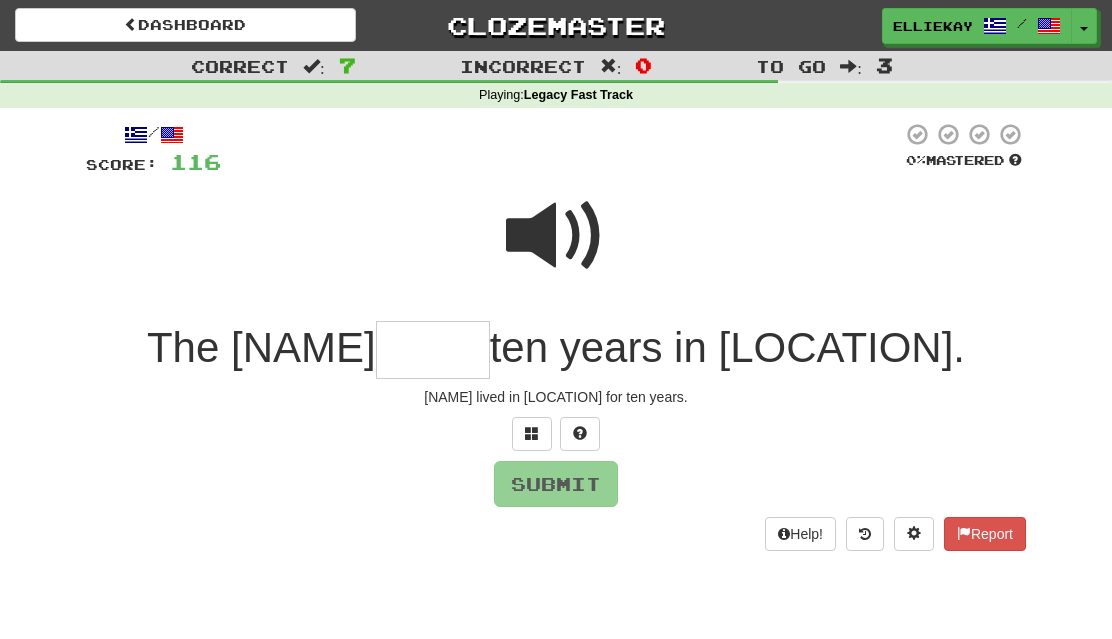 type on "*" 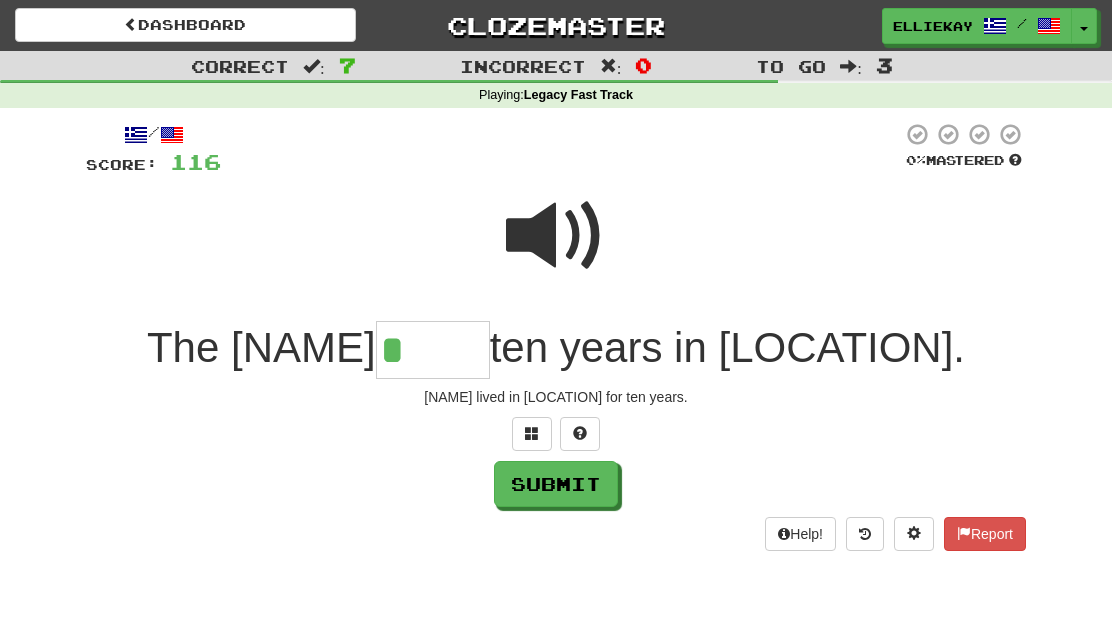click at bounding box center [556, 236] 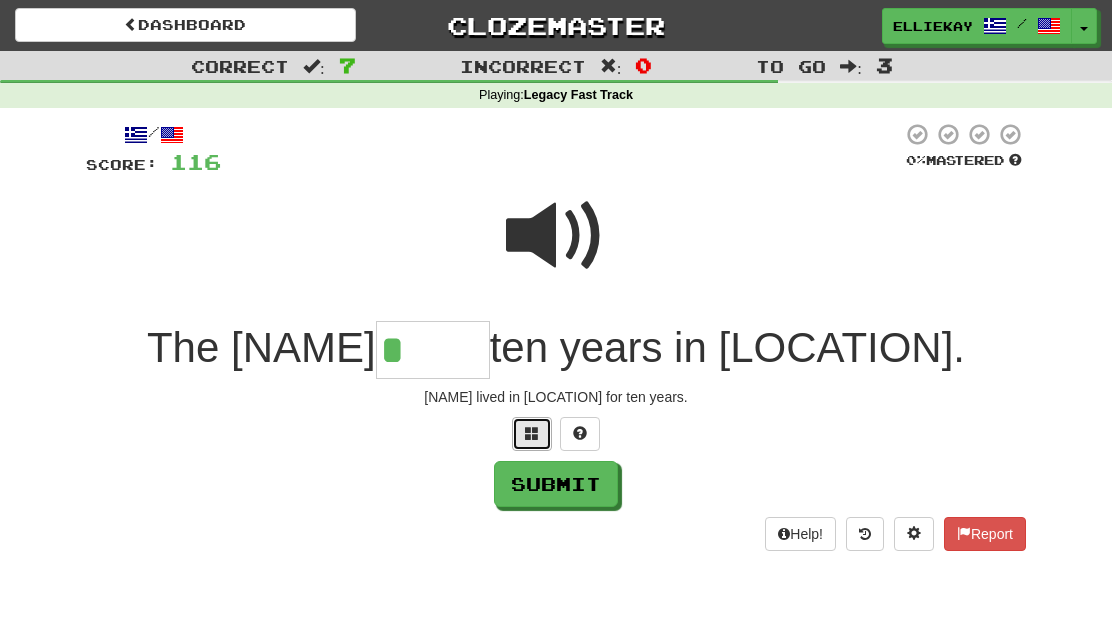 click at bounding box center [532, 433] 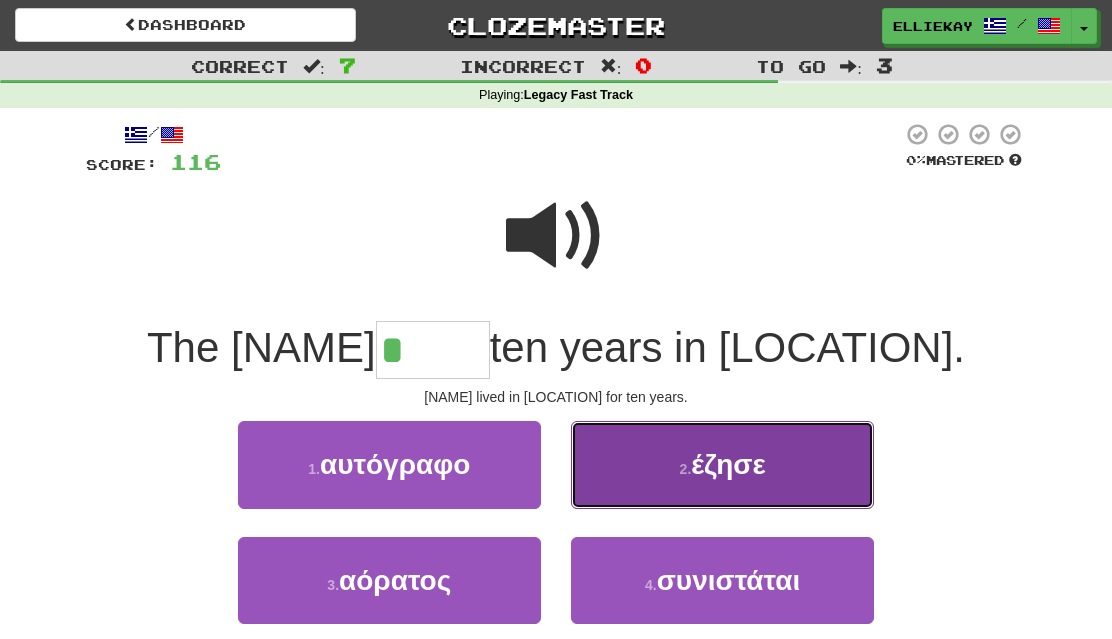 click on "2 .  έζησε" at bounding box center [722, 464] 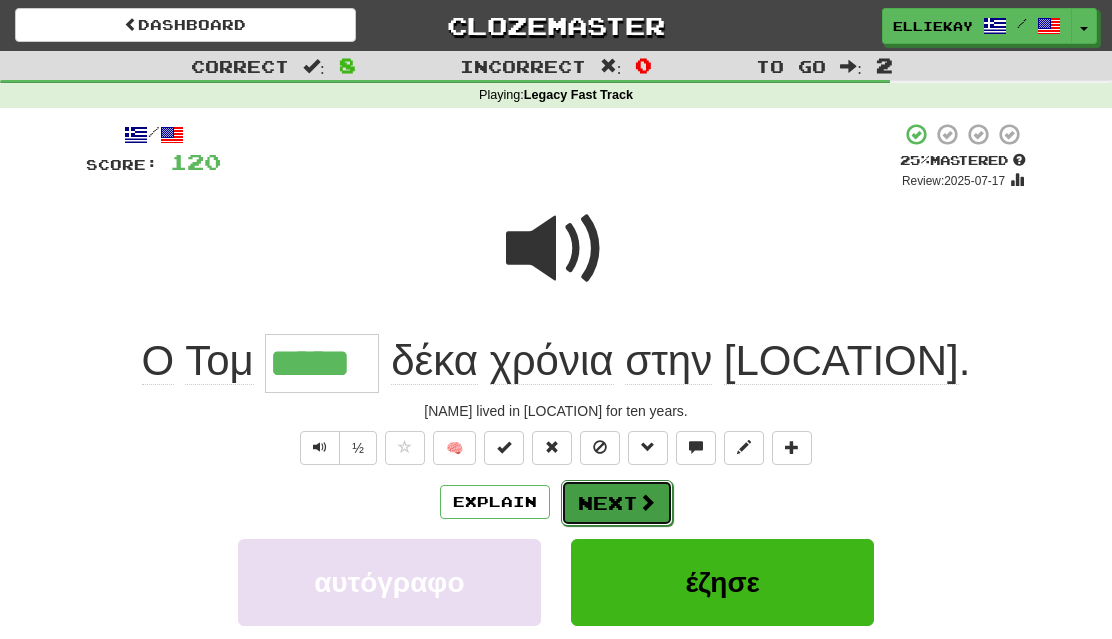 click on "Next" at bounding box center [617, 503] 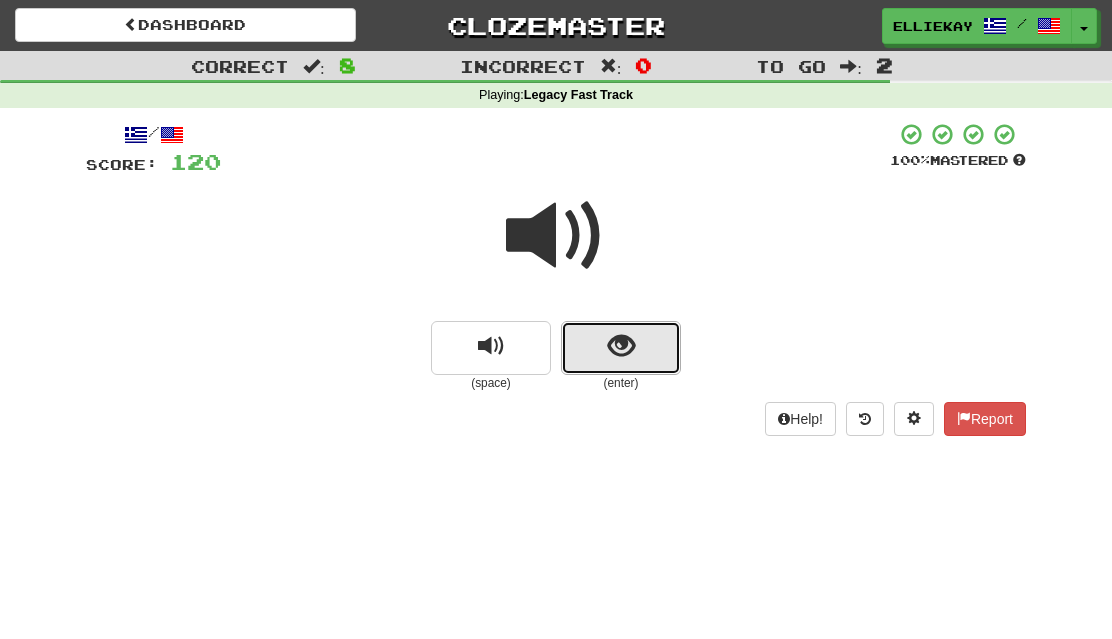 click at bounding box center [621, 346] 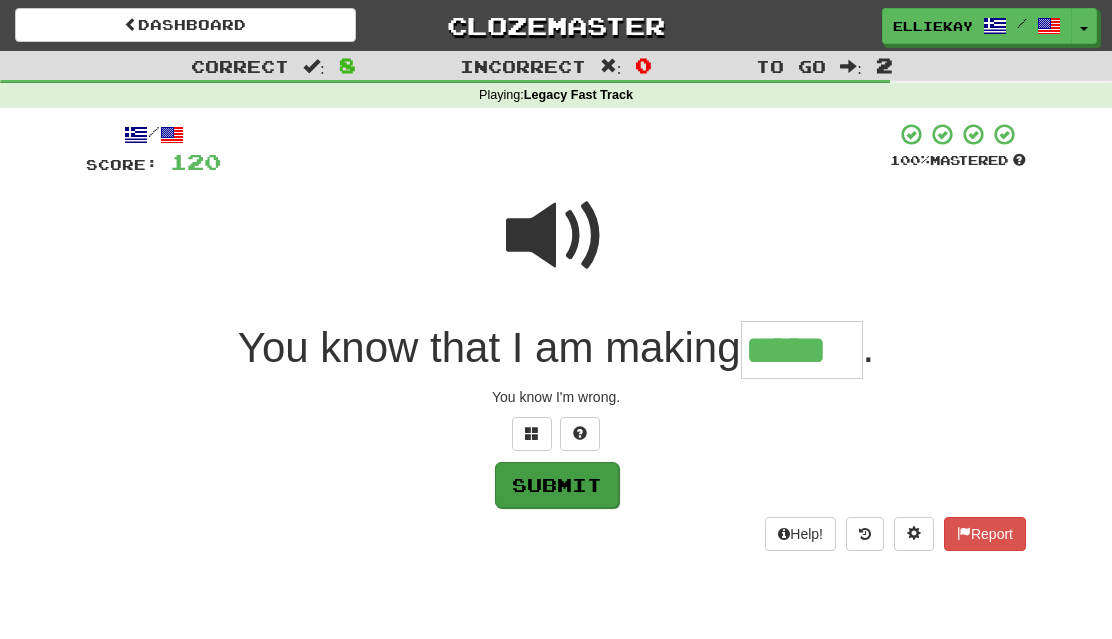 type on "*****" 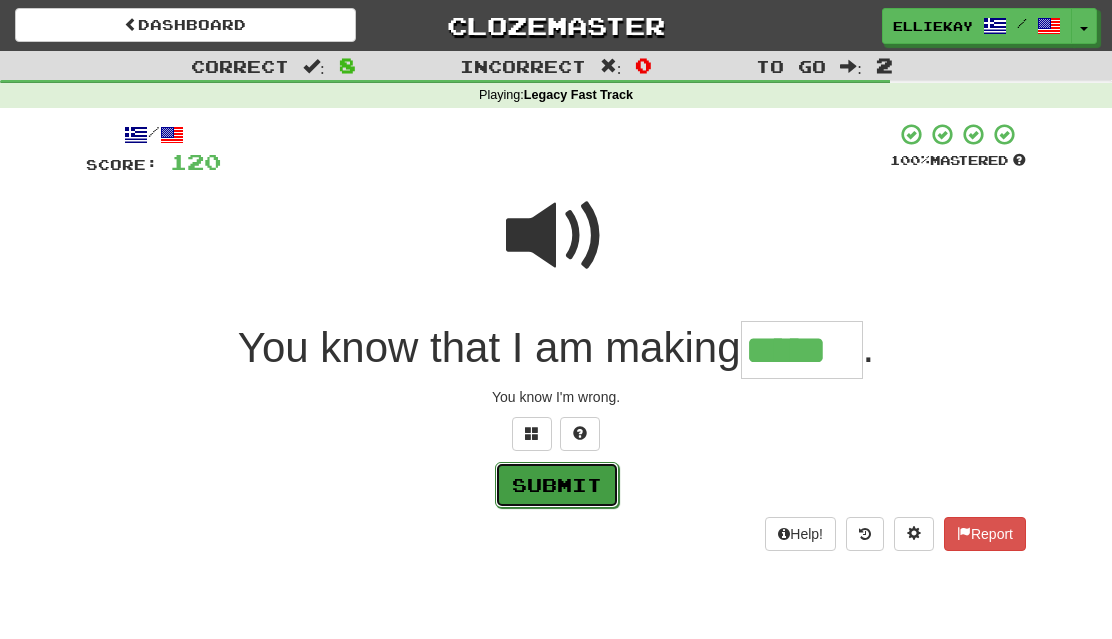 click on "Submit" at bounding box center (557, 485) 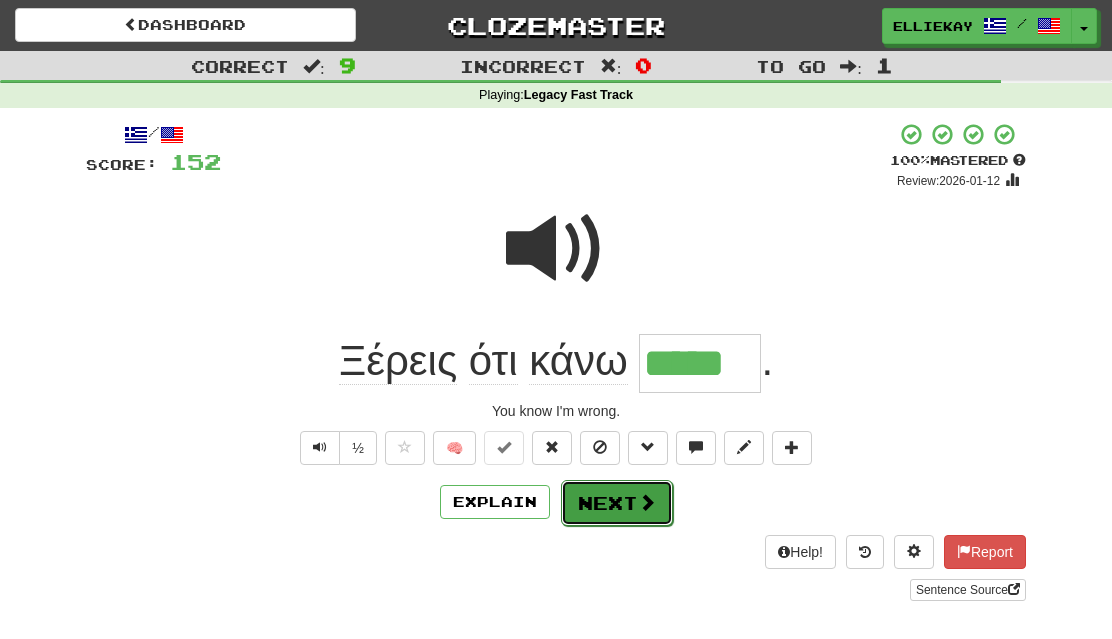 click on "Next" at bounding box center (617, 503) 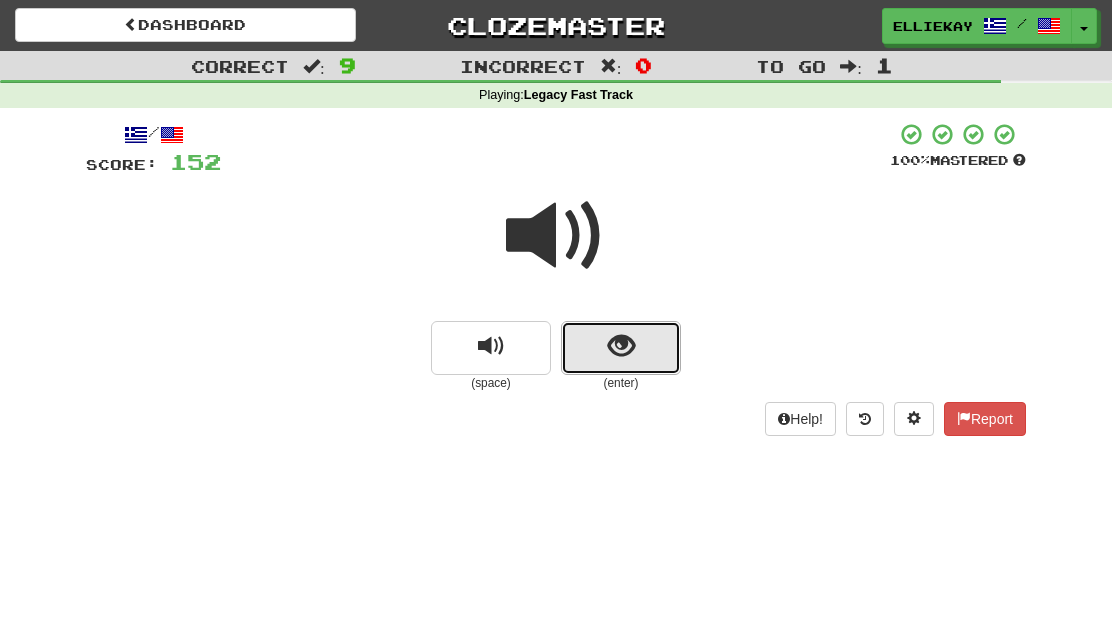 click at bounding box center [621, 348] 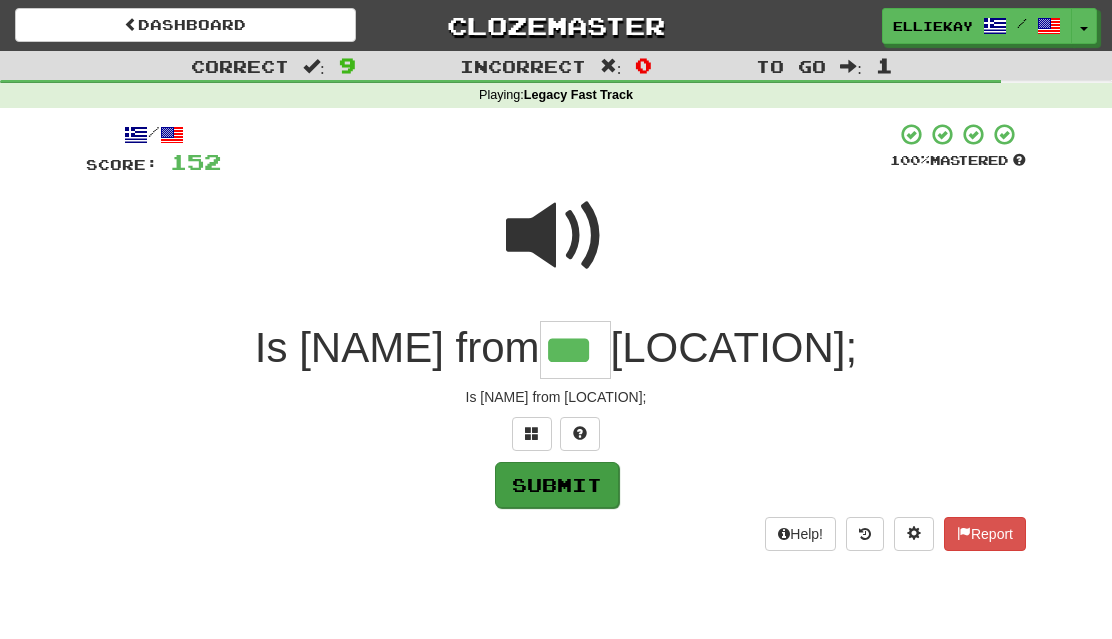 type on "***" 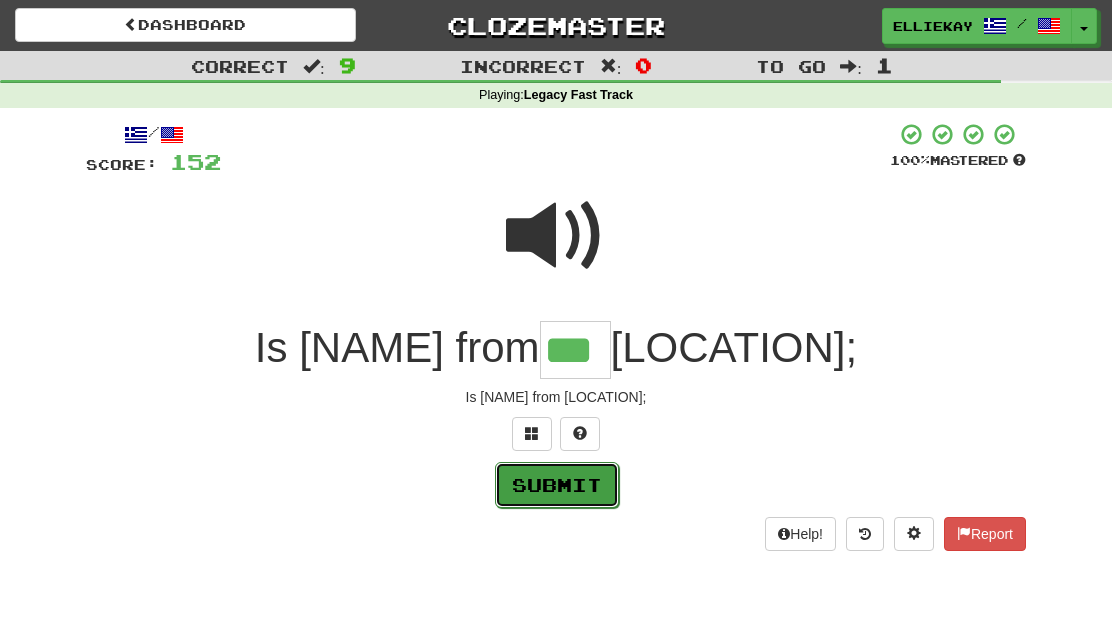 click on "Submit" at bounding box center (557, 485) 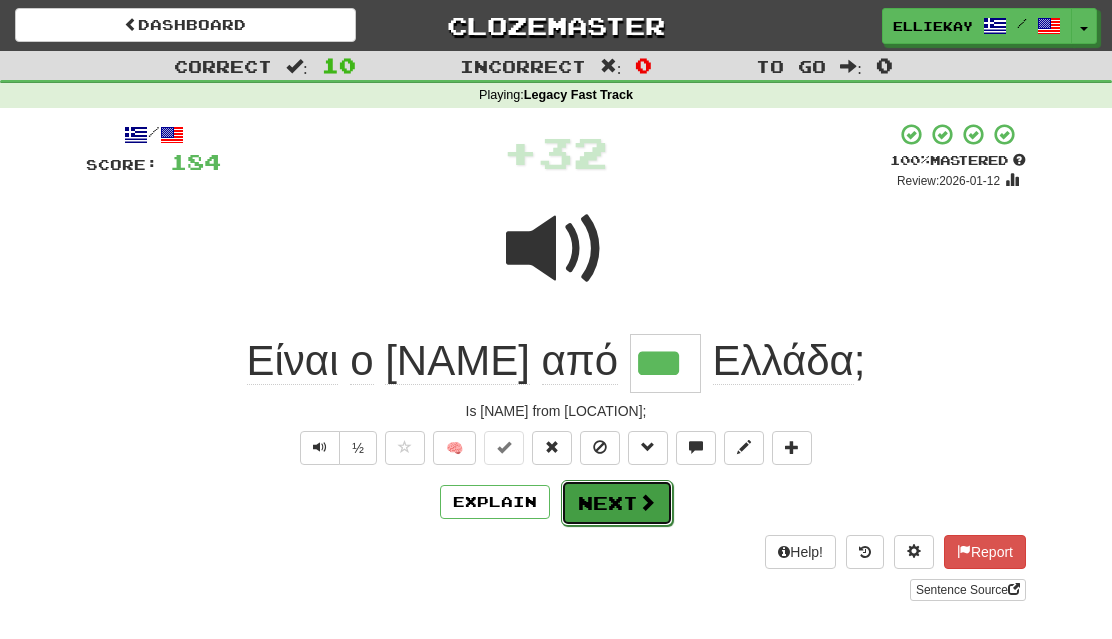 click on "Next" at bounding box center [617, 503] 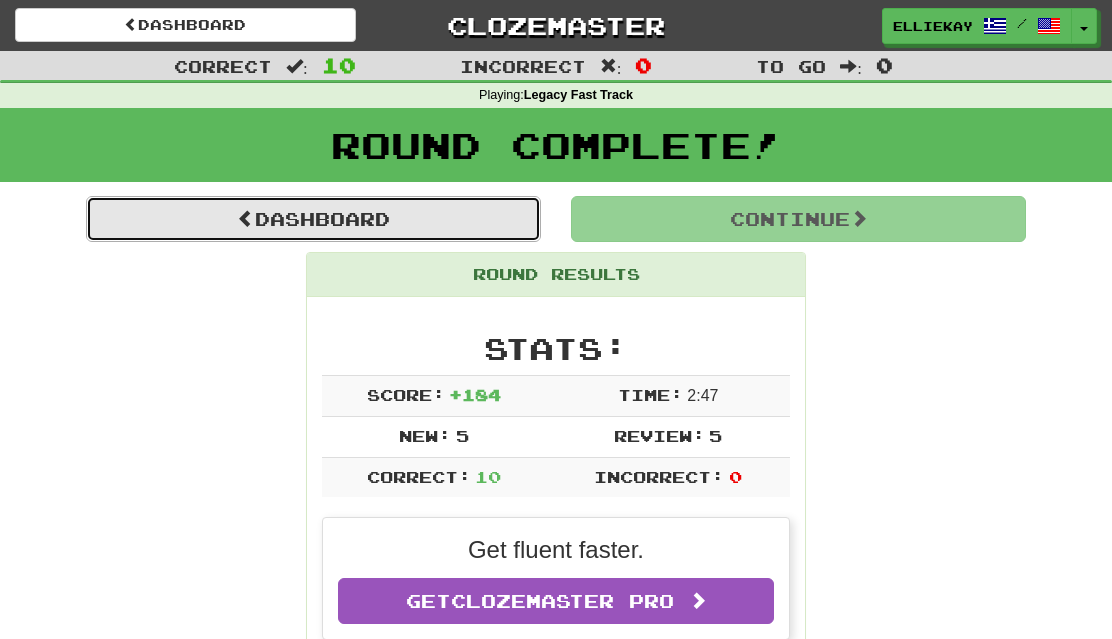 click on "Dashboard" at bounding box center [313, 219] 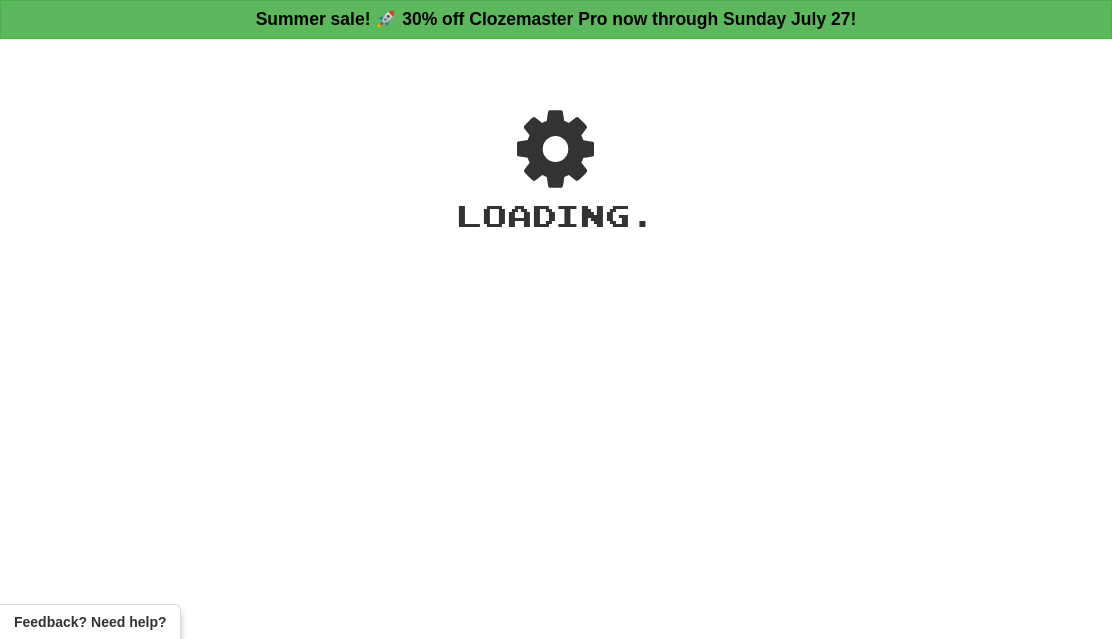 scroll, scrollTop: 0, scrollLeft: 0, axis: both 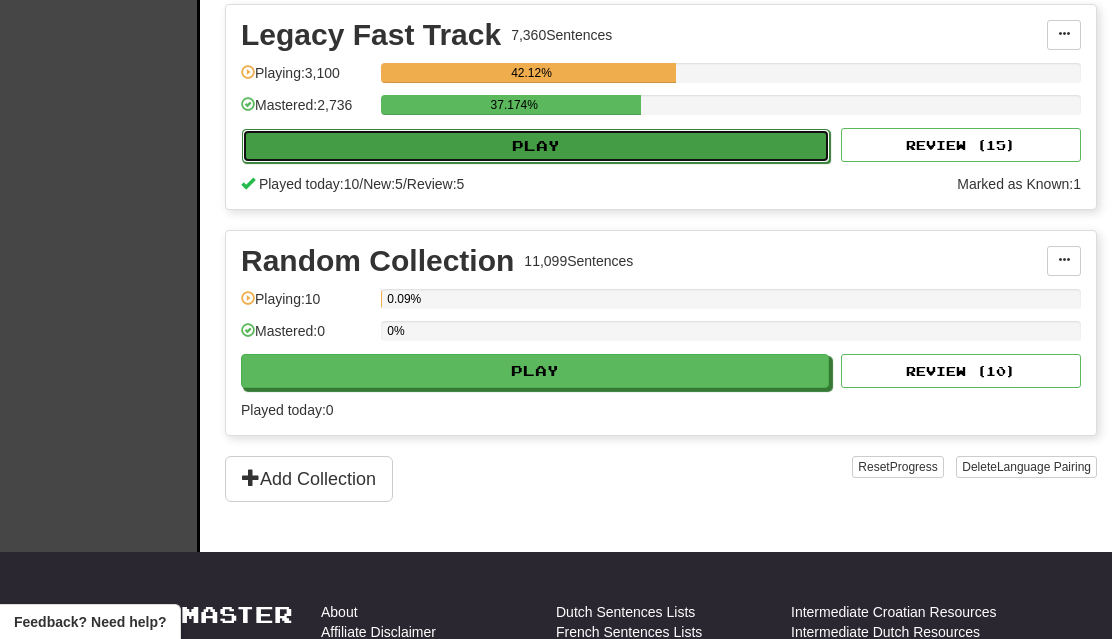 click on "Play" at bounding box center (536, 146) 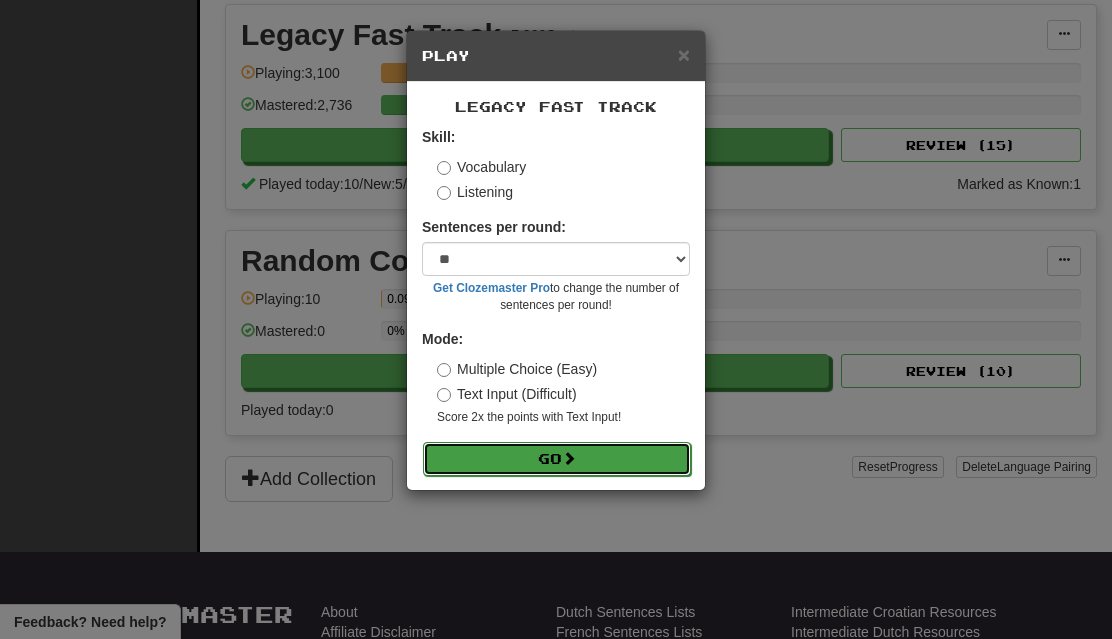 click on "Go" at bounding box center (557, 459) 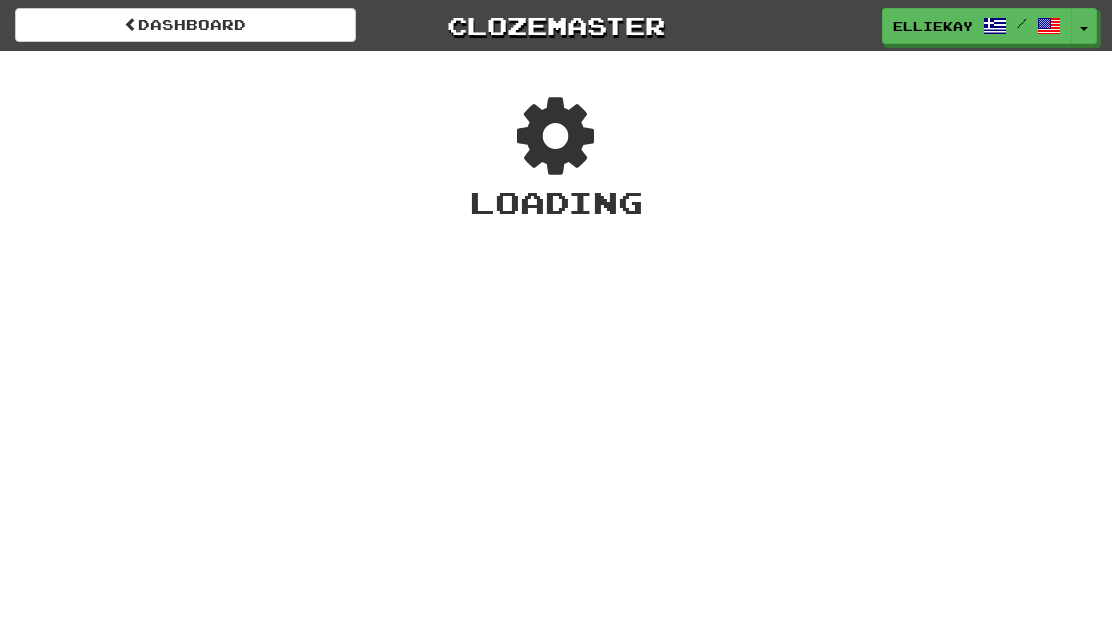 scroll, scrollTop: 0, scrollLeft: 0, axis: both 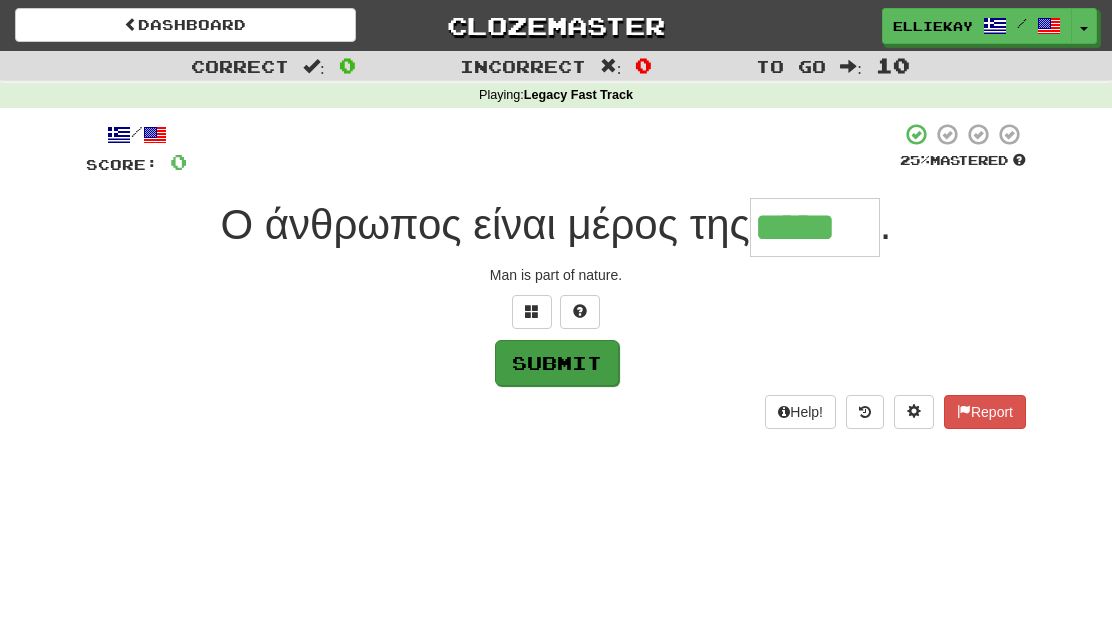 type on "*****" 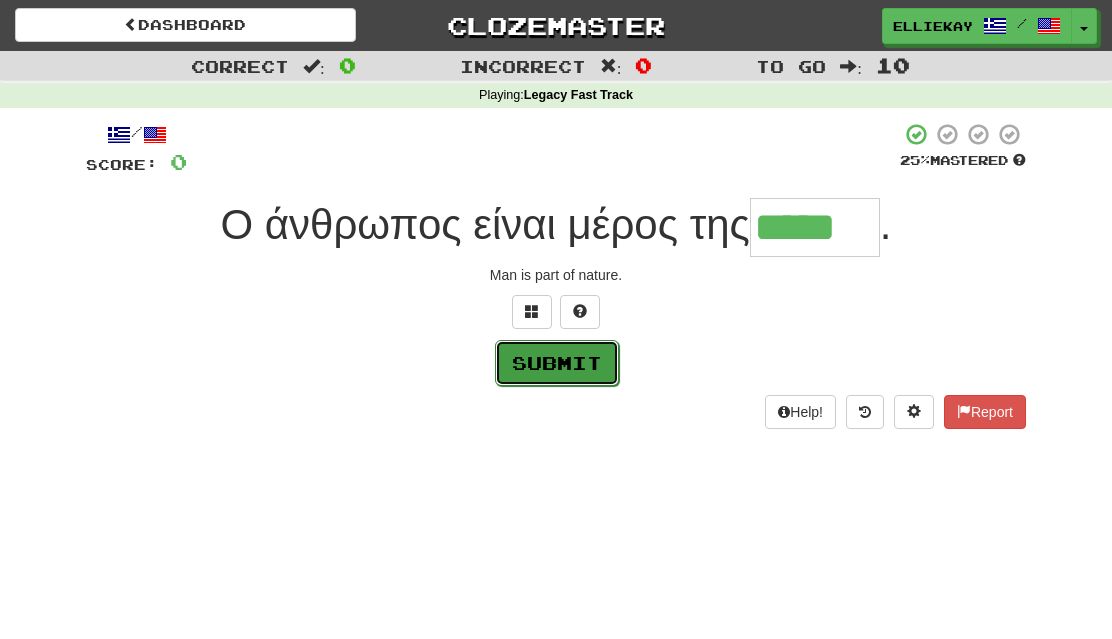 click on "Submit" at bounding box center (557, 363) 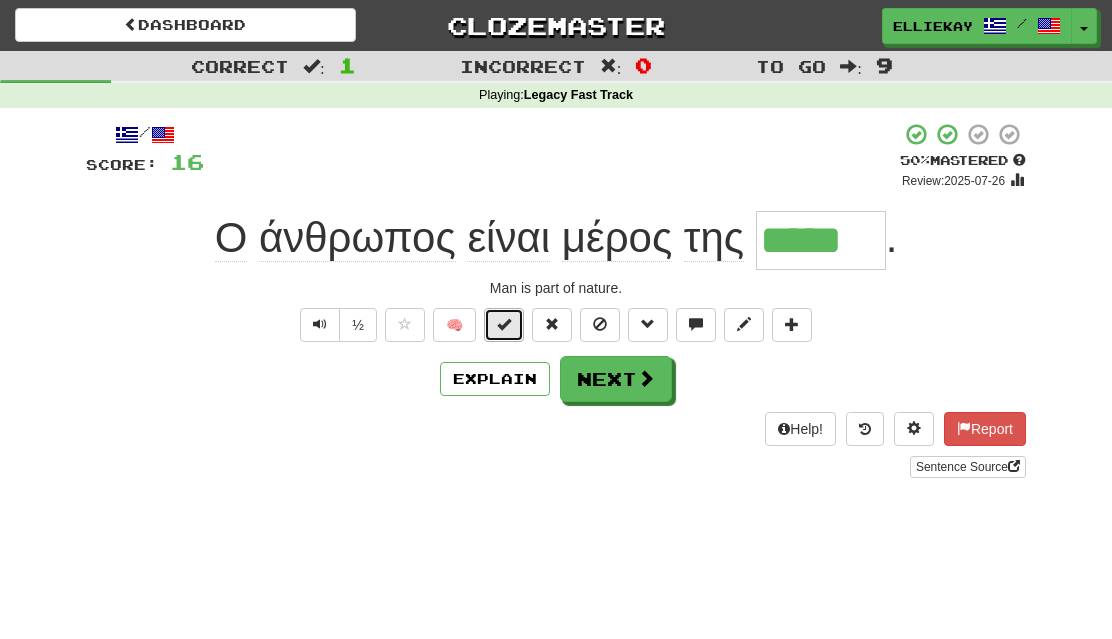 click at bounding box center [504, 325] 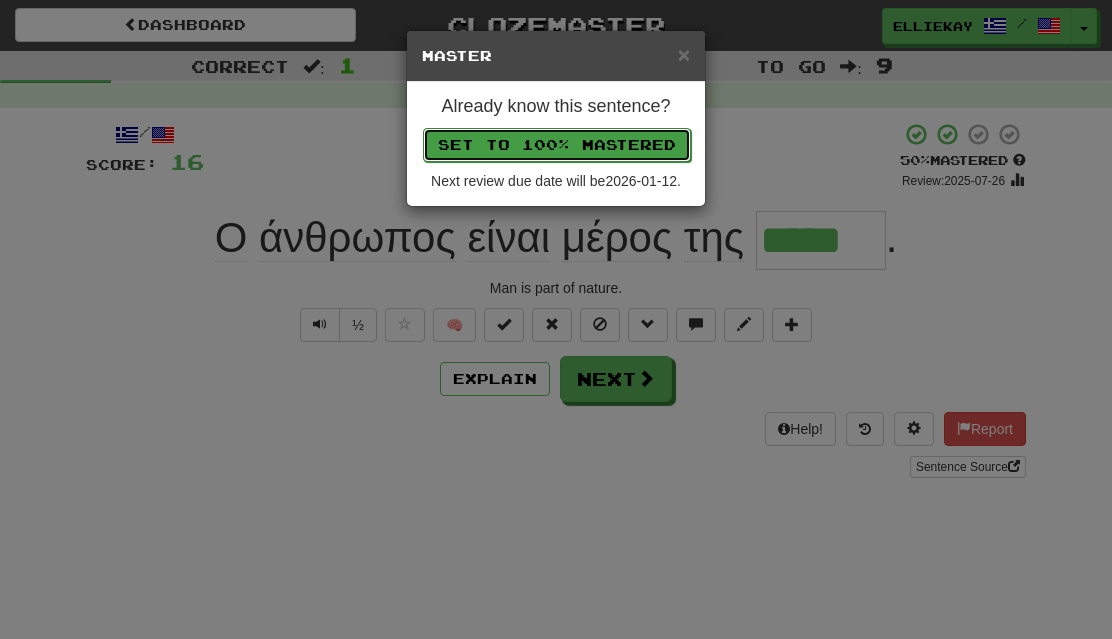 click on "Set to 100% Mastered" at bounding box center [557, 145] 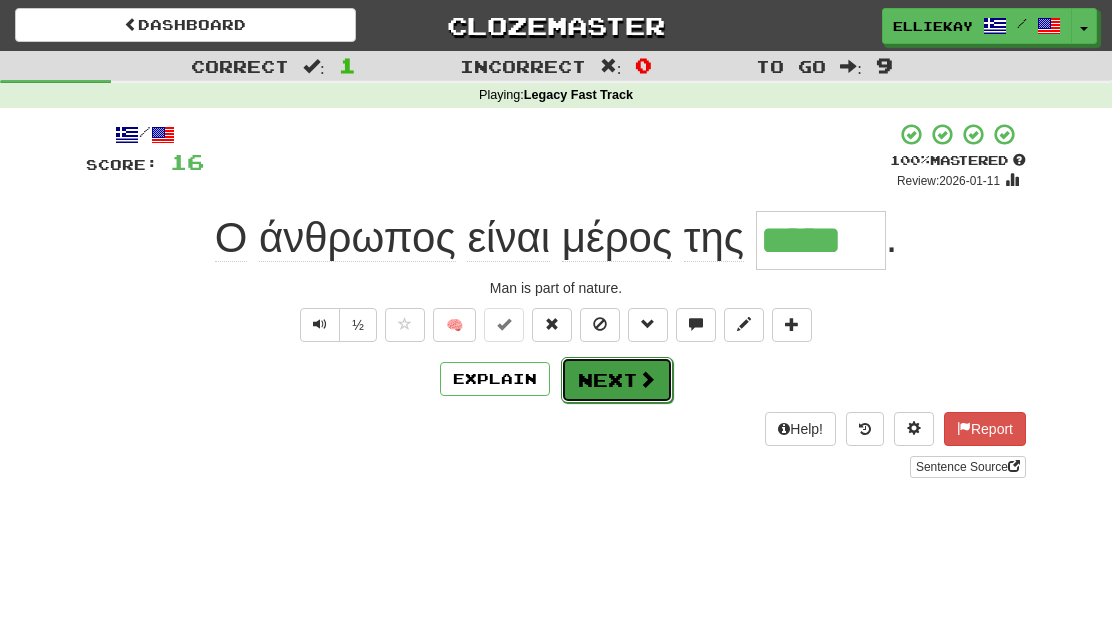 click at bounding box center [647, 379] 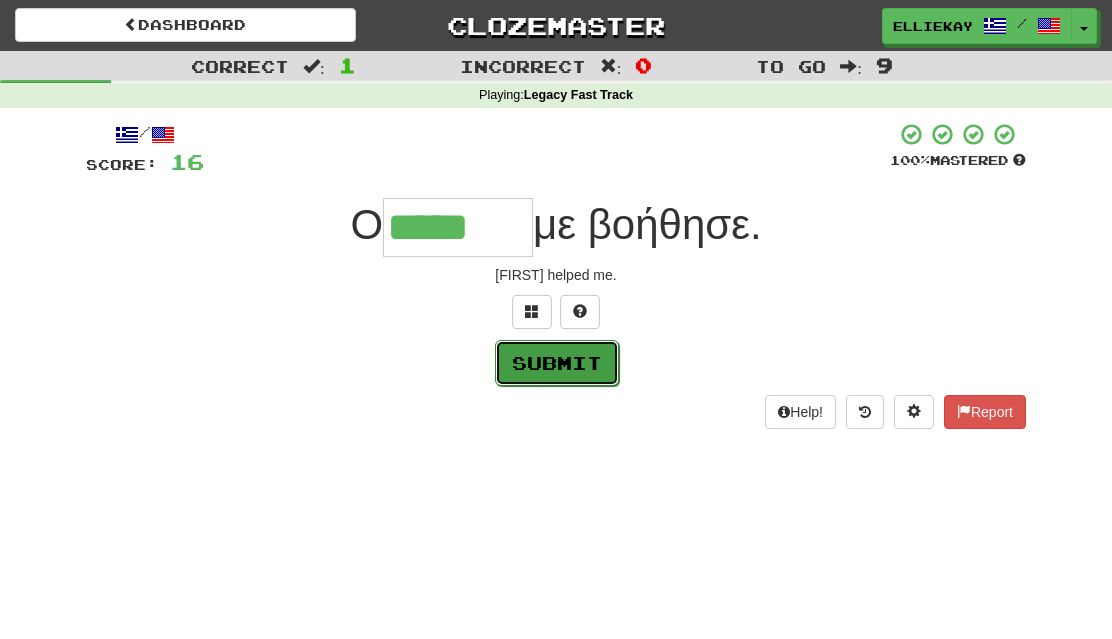 click on "Submit" at bounding box center (557, 363) 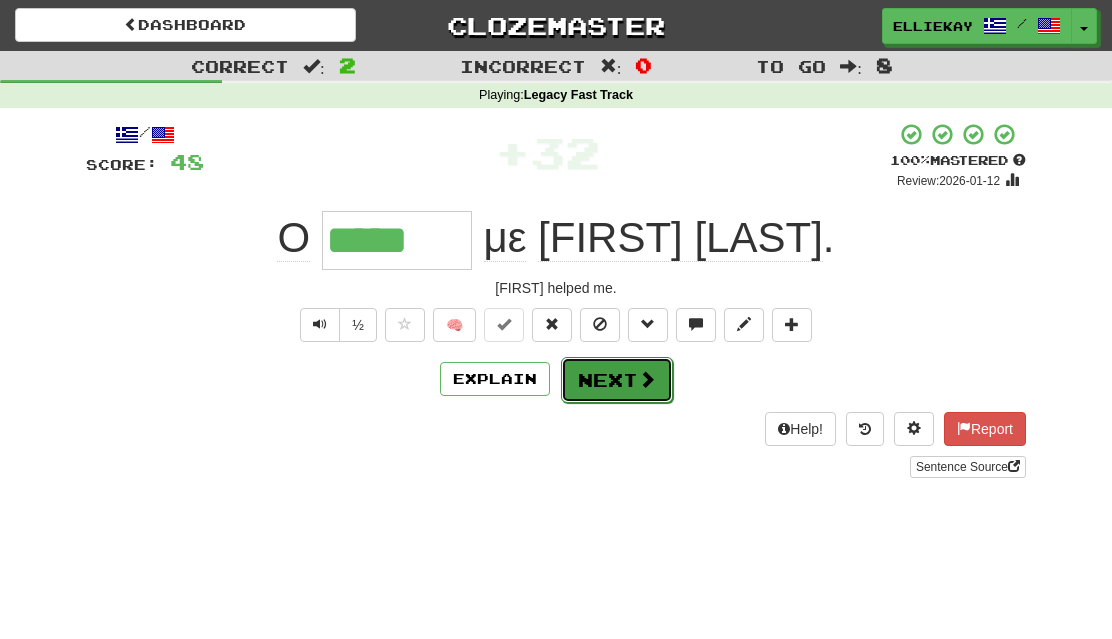 click at bounding box center (647, 379) 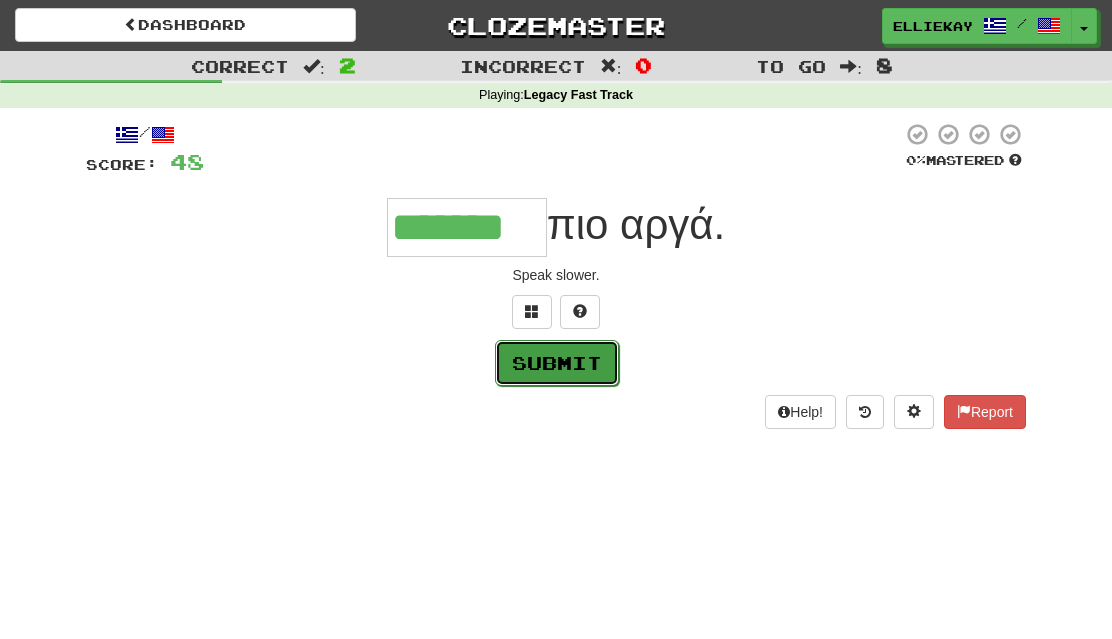 click on "Submit" at bounding box center (557, 363) 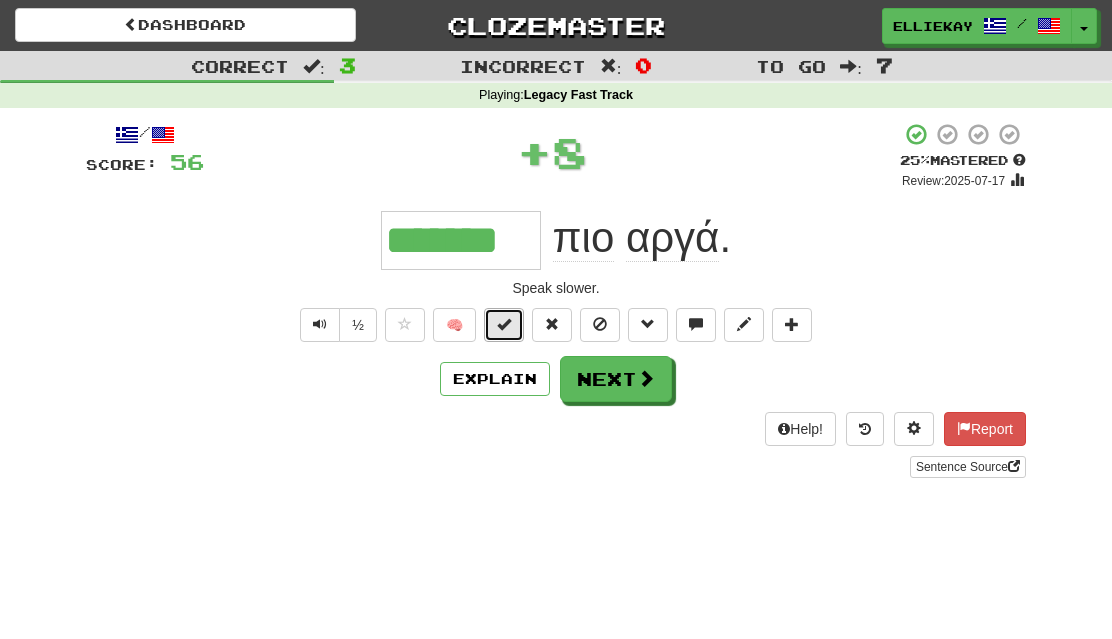 click at bounding box center [504, 324] 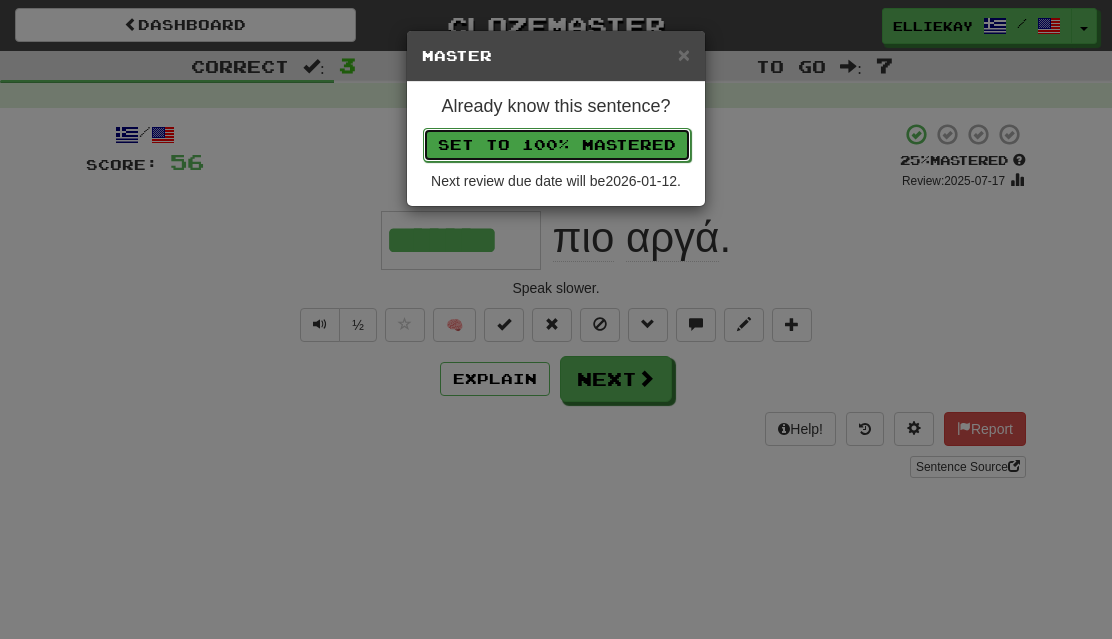 click on "Set to 100% Mastered" at bounding box center [557, 145] 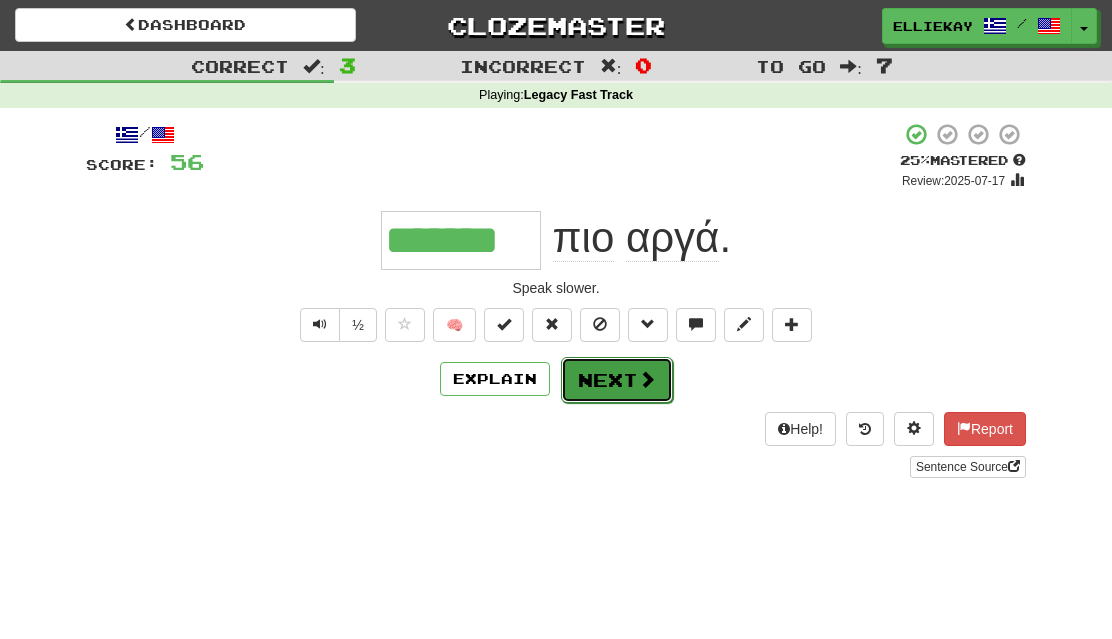 click at bounding box center (647, 379) 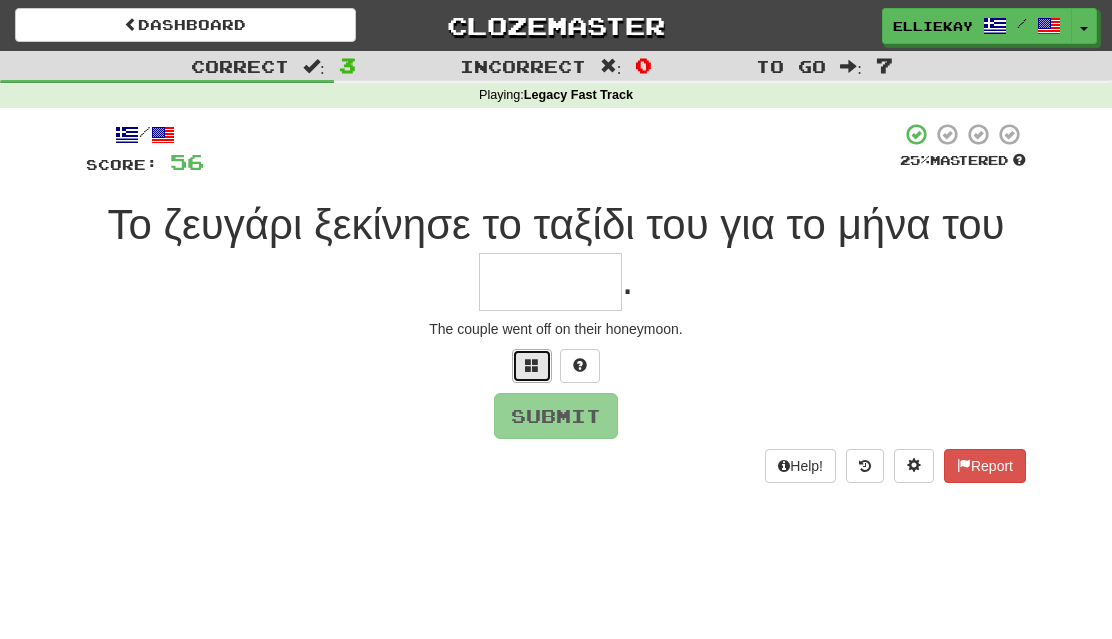 click at bounding box center [532, 366] 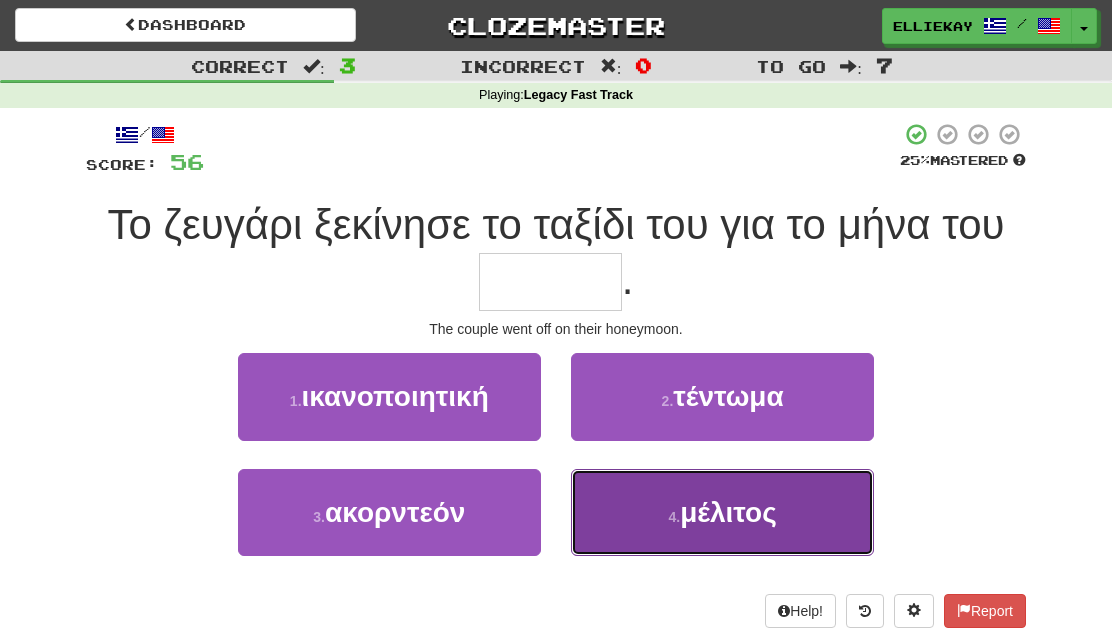 click on "μέλιτος" at bounding box center [728, 512] 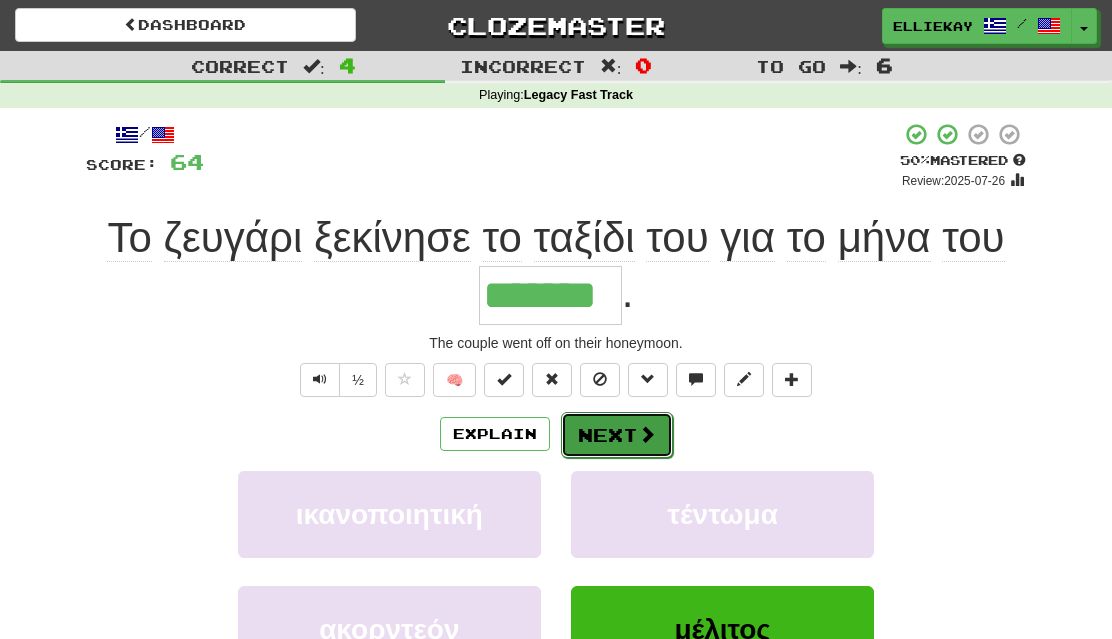 click on "Next" at bounding box center (617, 435) 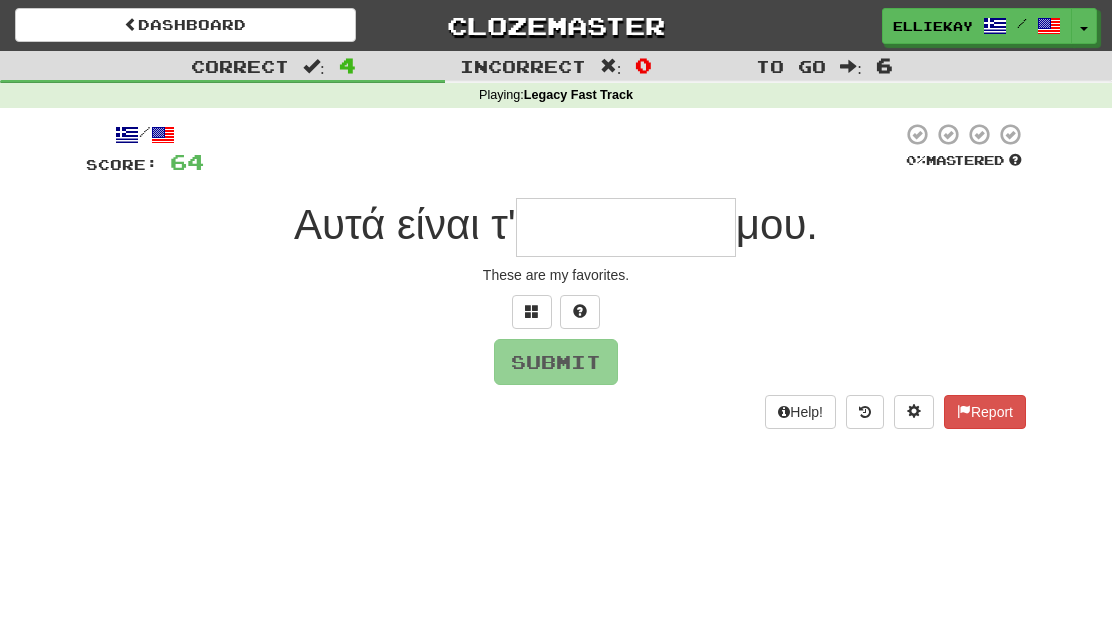 click on "/ Score: 64 0 % Mastered Αυτά είναι τ' μου. These are my favorites. Submit Help! Report" at bounding box center (556, 282) 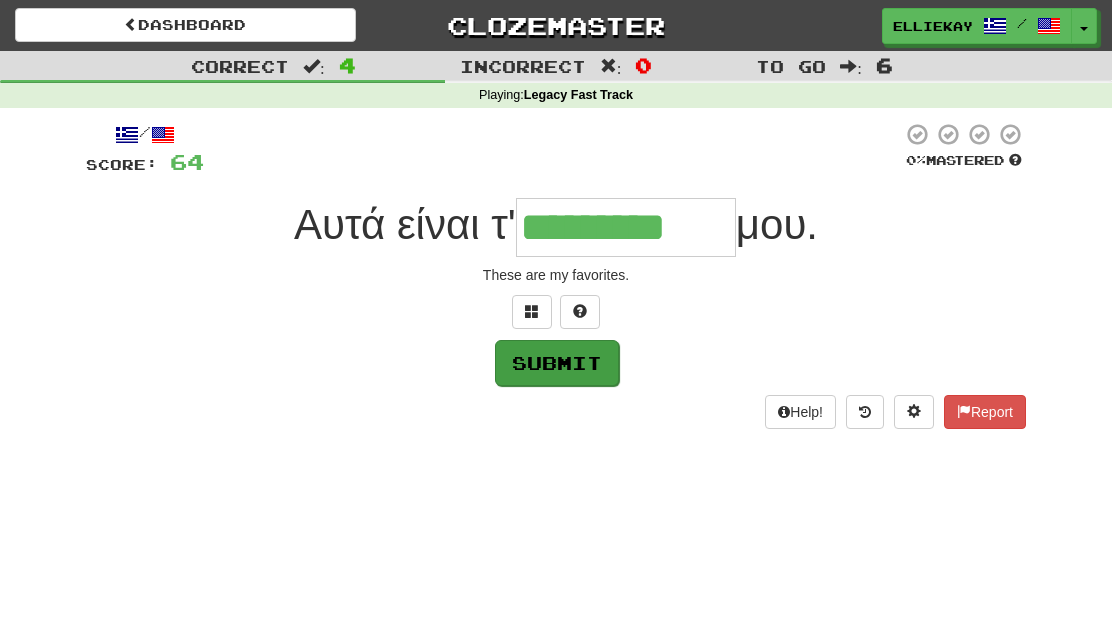 type on "*********" 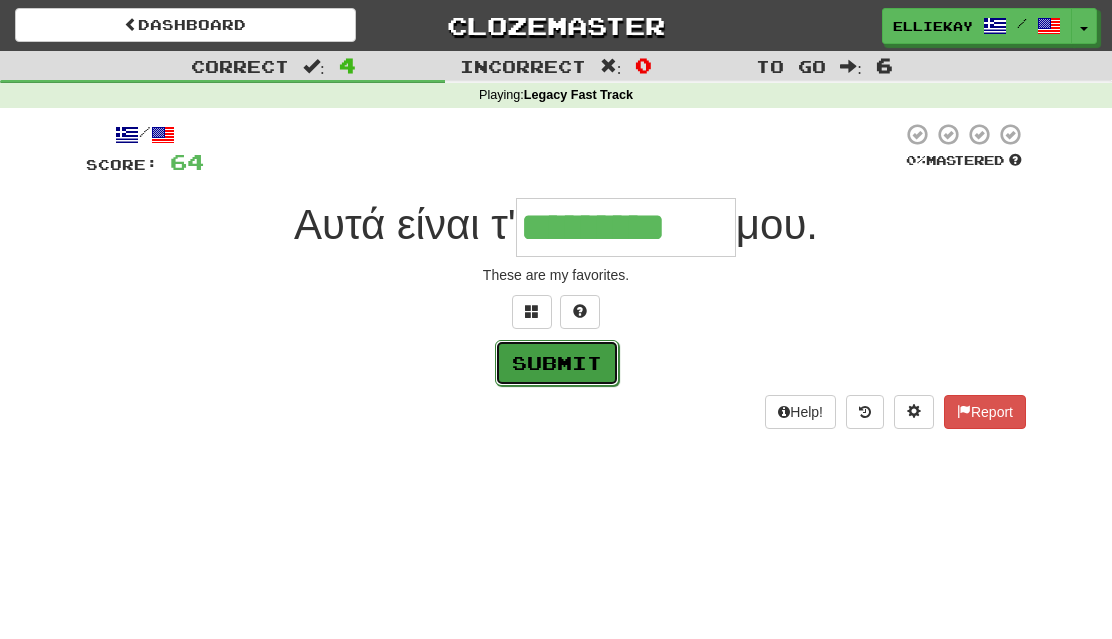 click on "Submit" at bounding box center (557, 363) 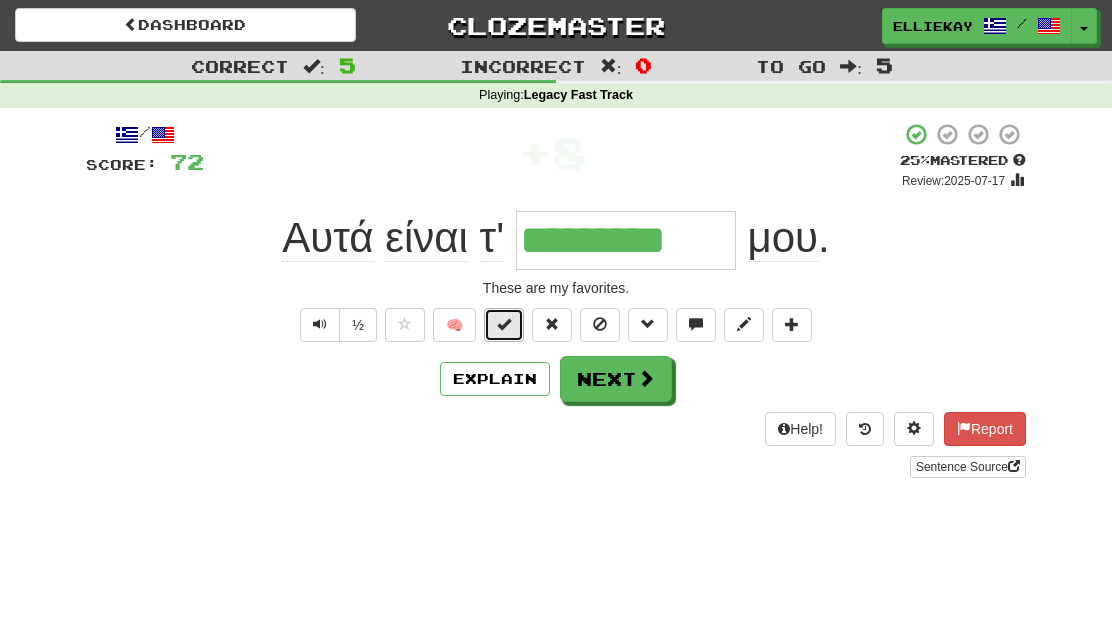click at bounding box center [504, 324] 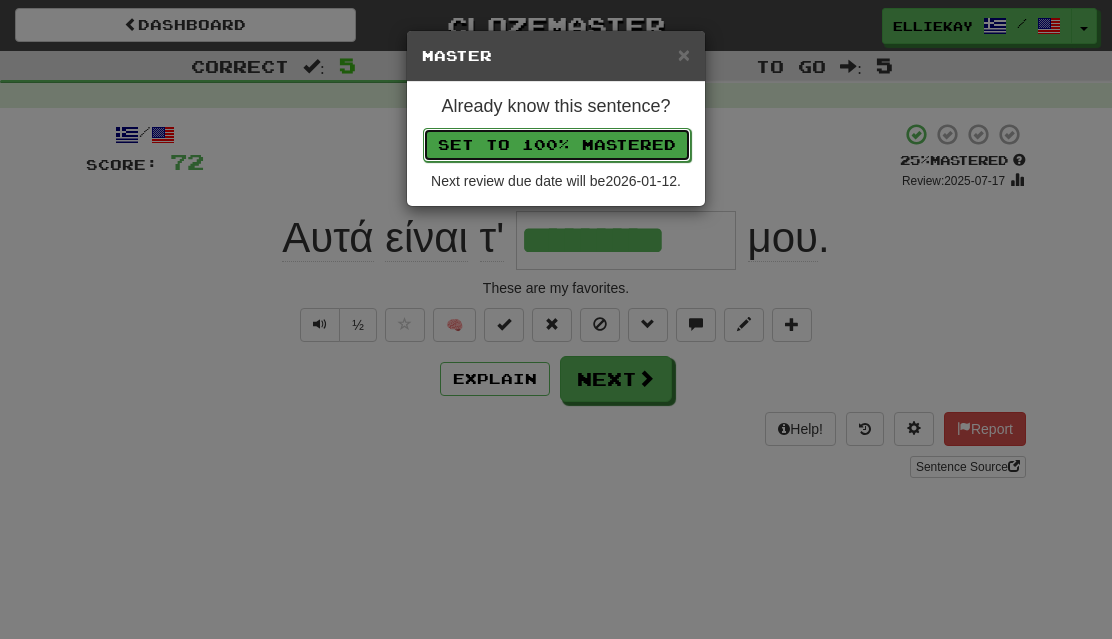 click on "Set to 100% Mastered" at bounding box center (557, 145) 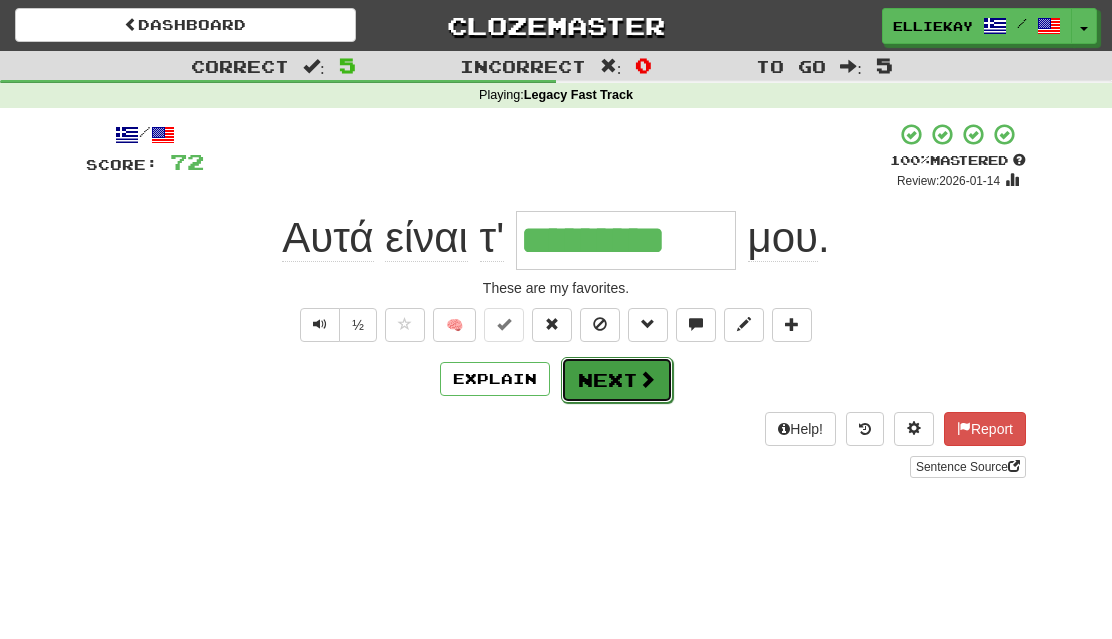 click on "Next" at bounding box center (617, 380) 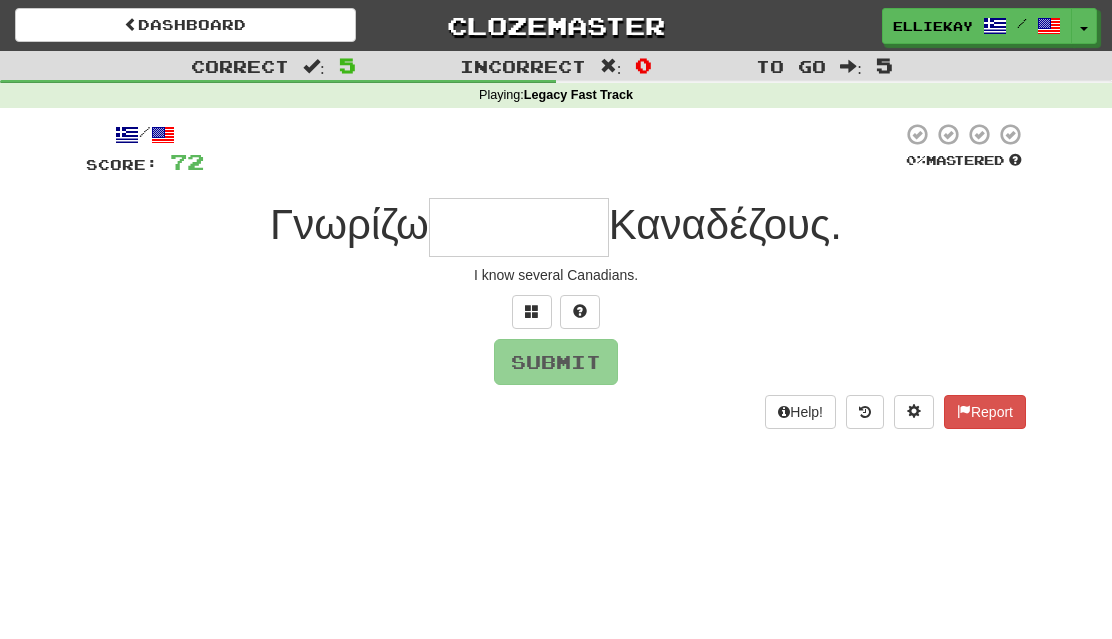 type on "*" 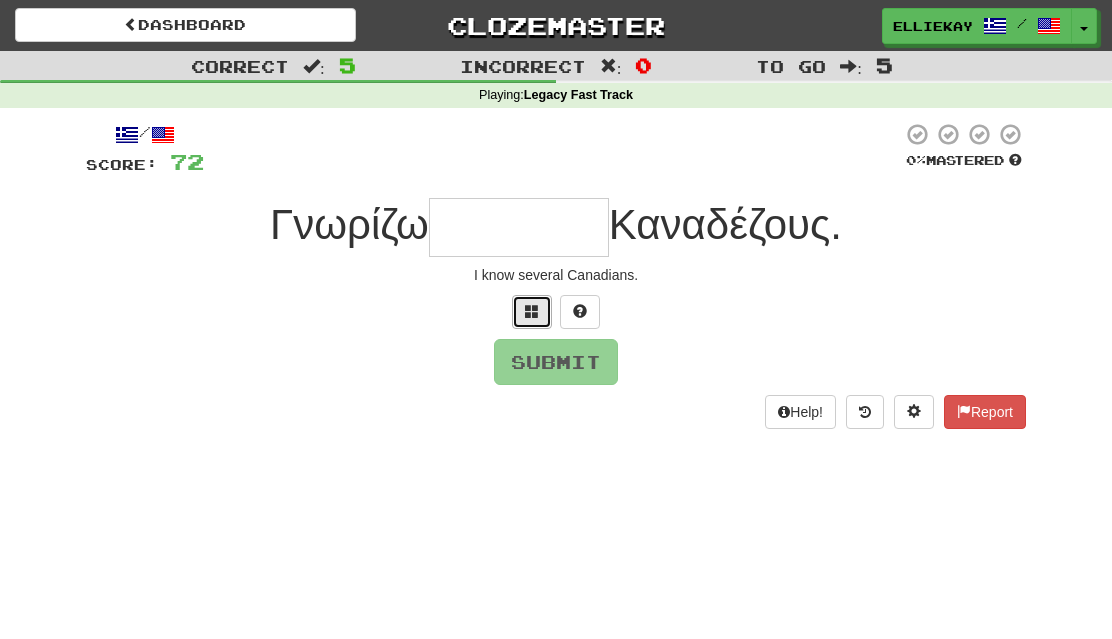 click at bounding box center [532, 312] 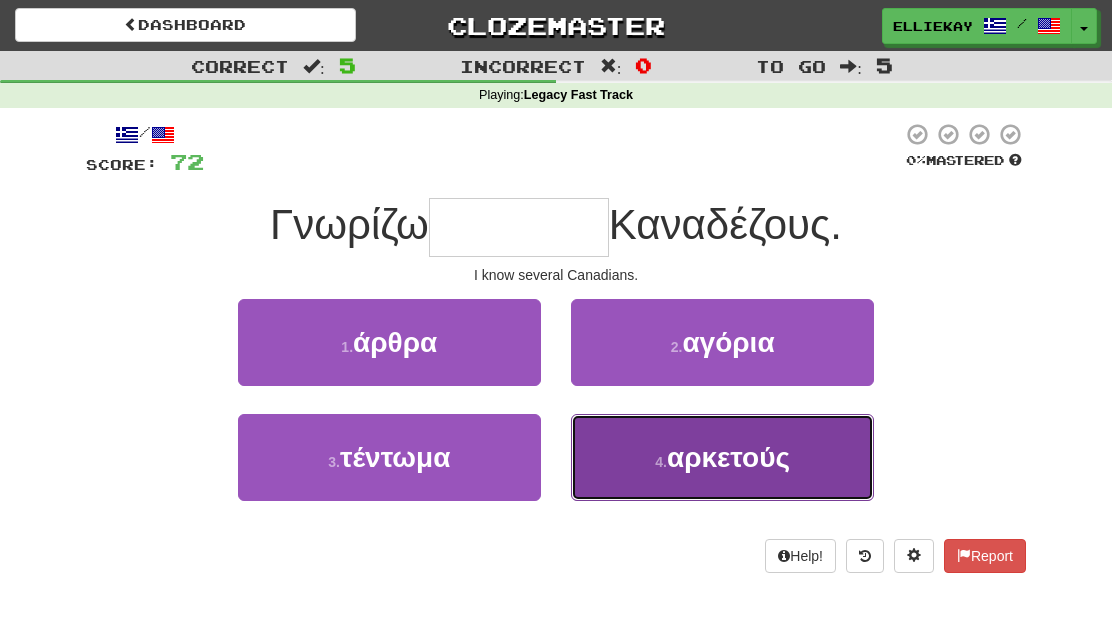 click on "αρκετούς" at bounding box center [728, 457] 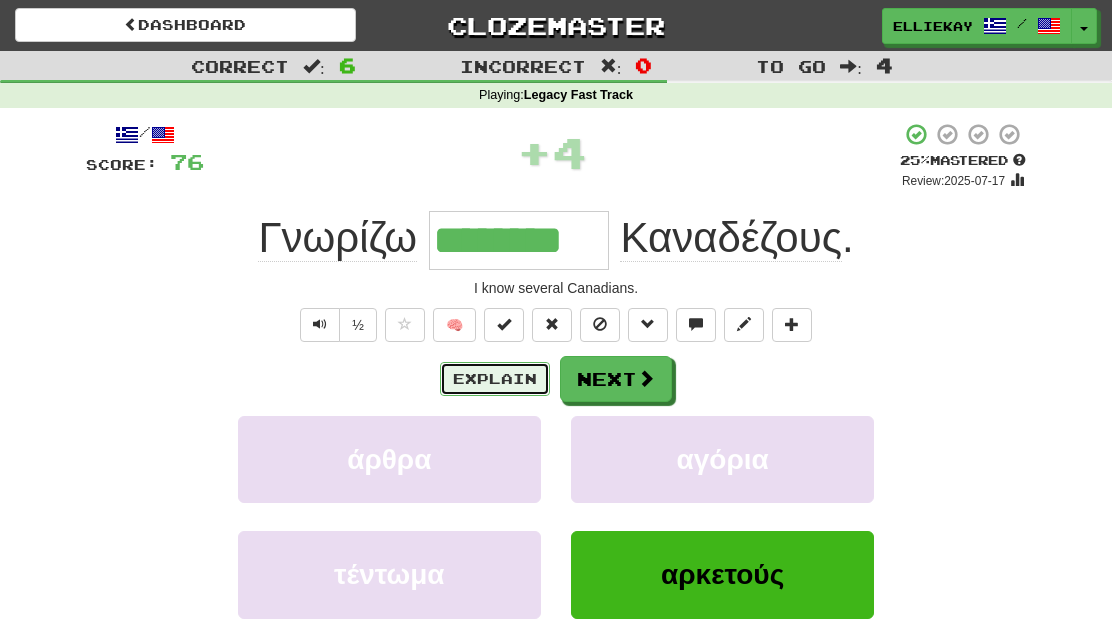 click on "Explain" at bounding box center [495, 379] 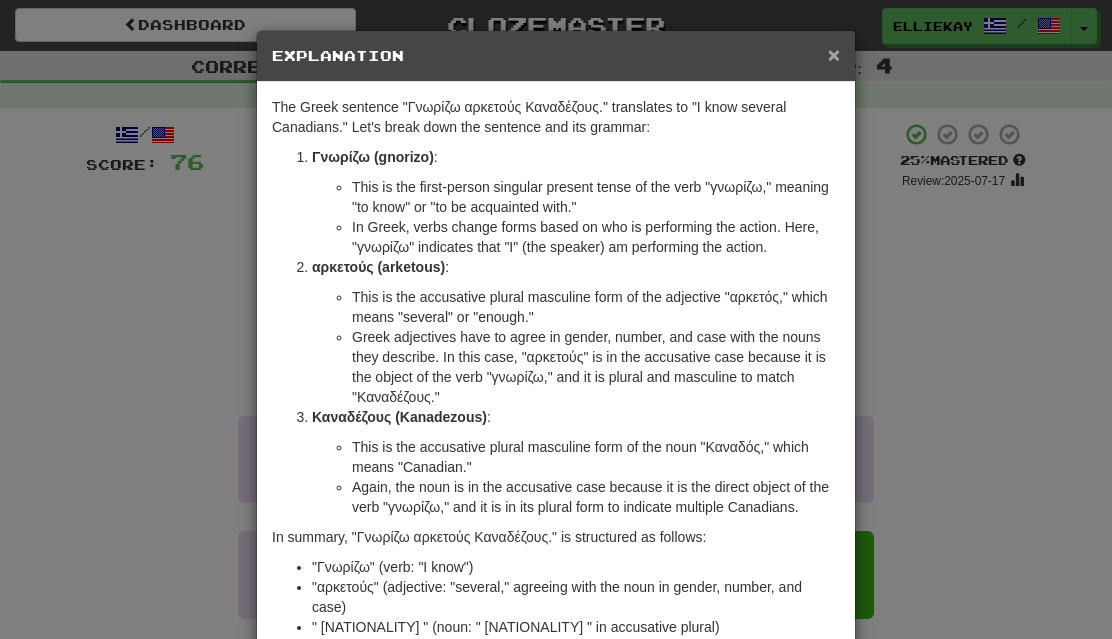 click on "×" at bounding box center (834, 54) 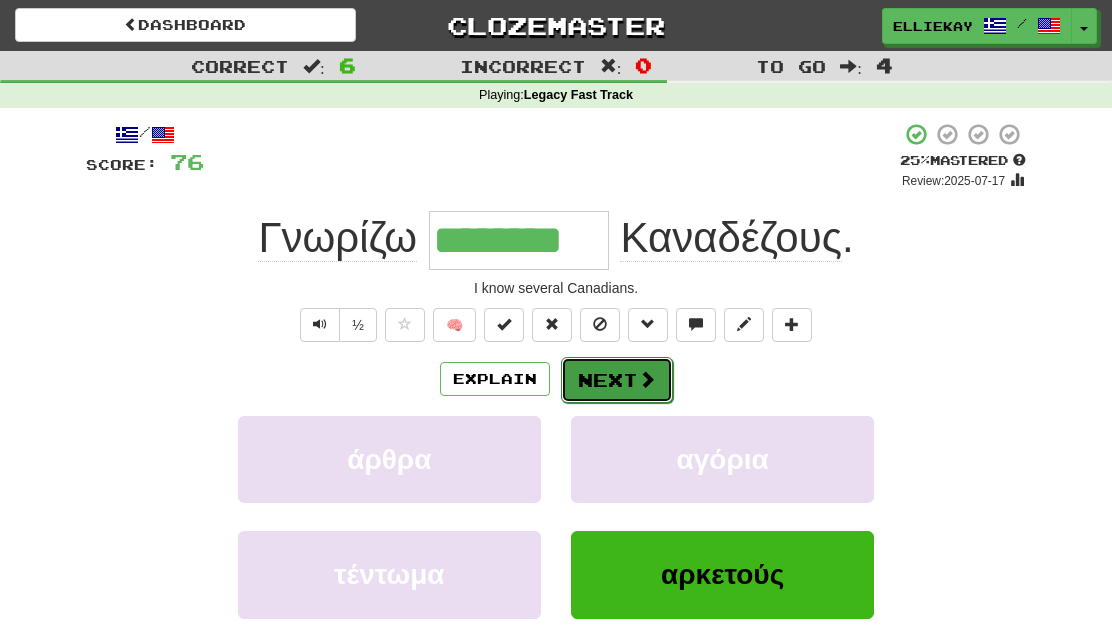 click on "Next" at bounding box center (617, 380) 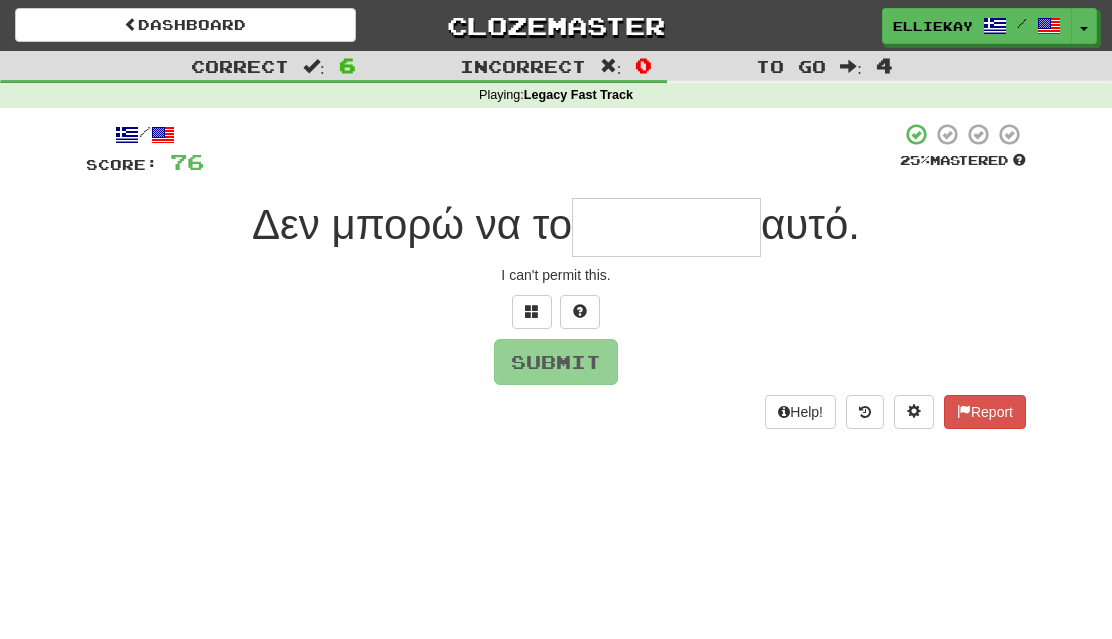 type on "*" 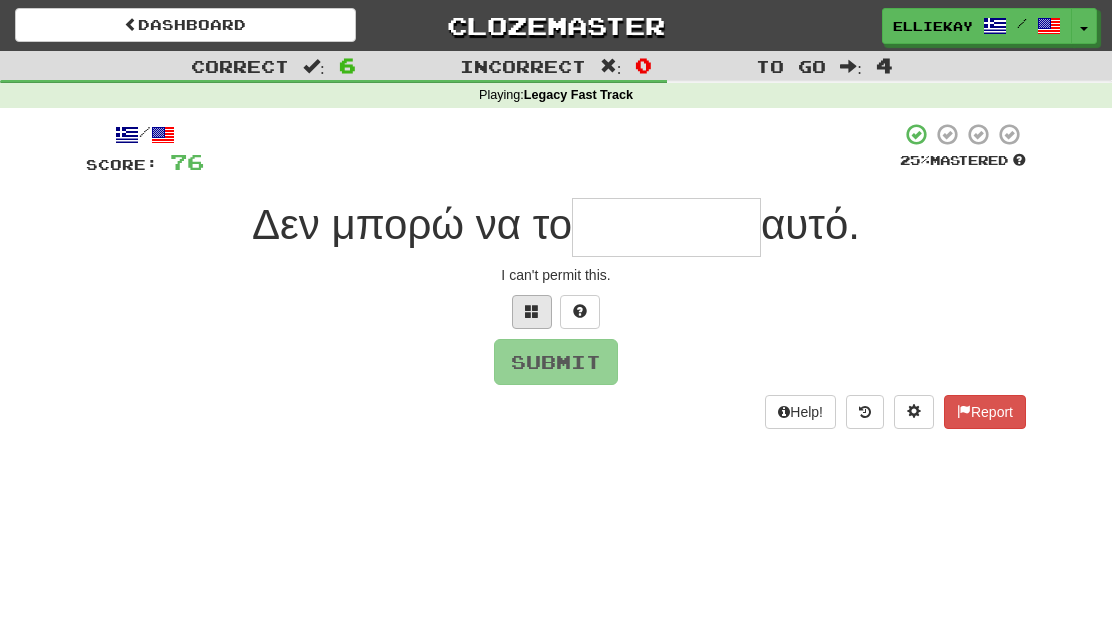 type on "*" 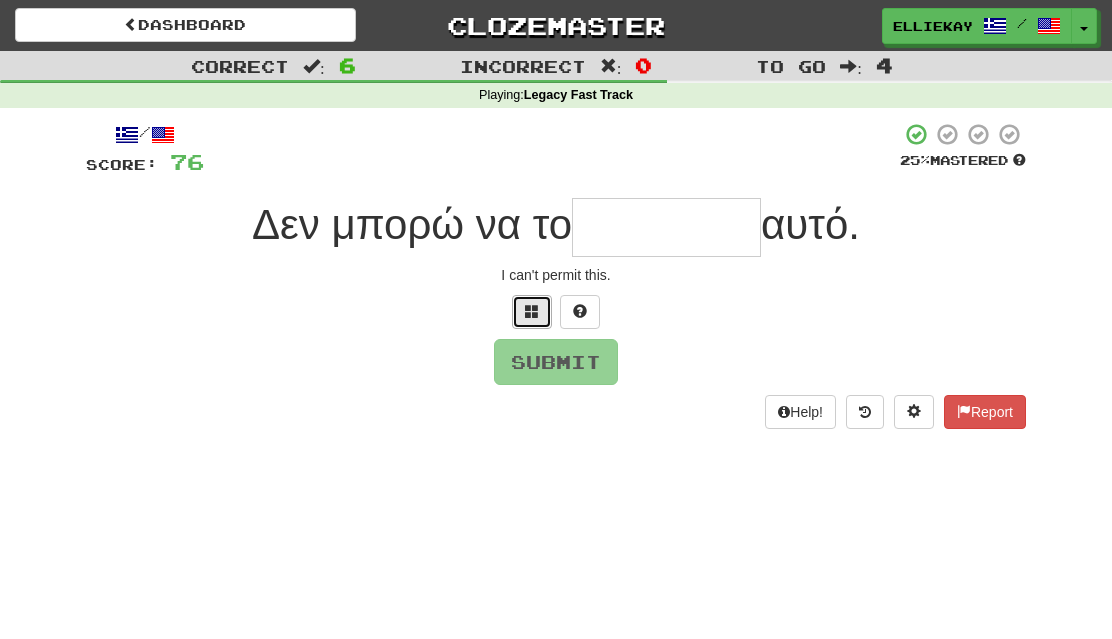 click at bounding box center (532, 312) 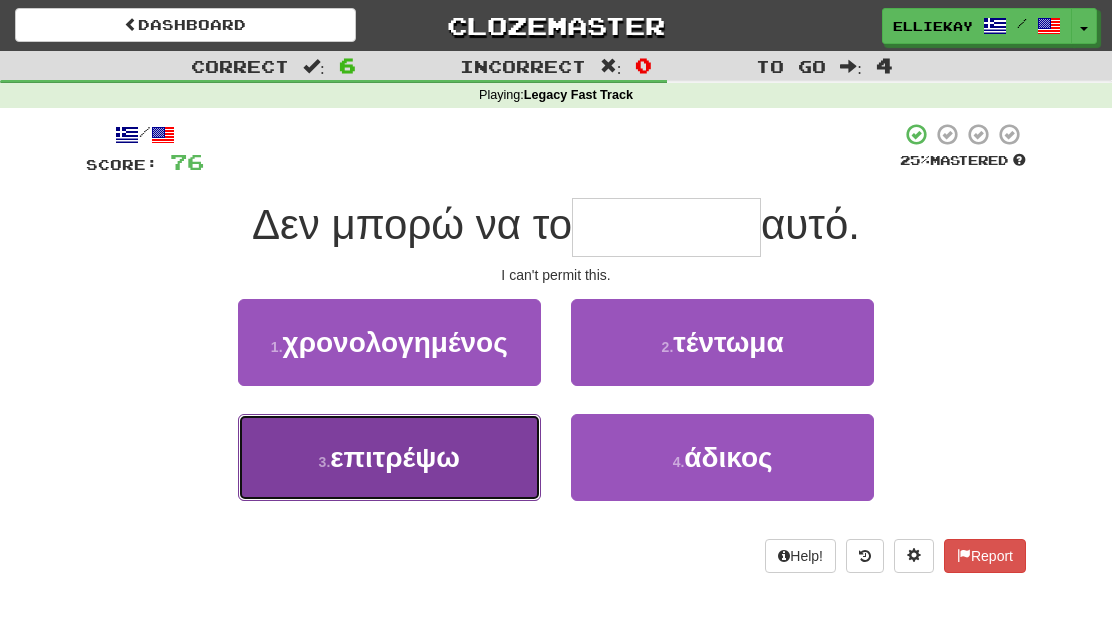 click on "3 .  επιτρέψω" at bounding box center [389, 457] 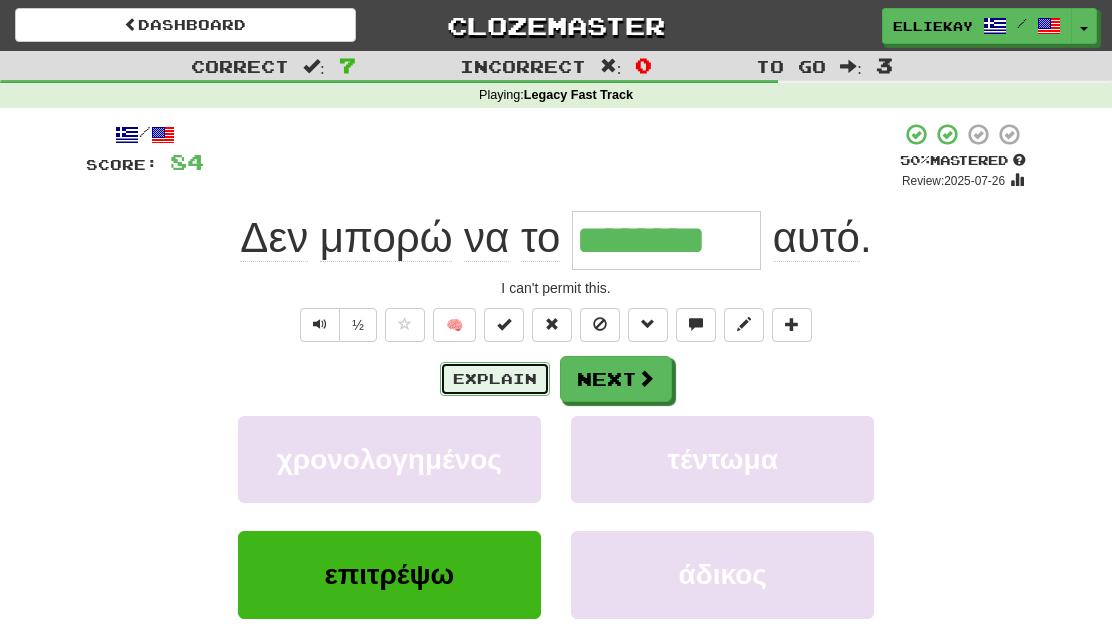click on "Explain" at bounding box center [495, 379] 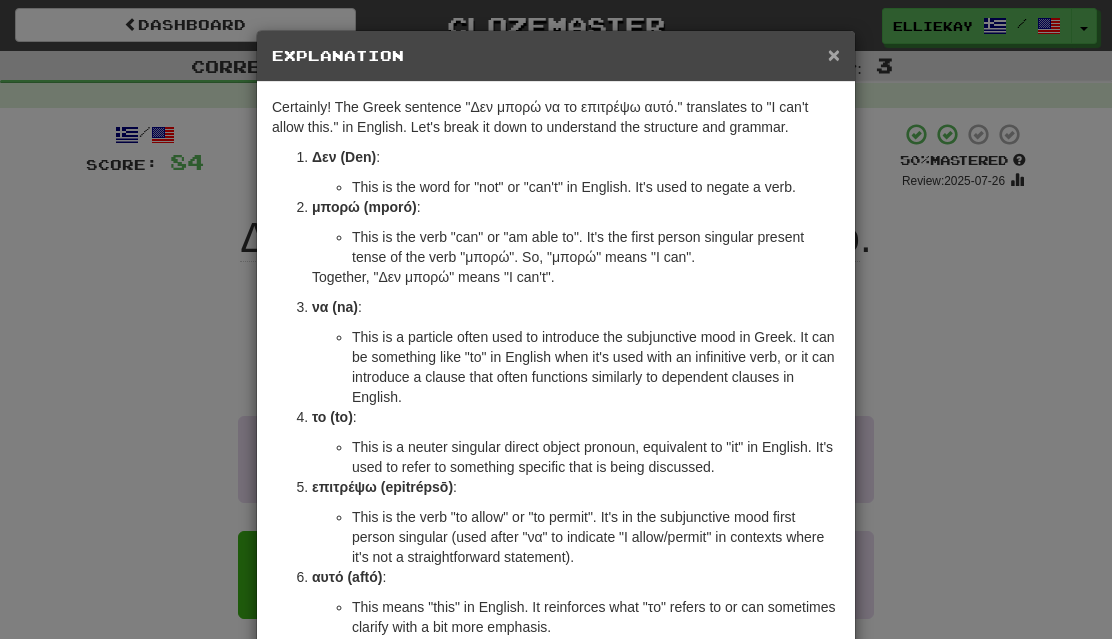 click on "×" at bounding box center [834, 54] 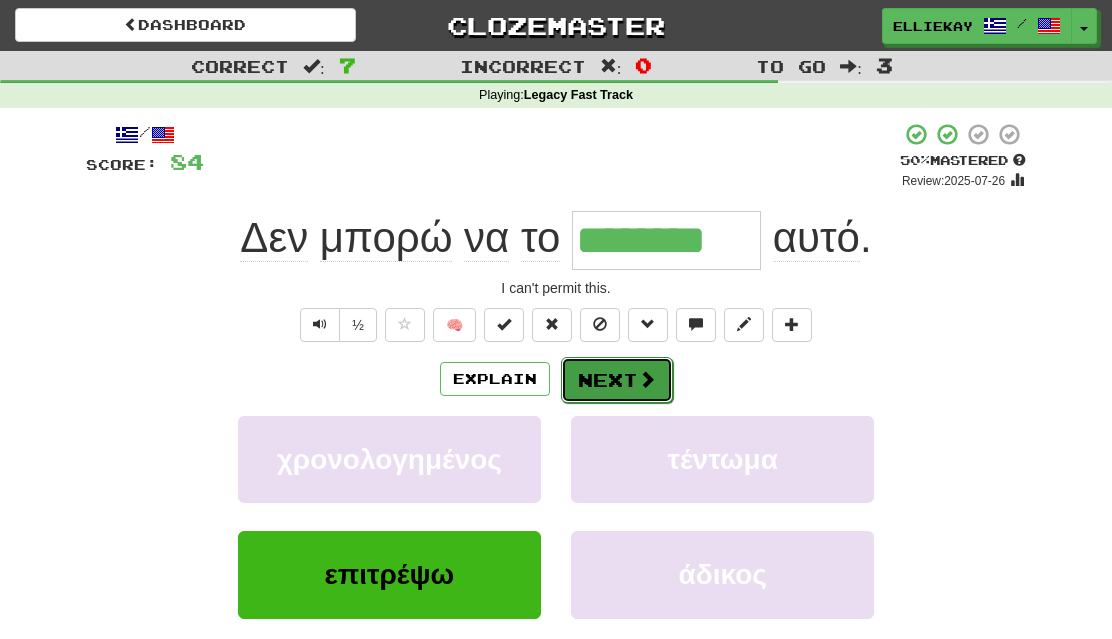 click at bounding box center [647, 379] 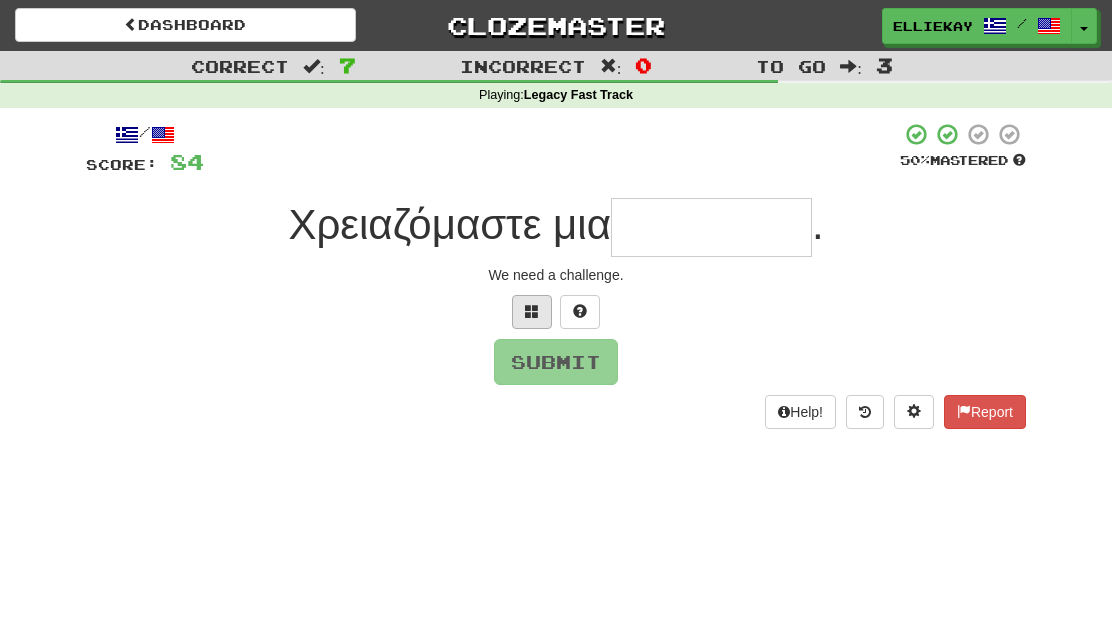 type on "*" 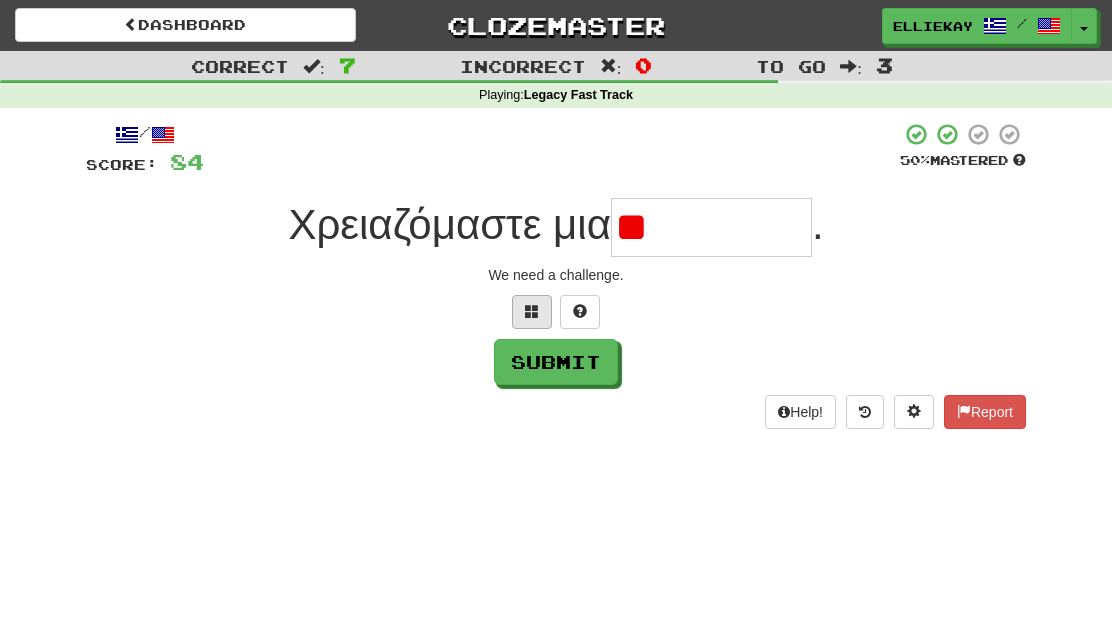 type on "*" 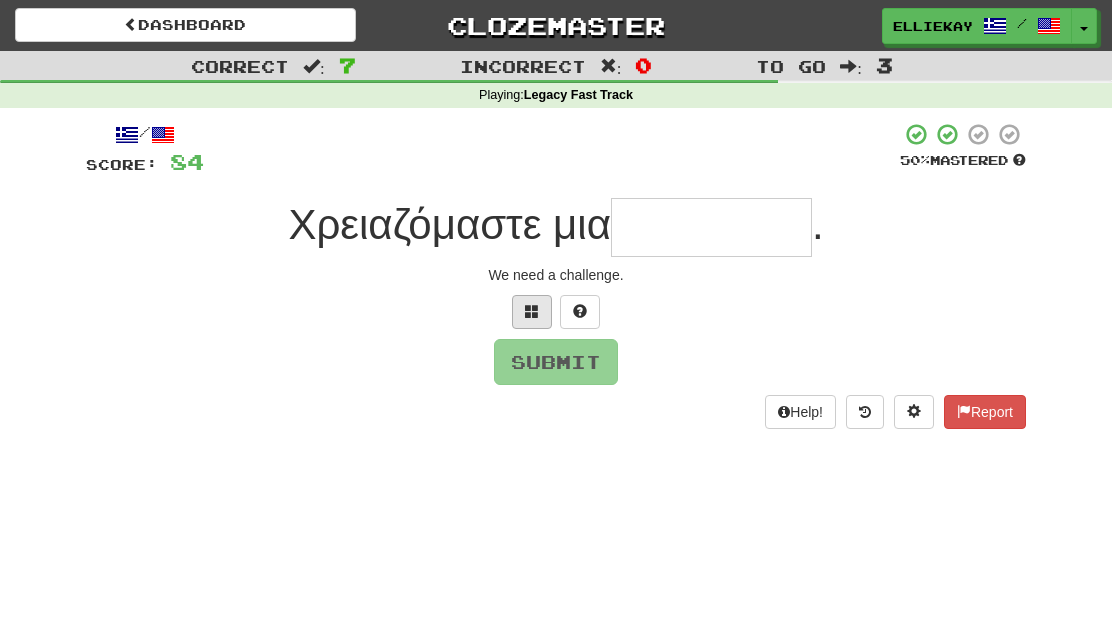 type on "*" 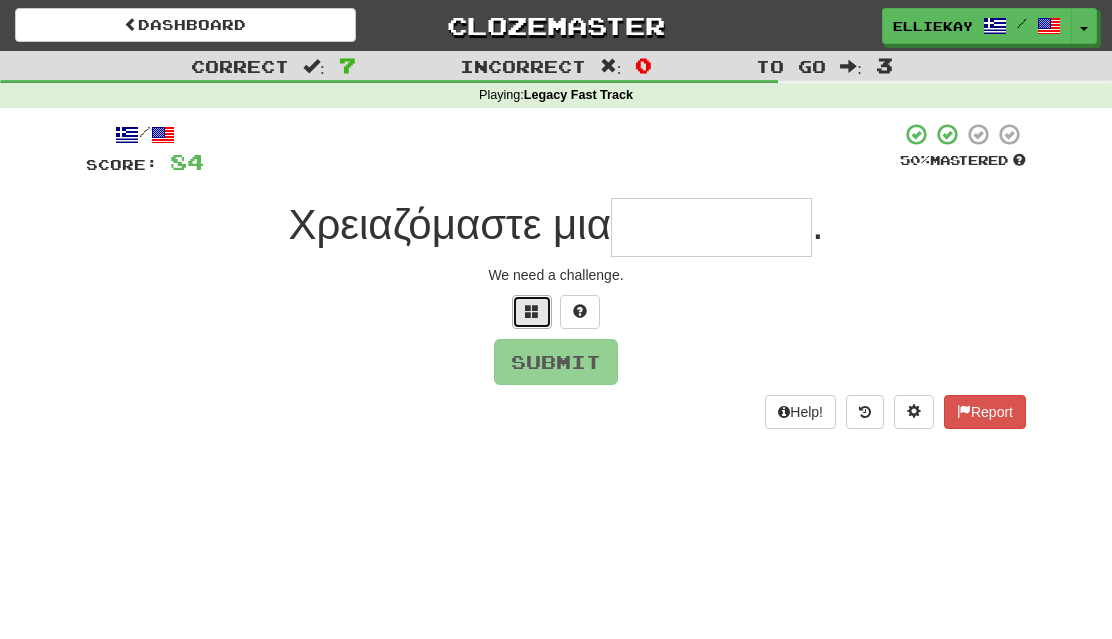 click at bounding box center [532, 311] 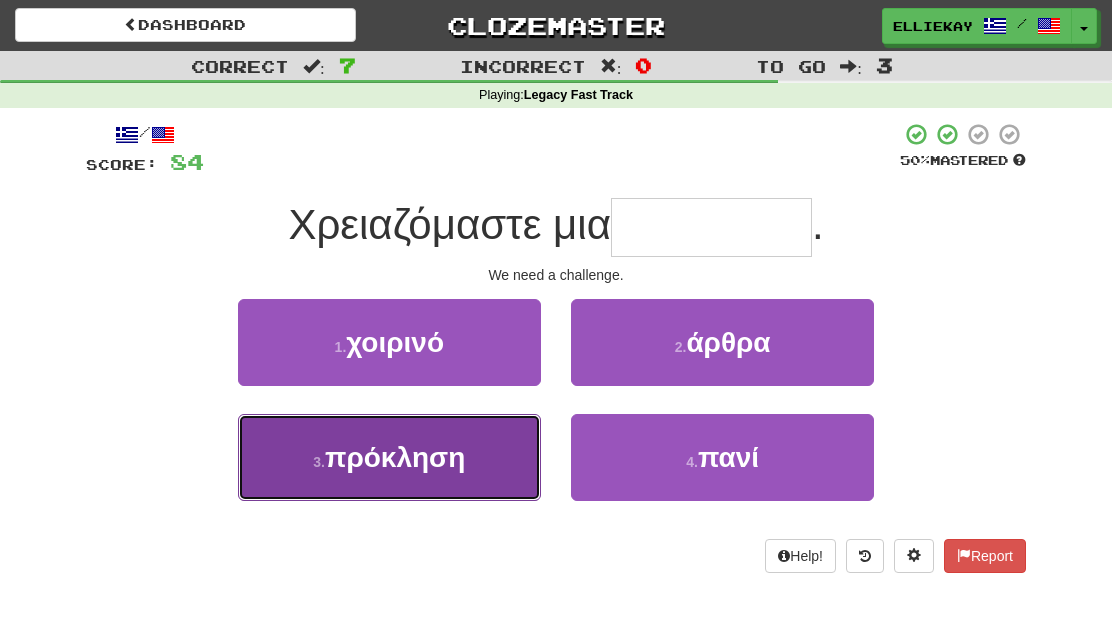 click on "3 .  πρόκληση" at bounding box center (389, 457) 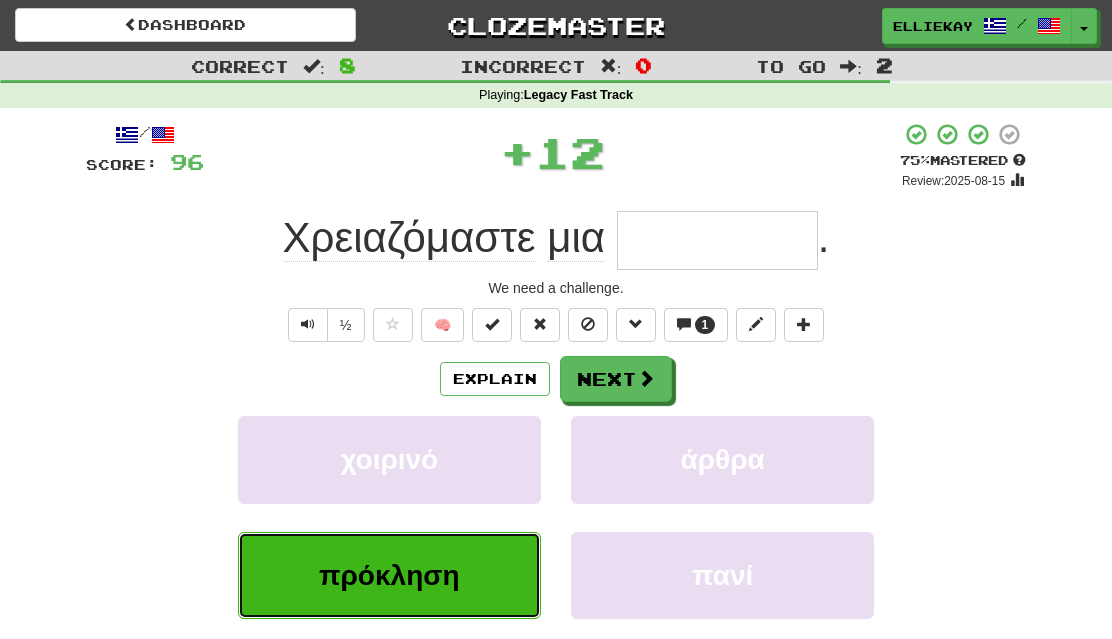 type on "********" 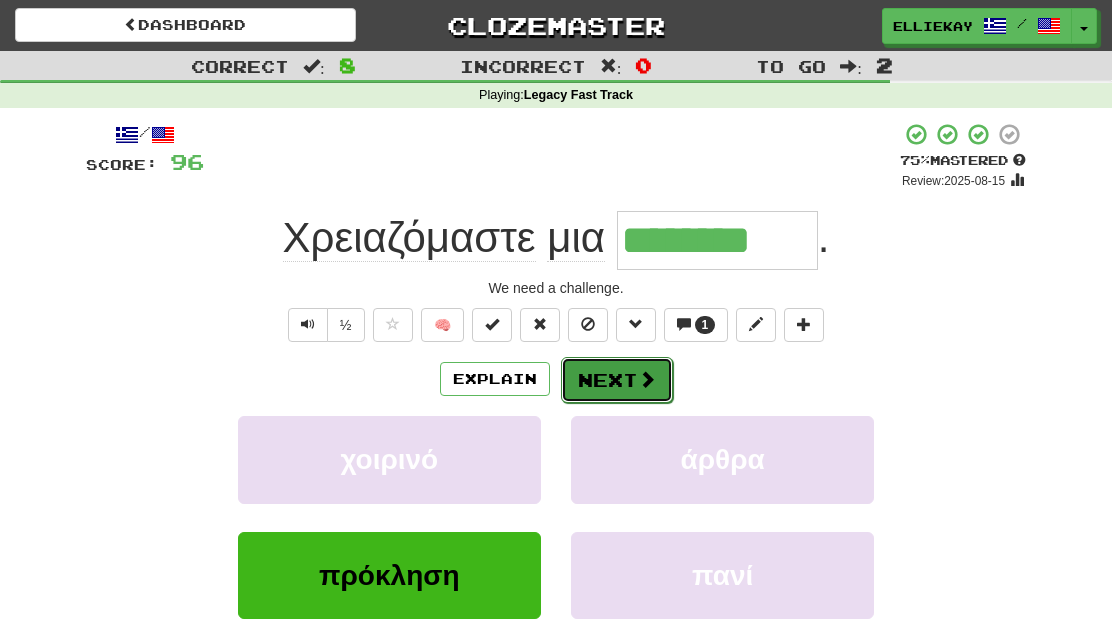 click on "Next" at bounding box center (617, 380) 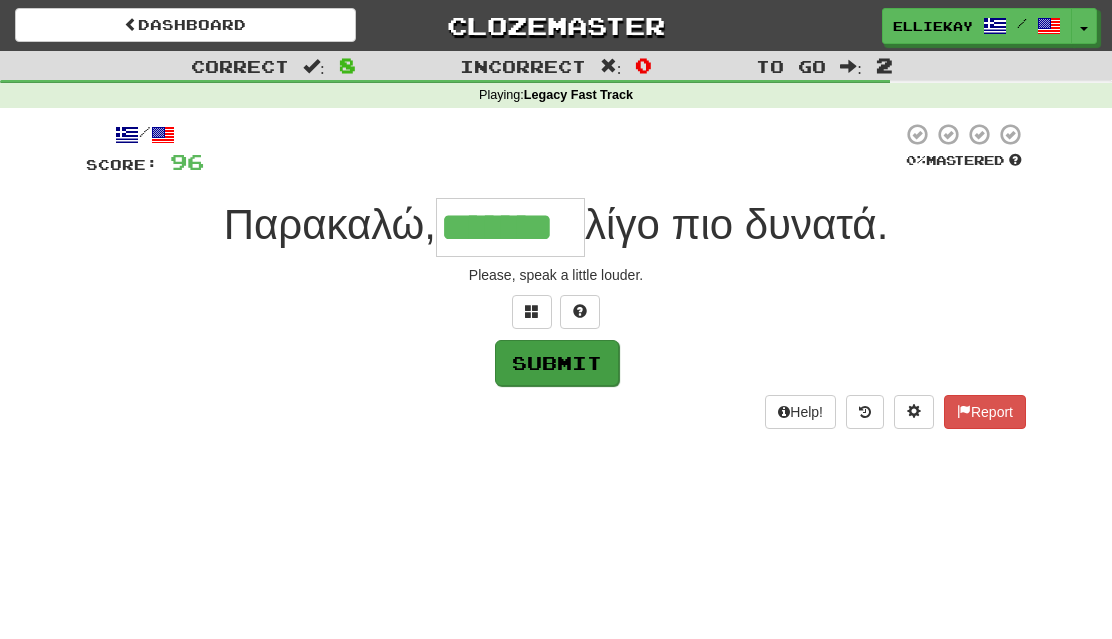 type on "*******" 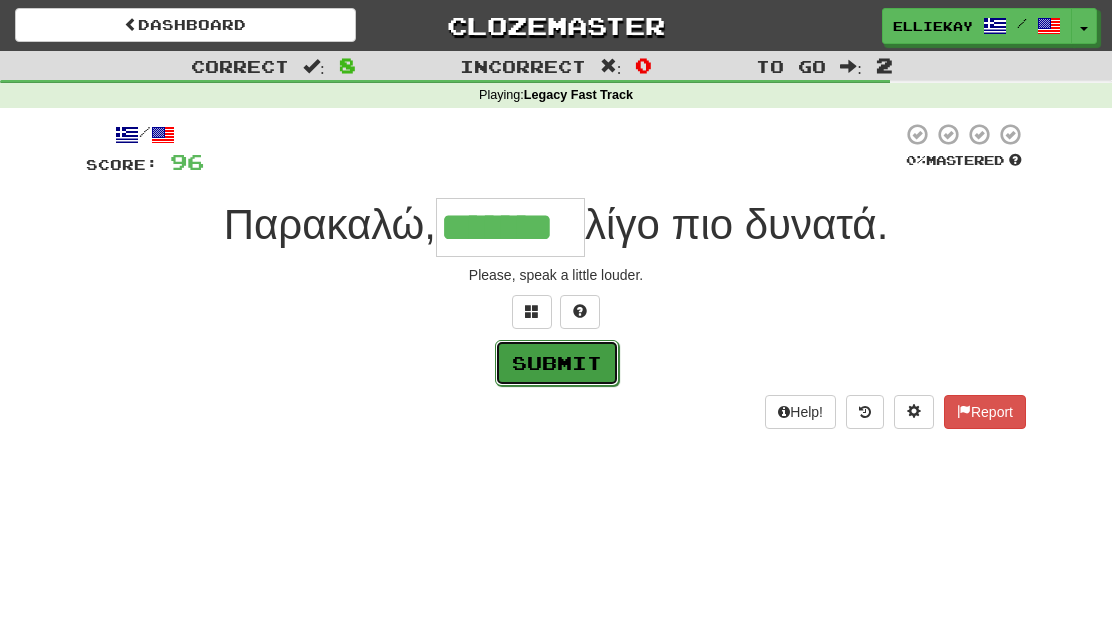 click on "Submit" at bounding box center (557, 363) 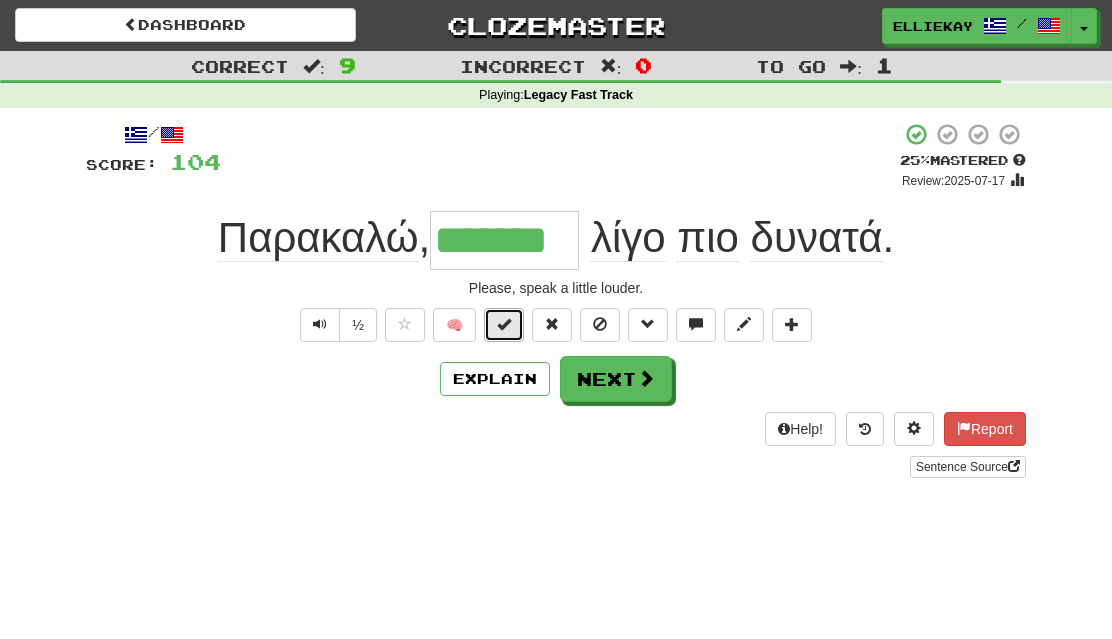 click at bounding box center [504, 325] 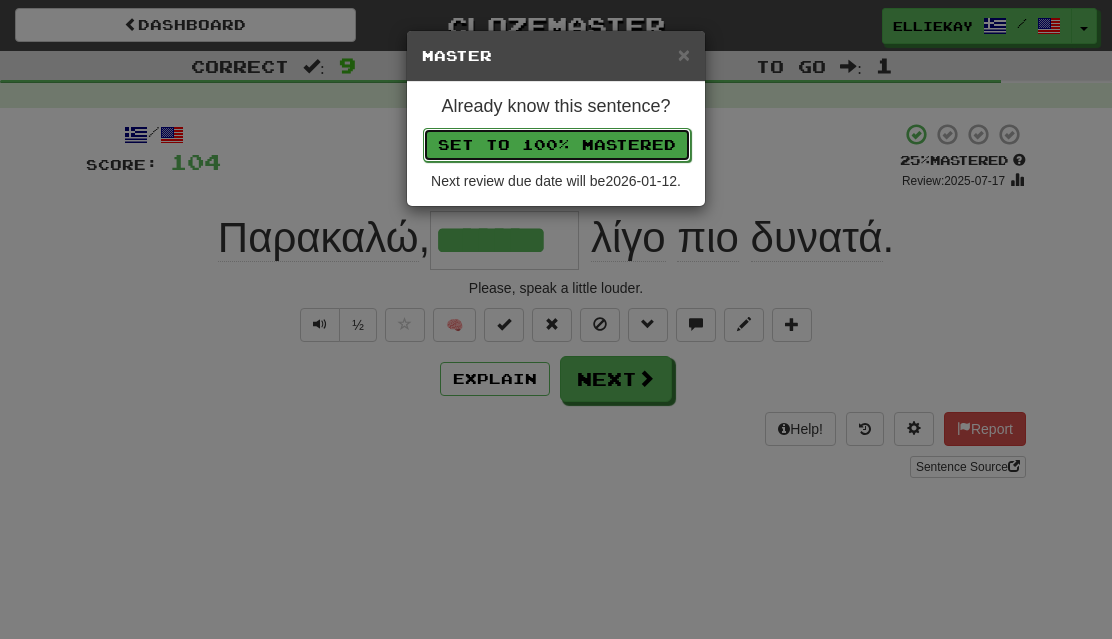 click on "Set to 100% Mastered" at bounding box center [557, 145] 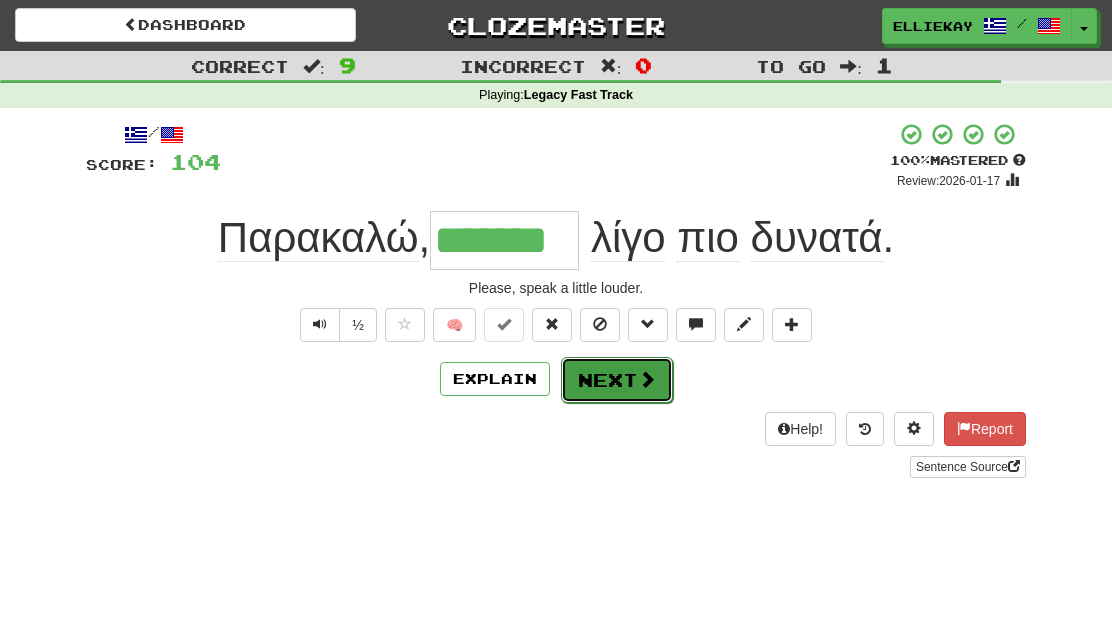 click on "Next" at bounding box center (617, 380) 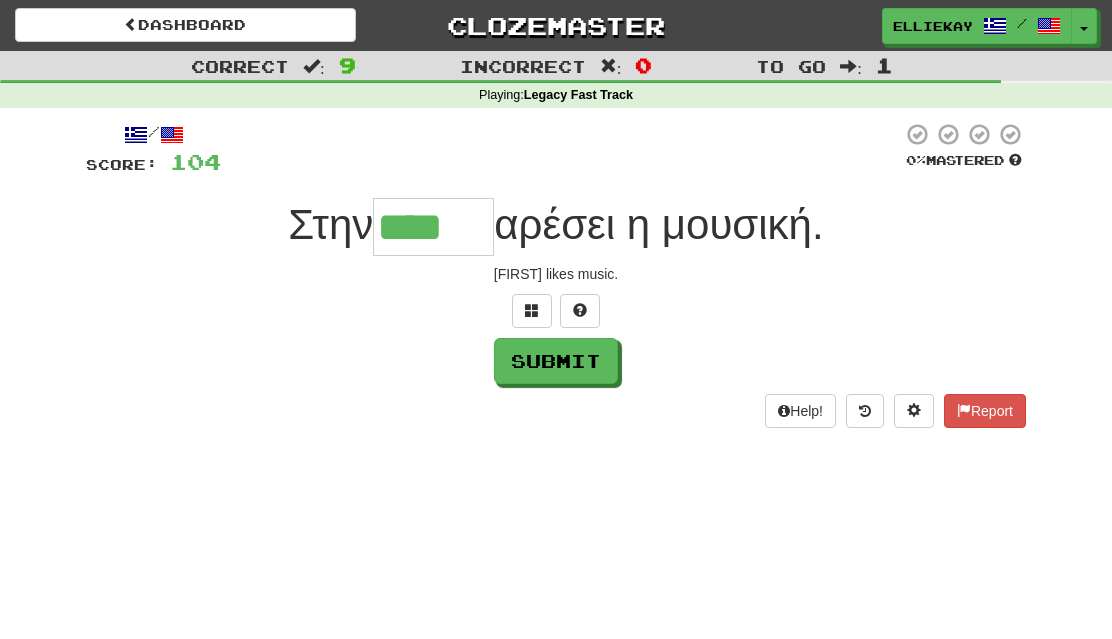 scroll, scrollTop: 0, scrollLeft: 0, axis: both 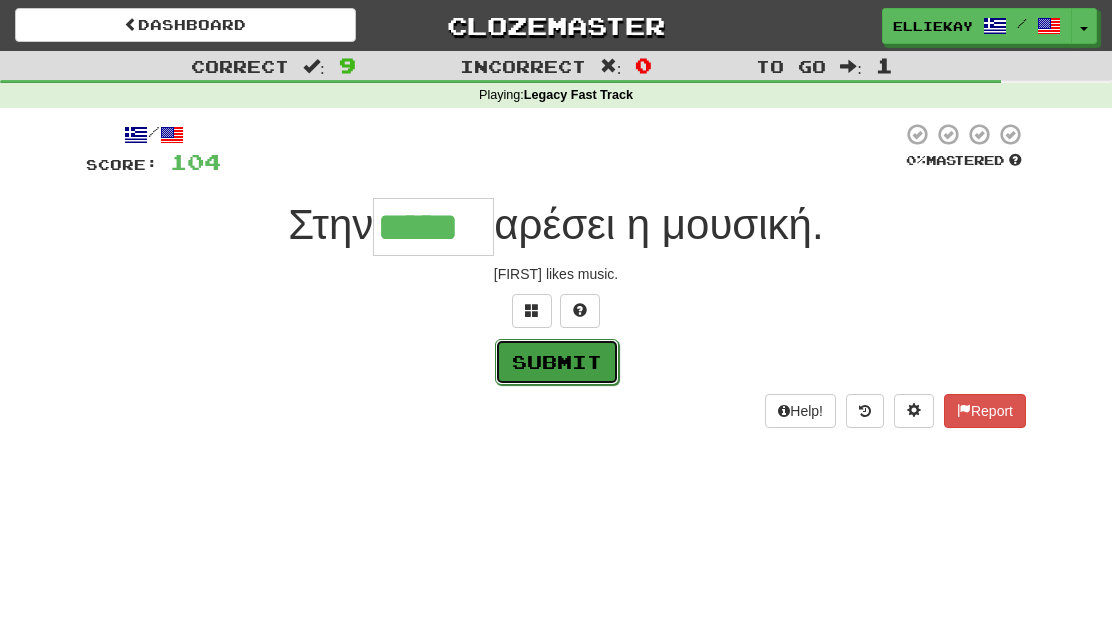 click on "Submit" at bounding box center (557, 362) 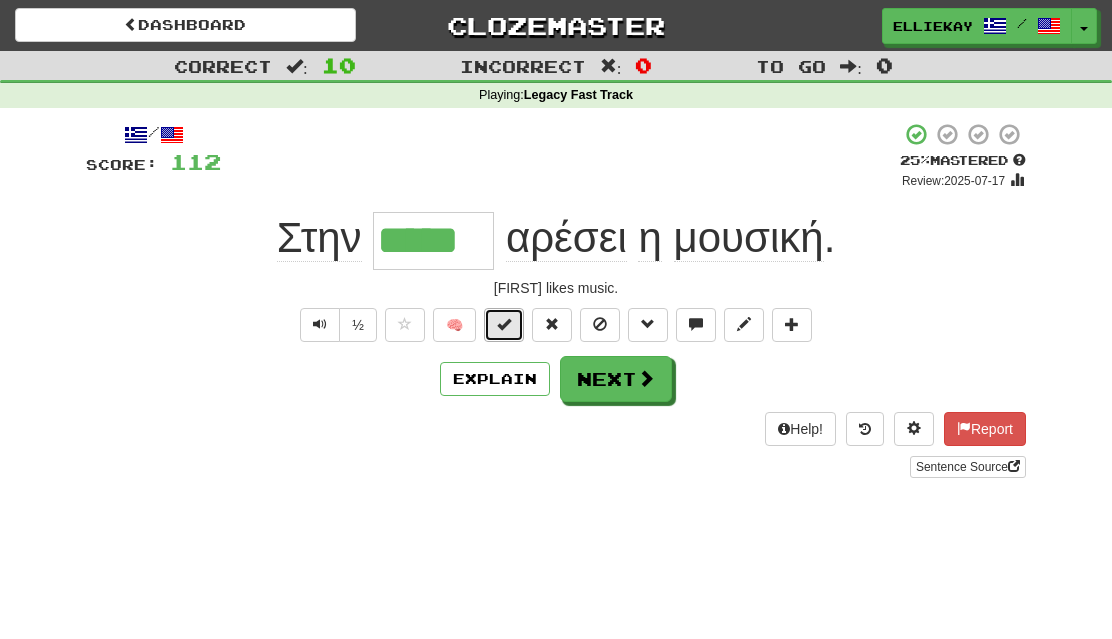 click at bounding box center [504, 324] 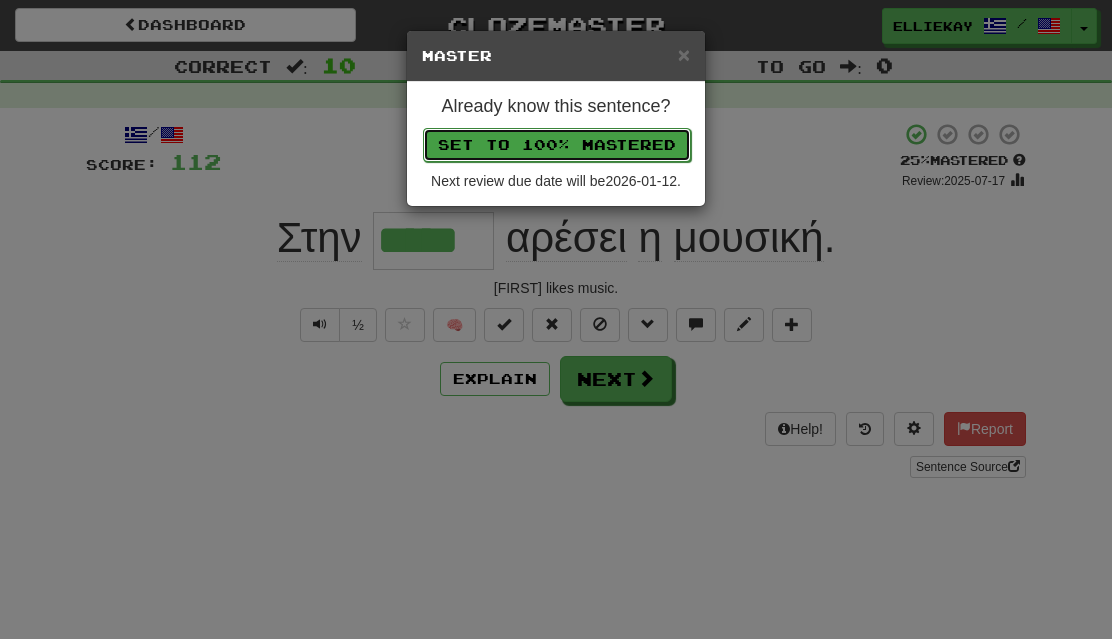 click on "Set to 100% Mastered" at bounding box center (557, 145) 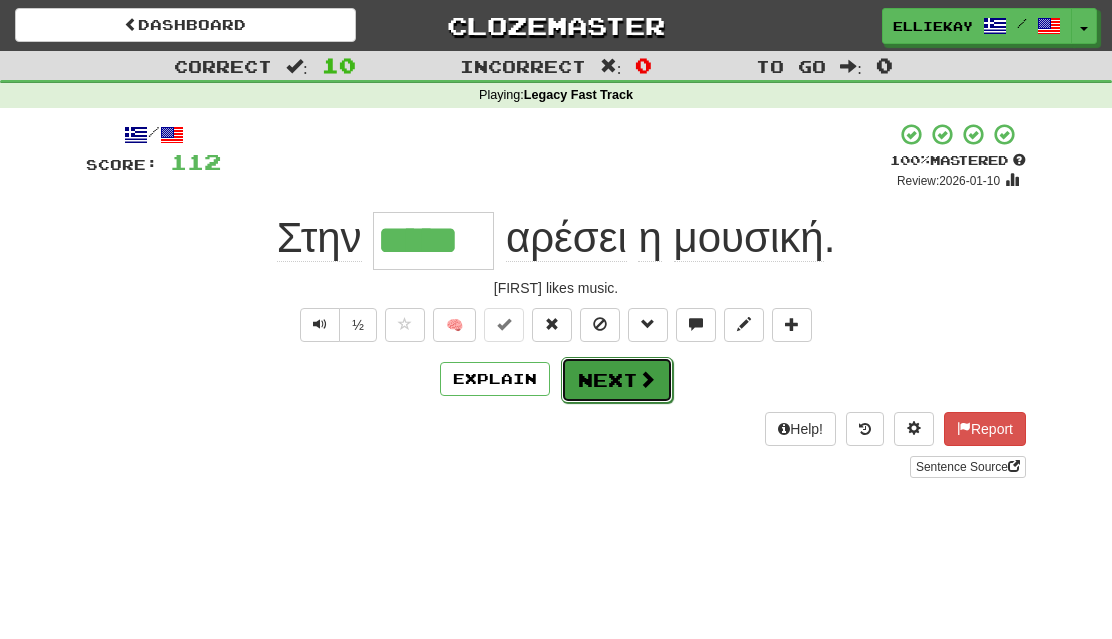click on "Next" at bounding box center (617, 380) 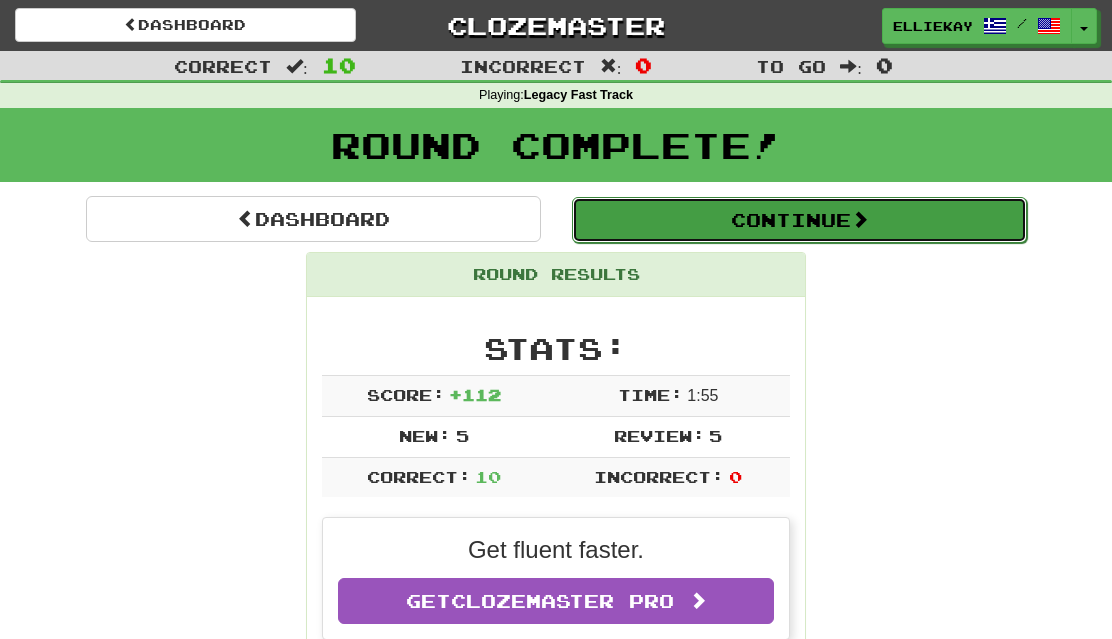 click at bounding box center (860, 219) 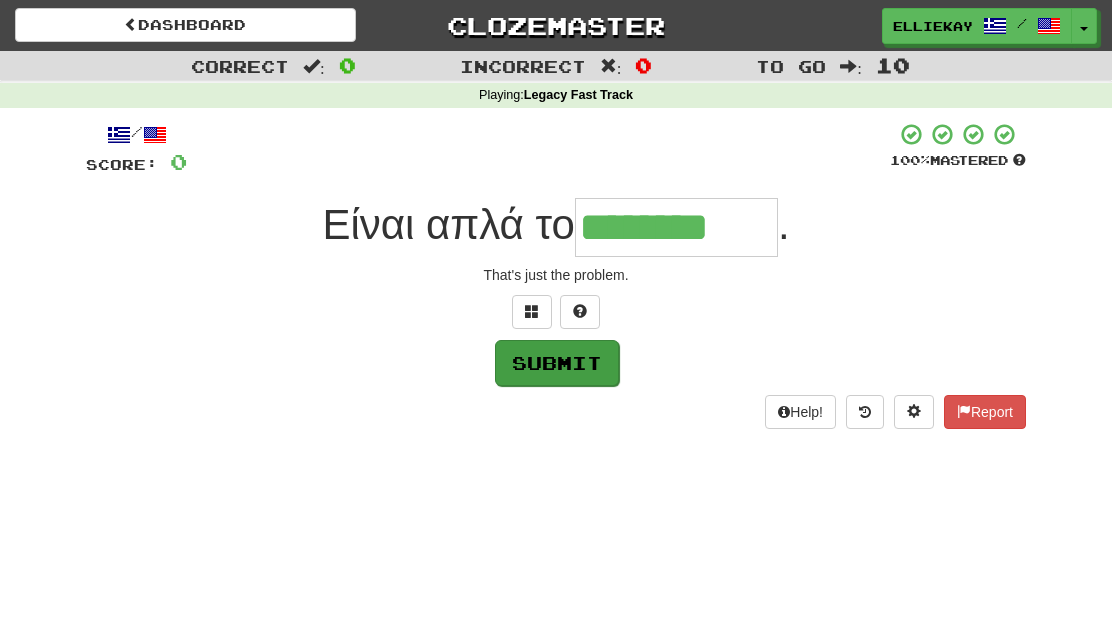 type on "********" 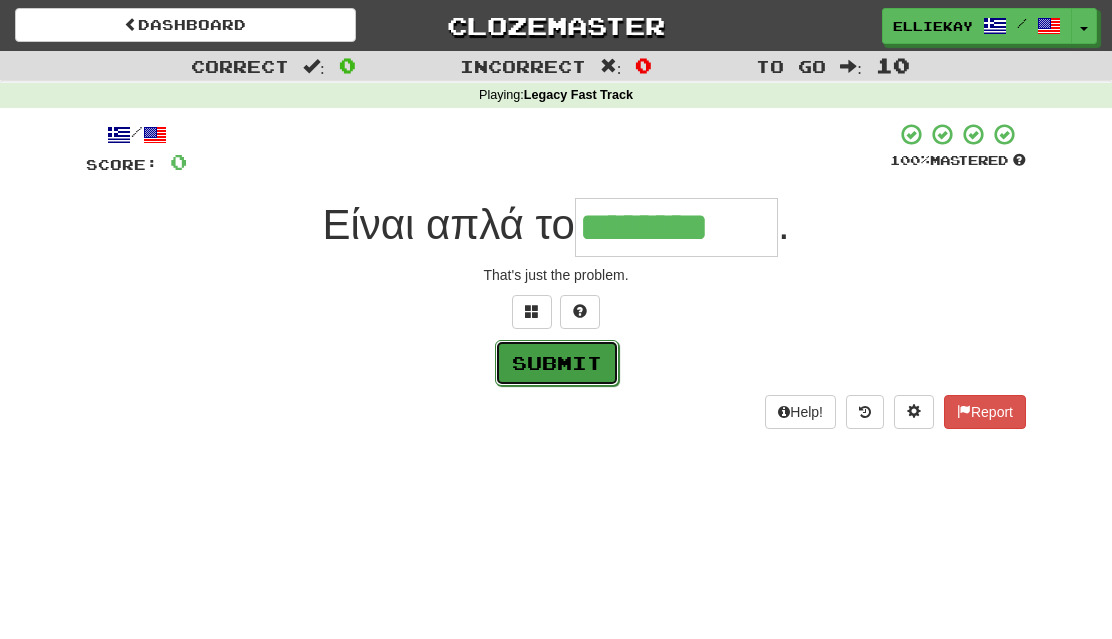click on "Submit" at bounding box center (557, 363) 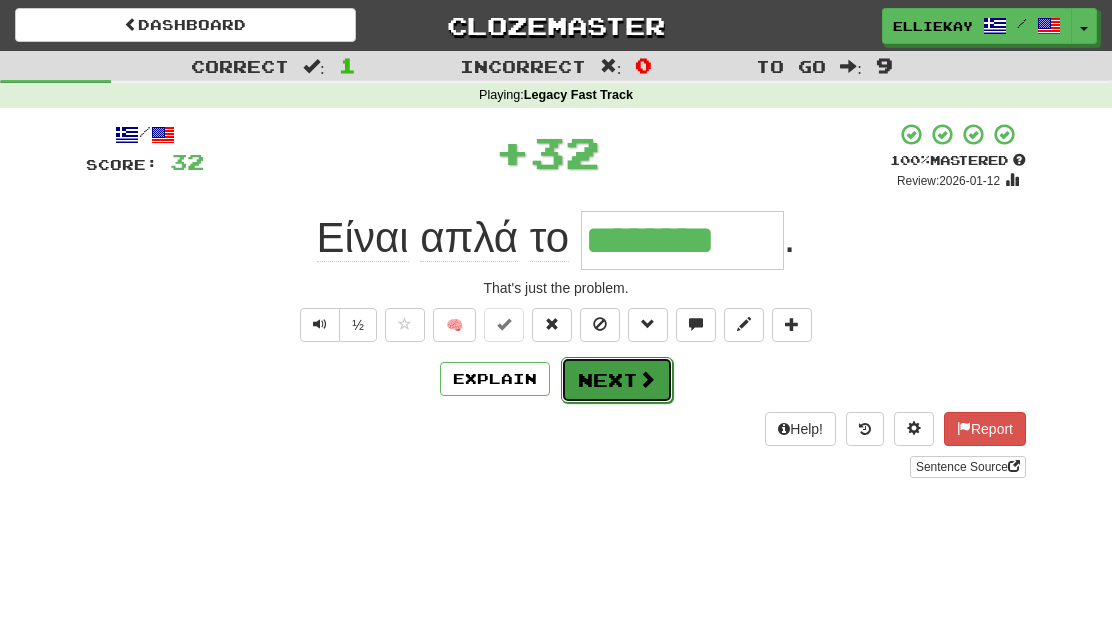 click at bounding box center (647, 379) 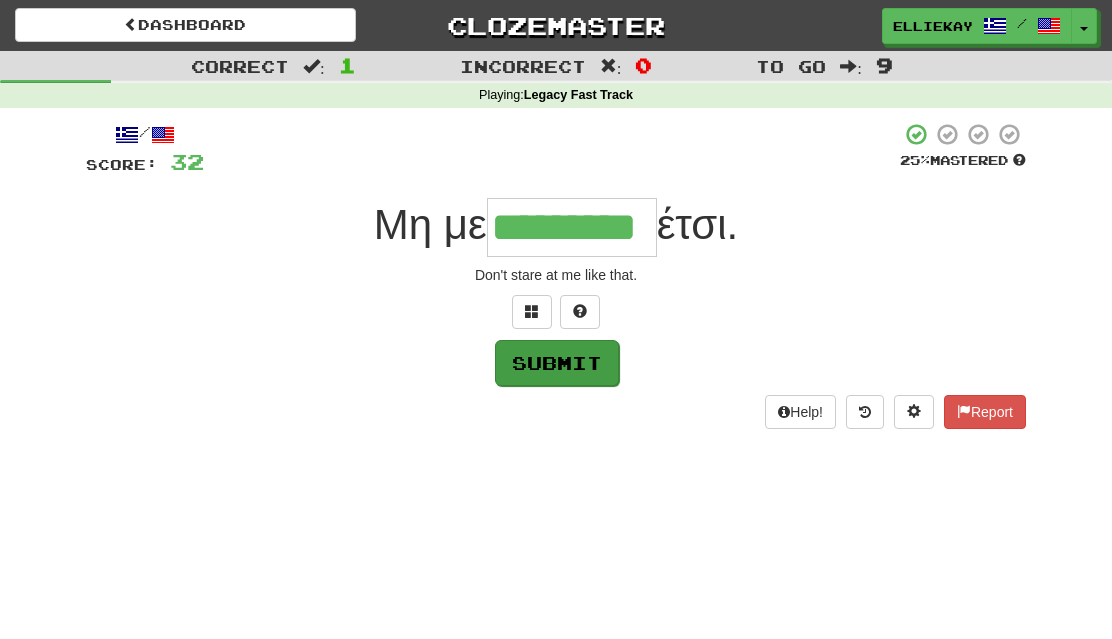 type on "*********" 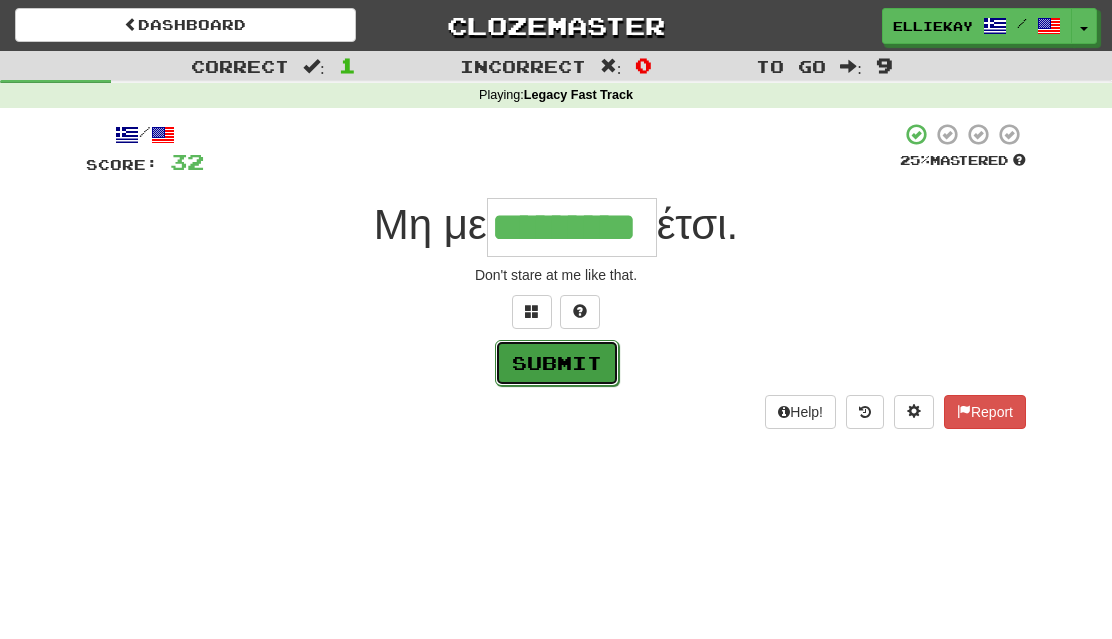 click on "Submit" at bounding box center (557, 363) 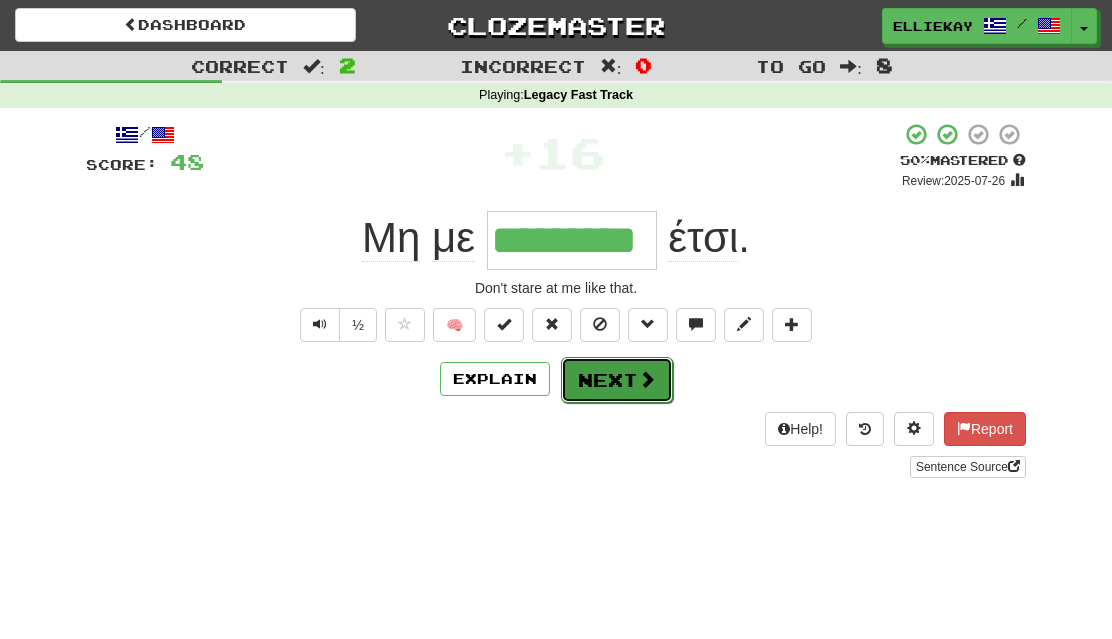 click on "Next" at bounding box center [617, 380] 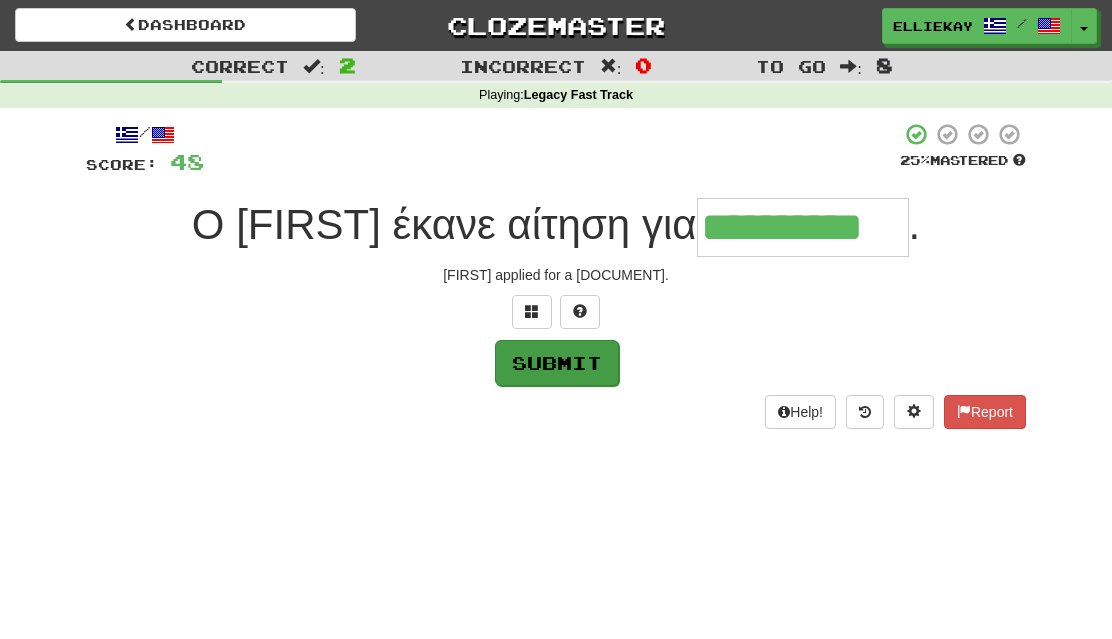 type on "**********" 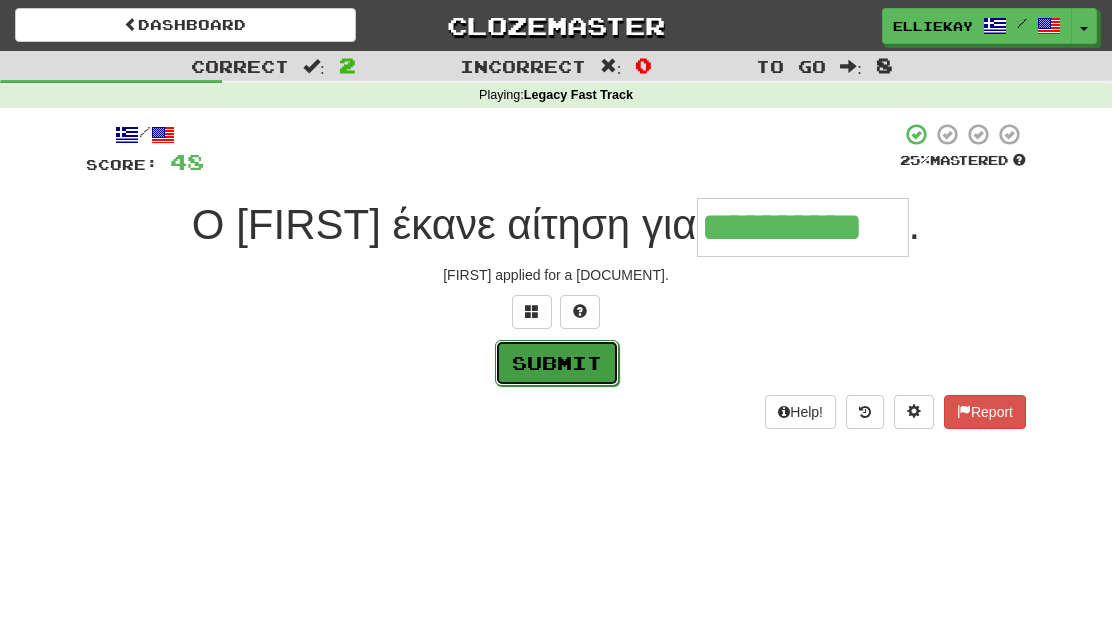 click on "Submit" at bounding box center [557, 363] 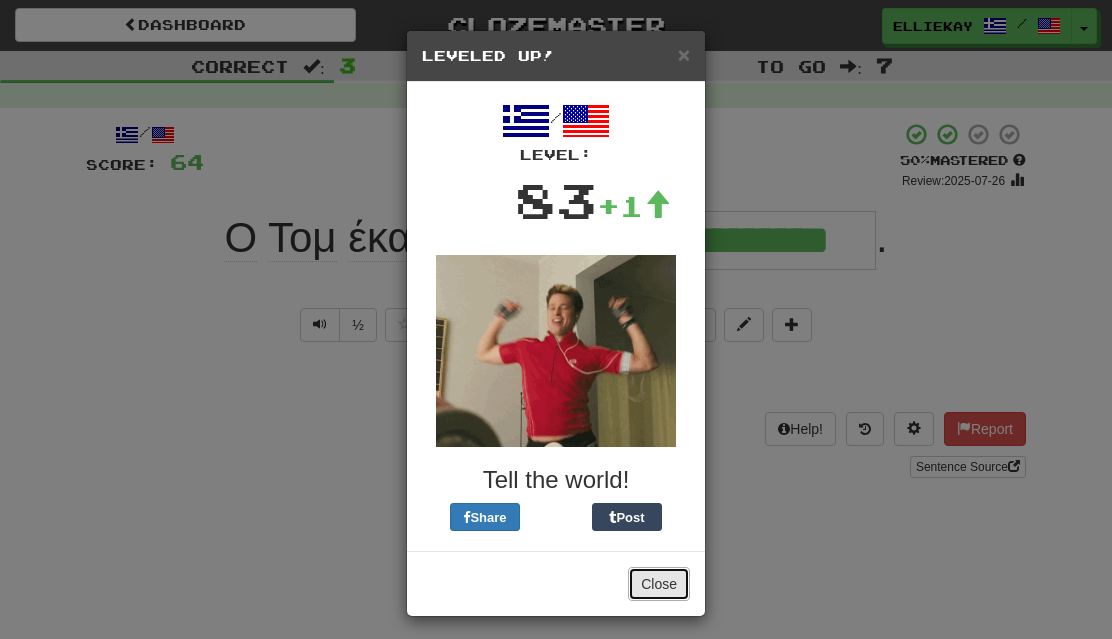 click on "Close" at bounding box center [659, 584] 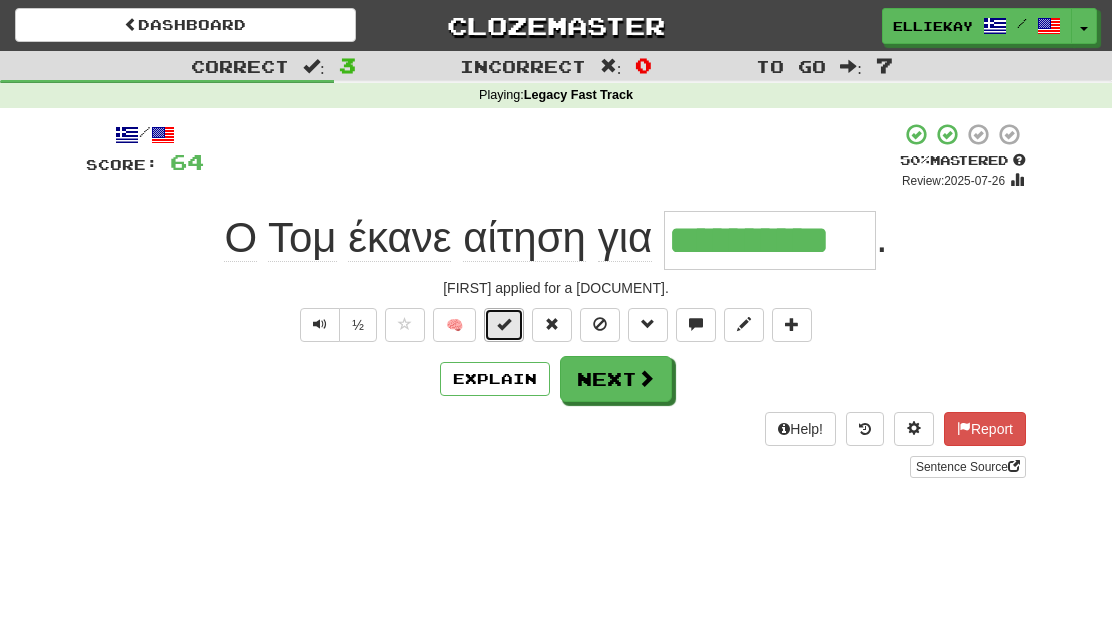 click at bounding box center [504, 324] 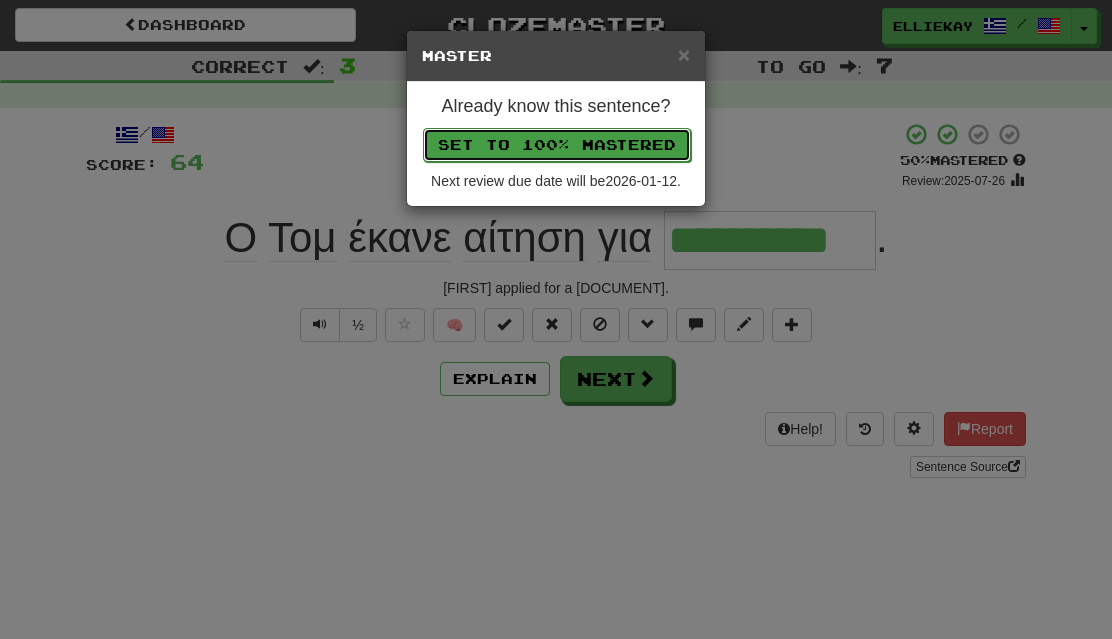 click on "Set to 100% Mastered" at bounding box center (557, 145) 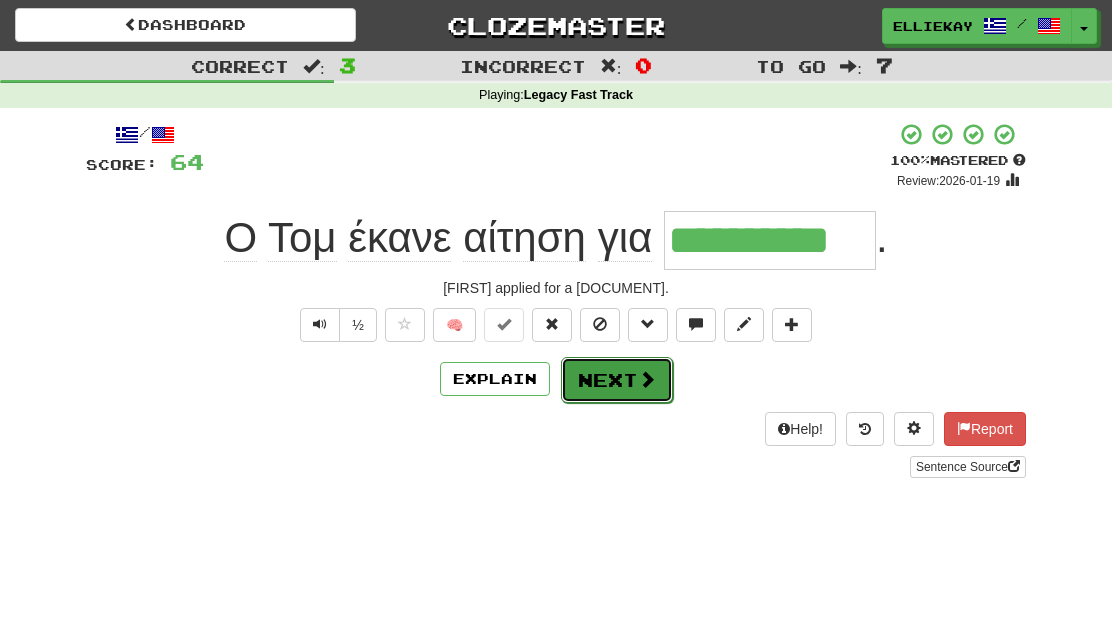 click on "Next" at bounding box center [617, 380] 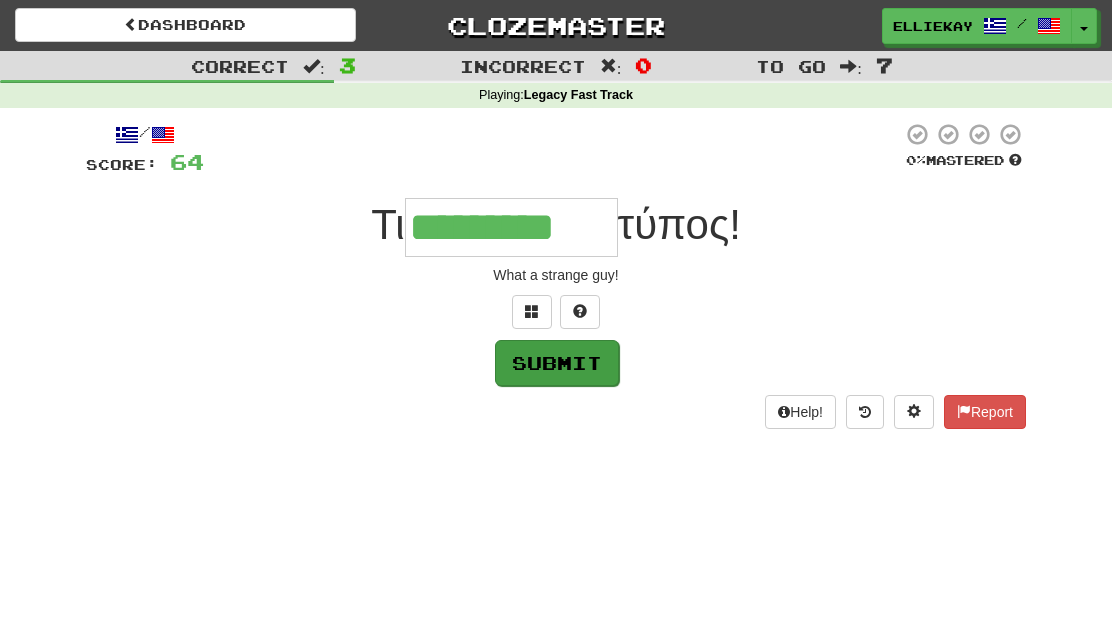 type on "*********" 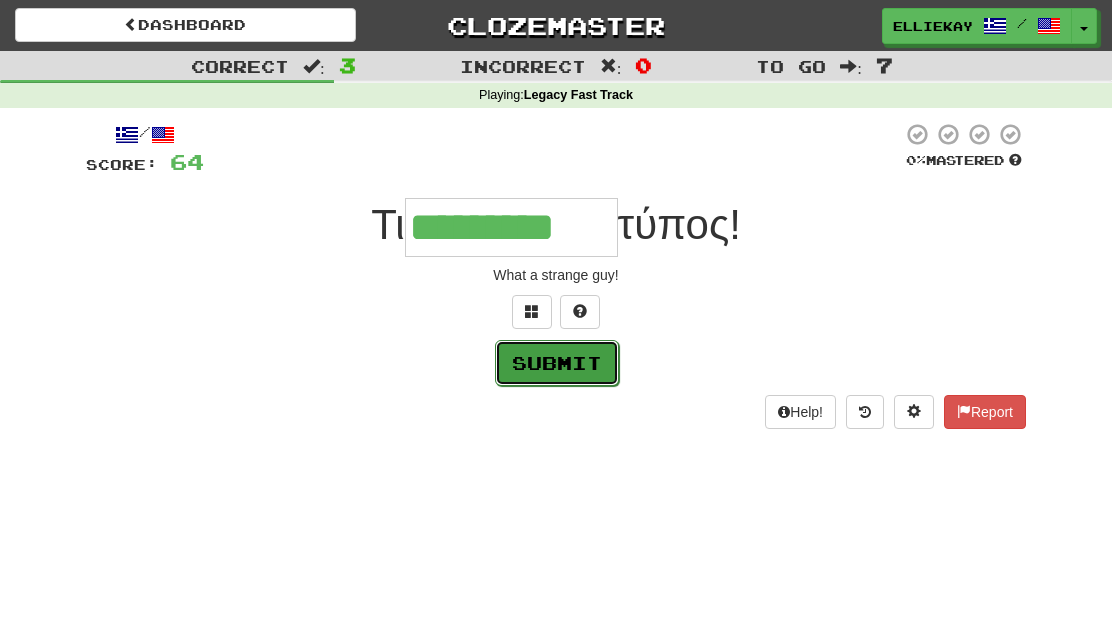 click on "Submit" at bounding box center (557, 363) 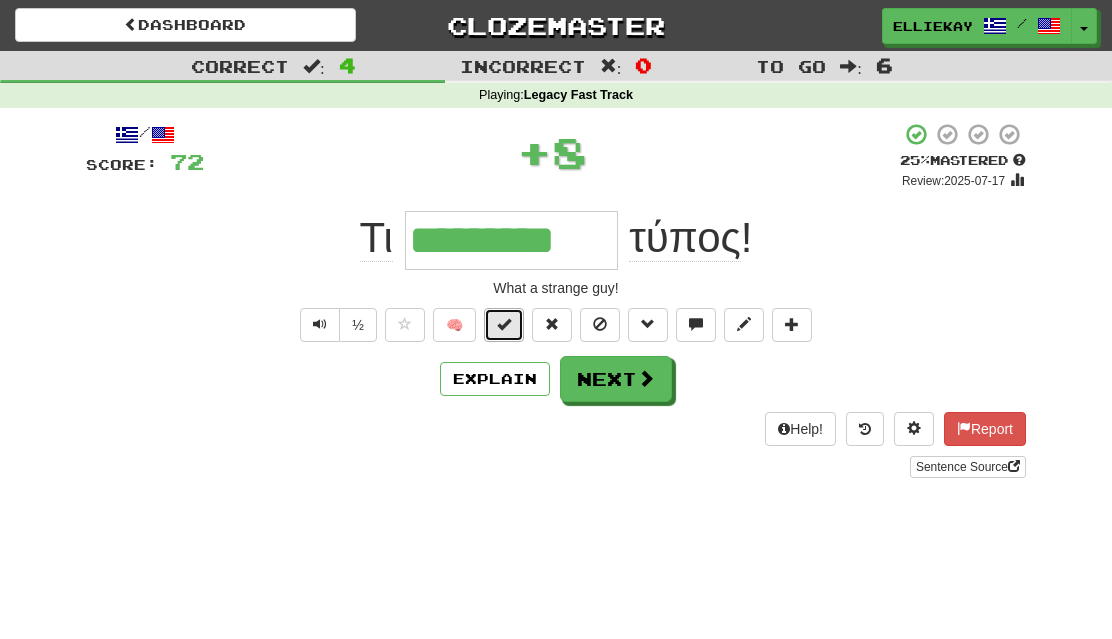 click at bounding box center (504, 324) 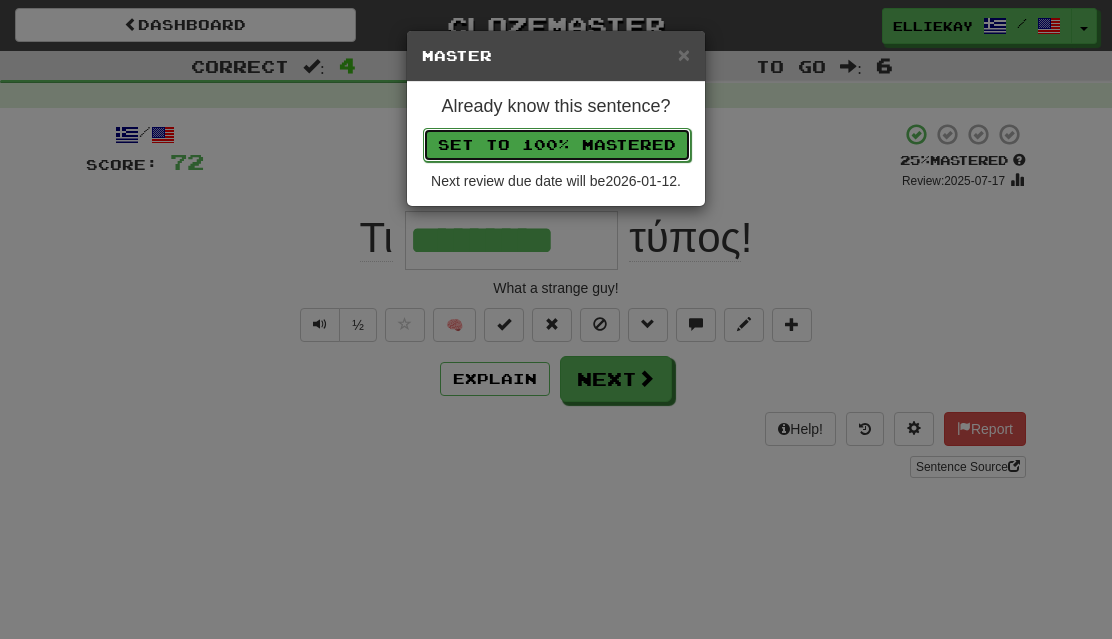 click on "Set to 100% Mastered" at bounding box center [557, 145] 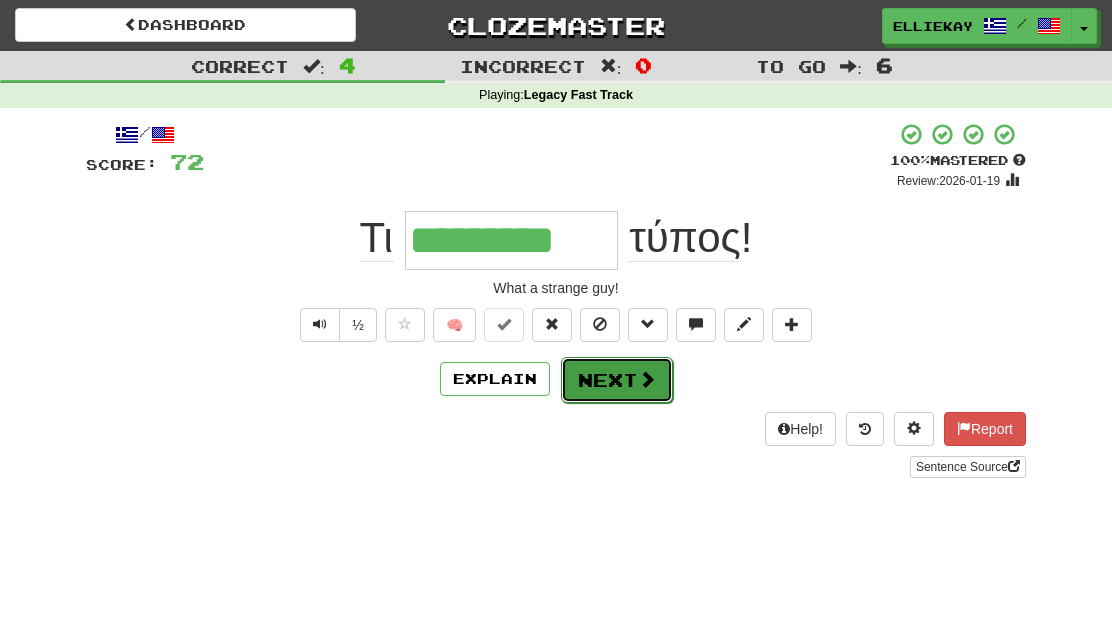click at bounding box center [647, 379] 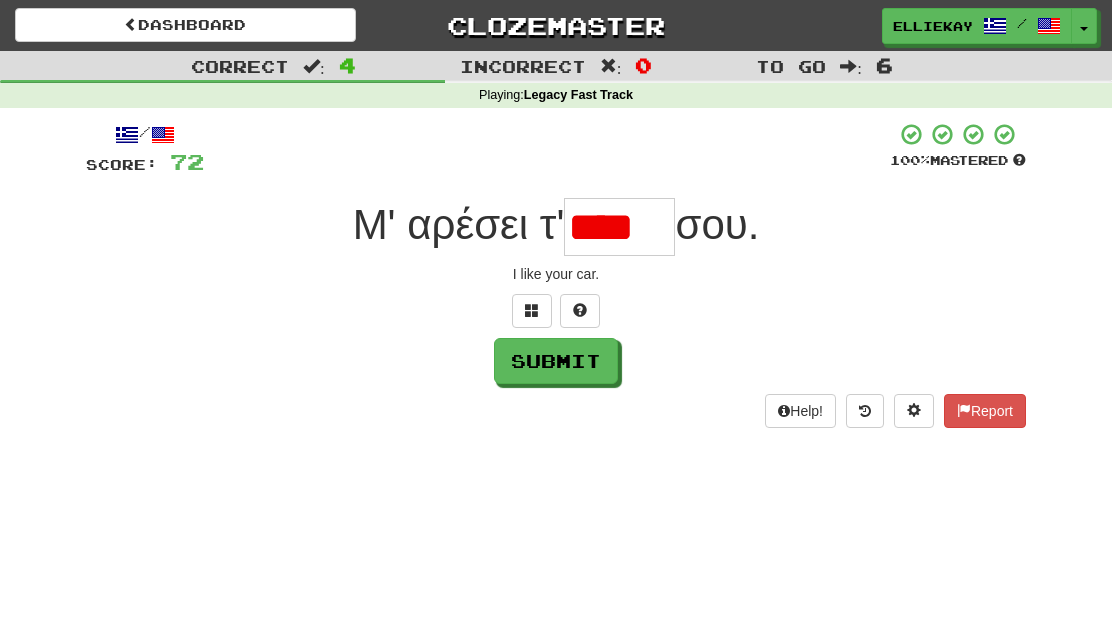 scroll, scrollTop: 0, scrollLeft: 0, axis: both 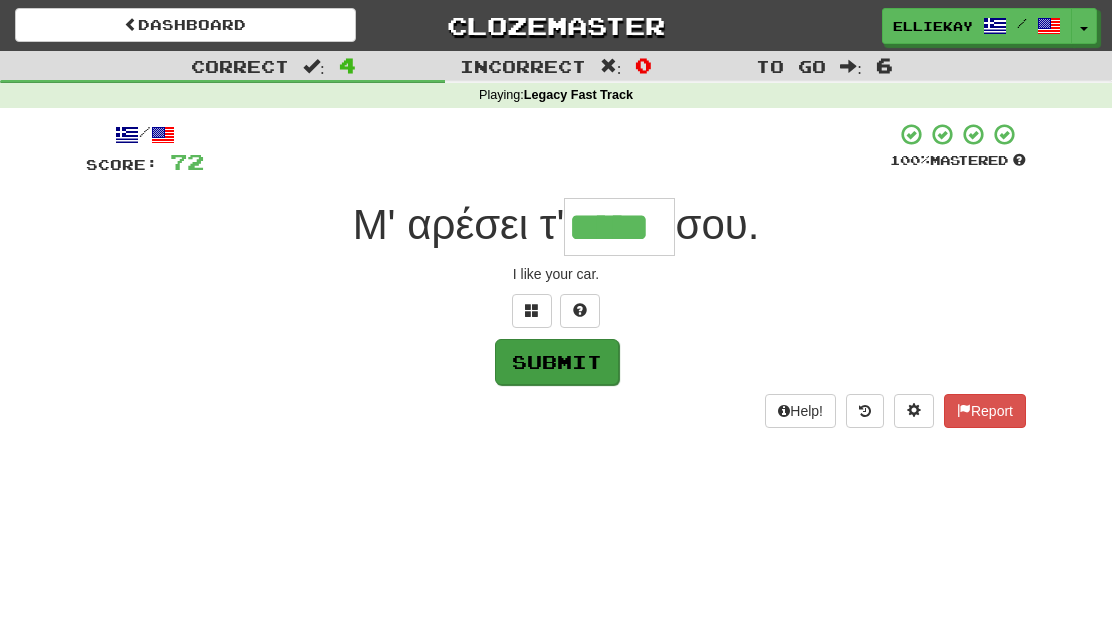 type on "*****" 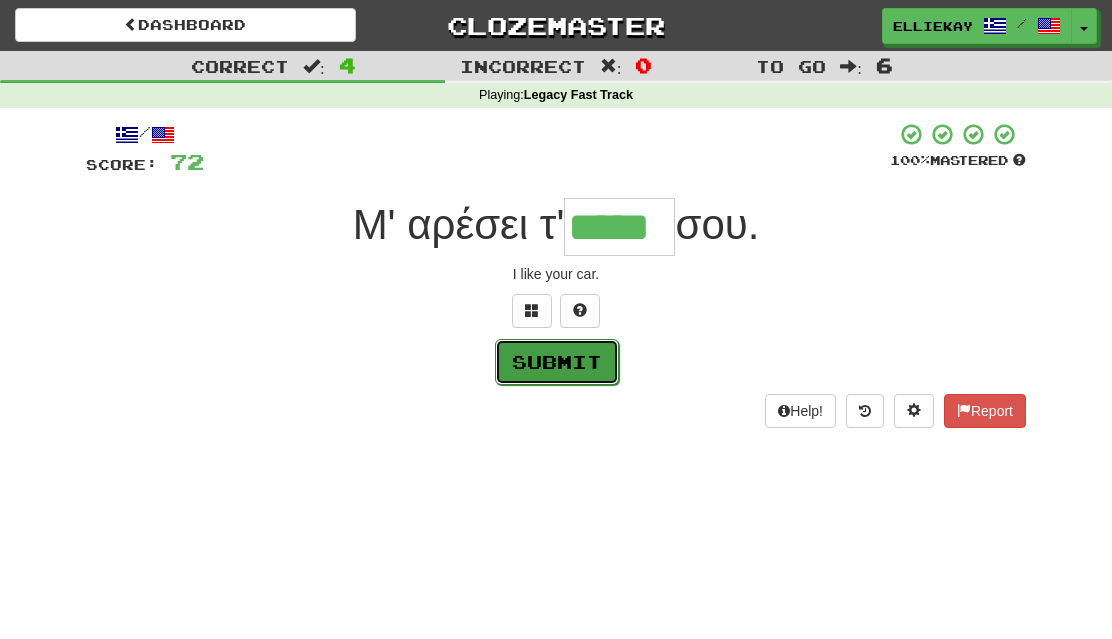 click on "Submit" at bounding box center [557, 362] 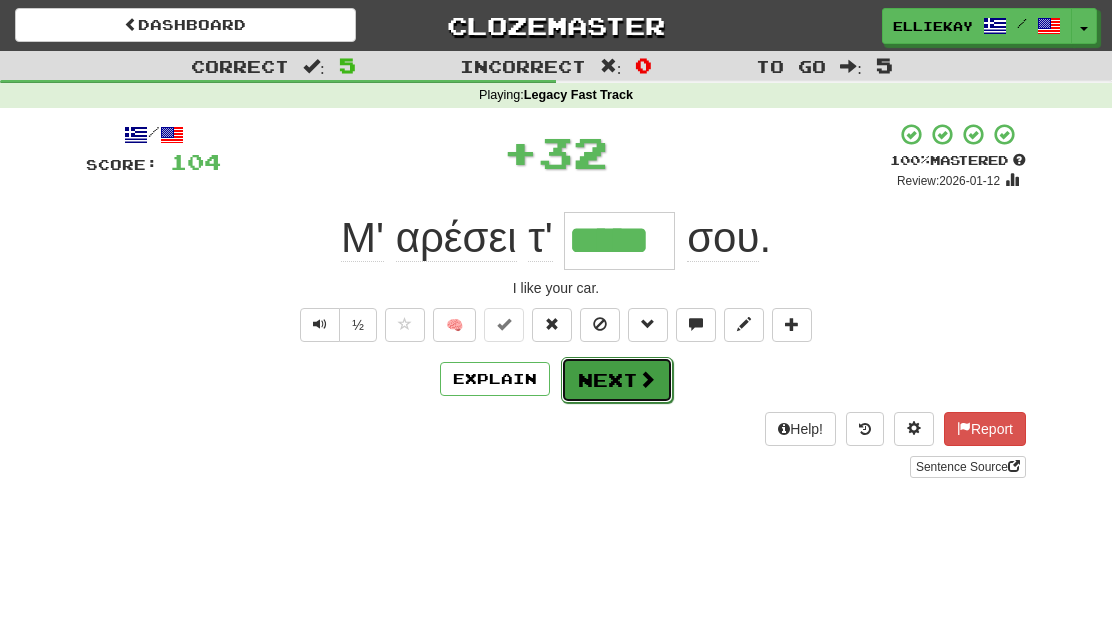 click on "Next" at bounding box center [617, 380] 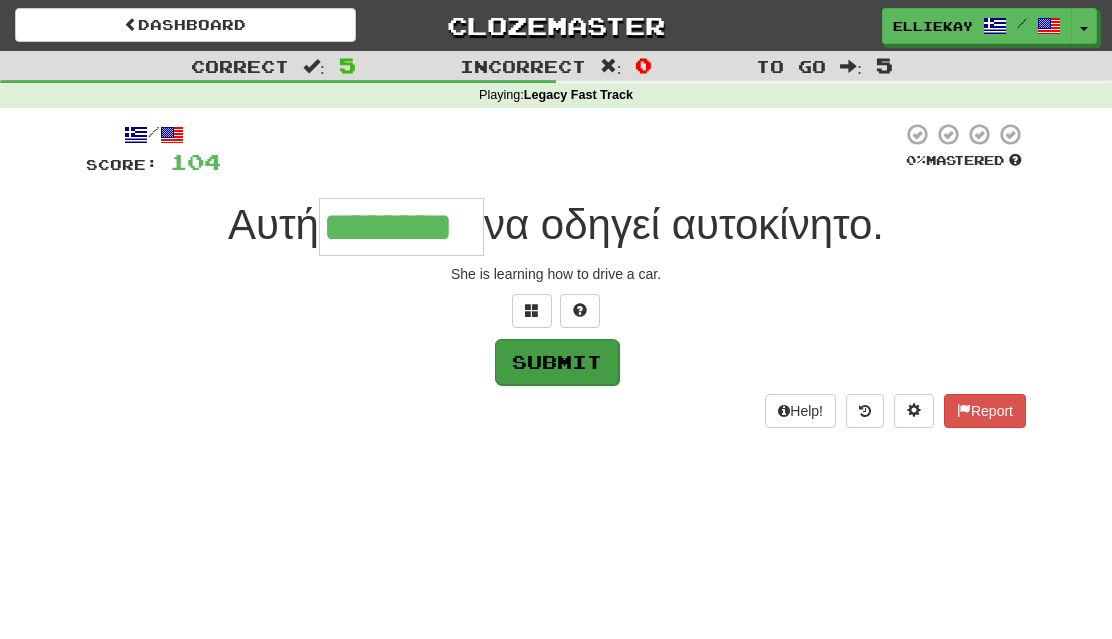 type on "********" 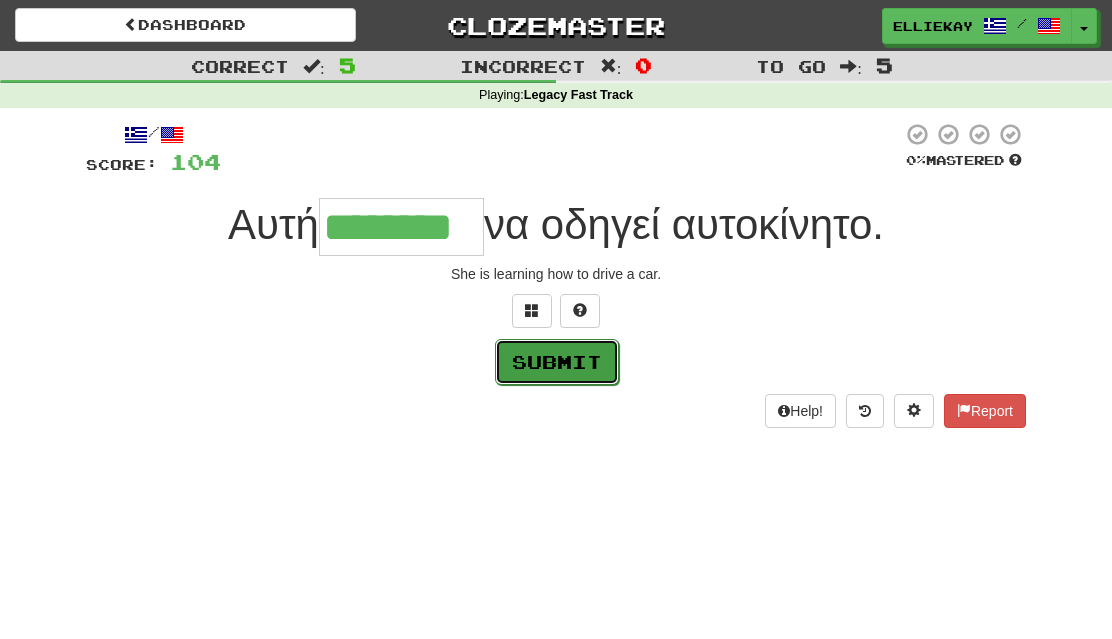 click on "Submit" at bounding box center [557, 362] 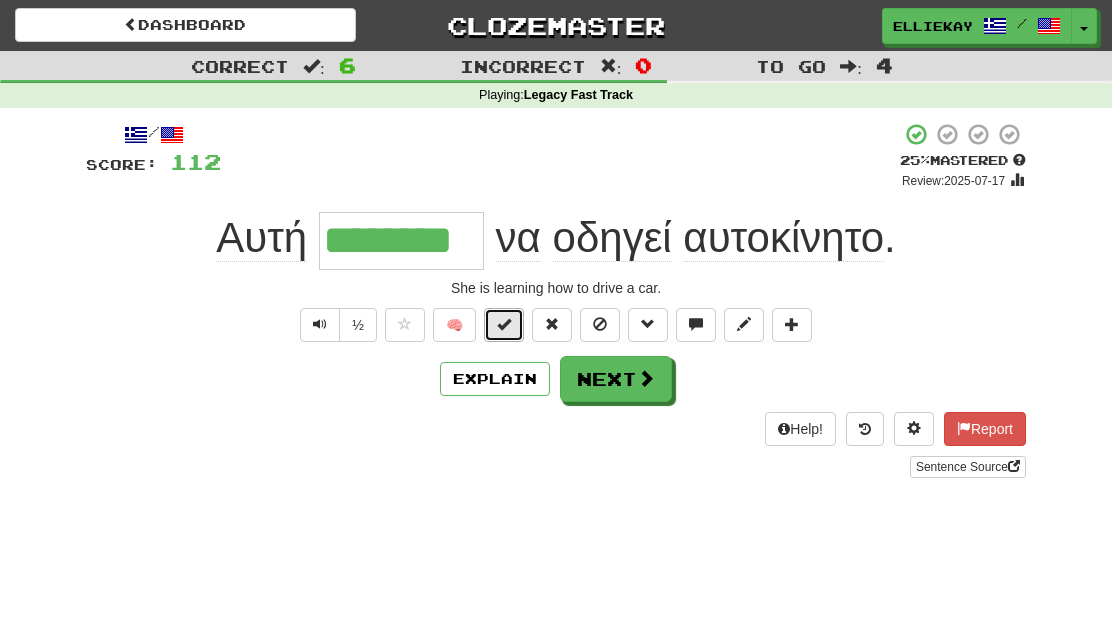 click at bounding box center (504, 324) 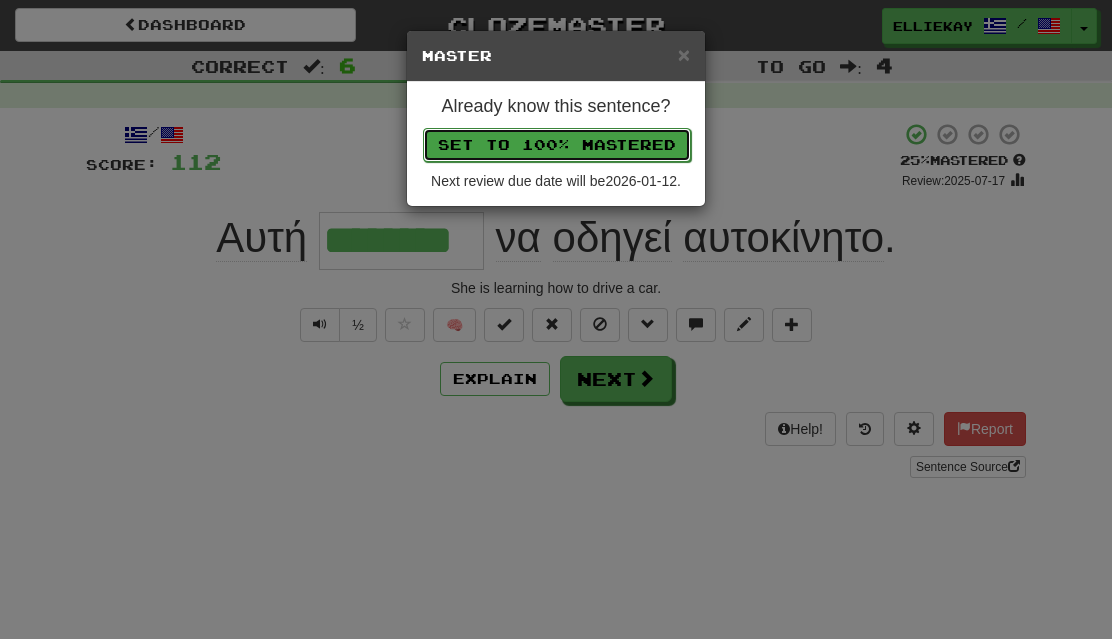 click on "Set to 100% Mastered" at bounding box center (557, 145) 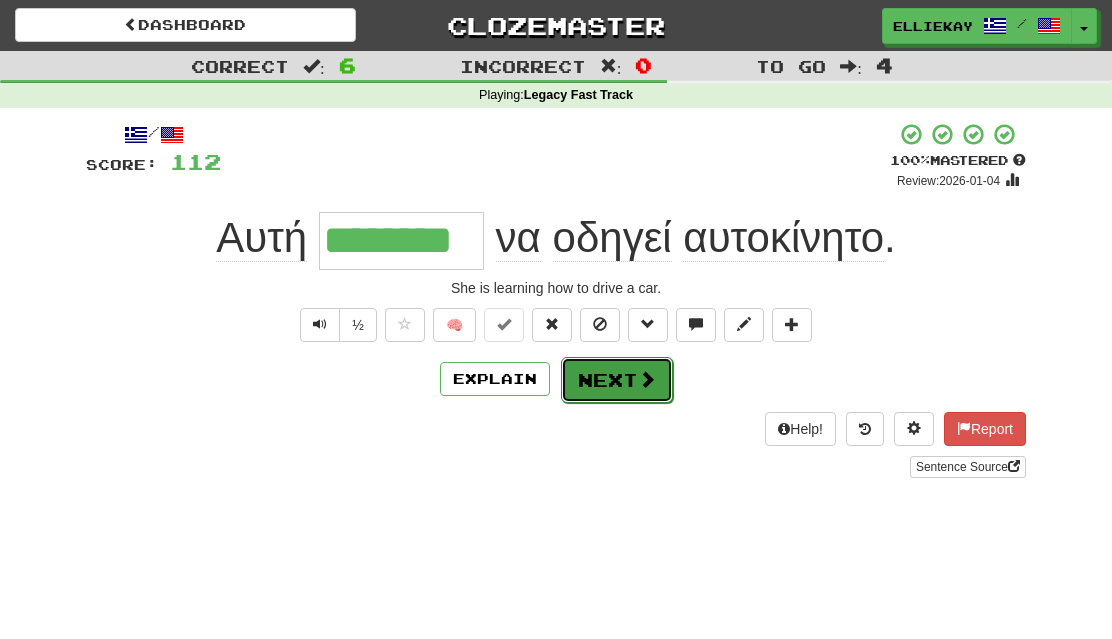 click on "Next" at bounding box center [617, 380] 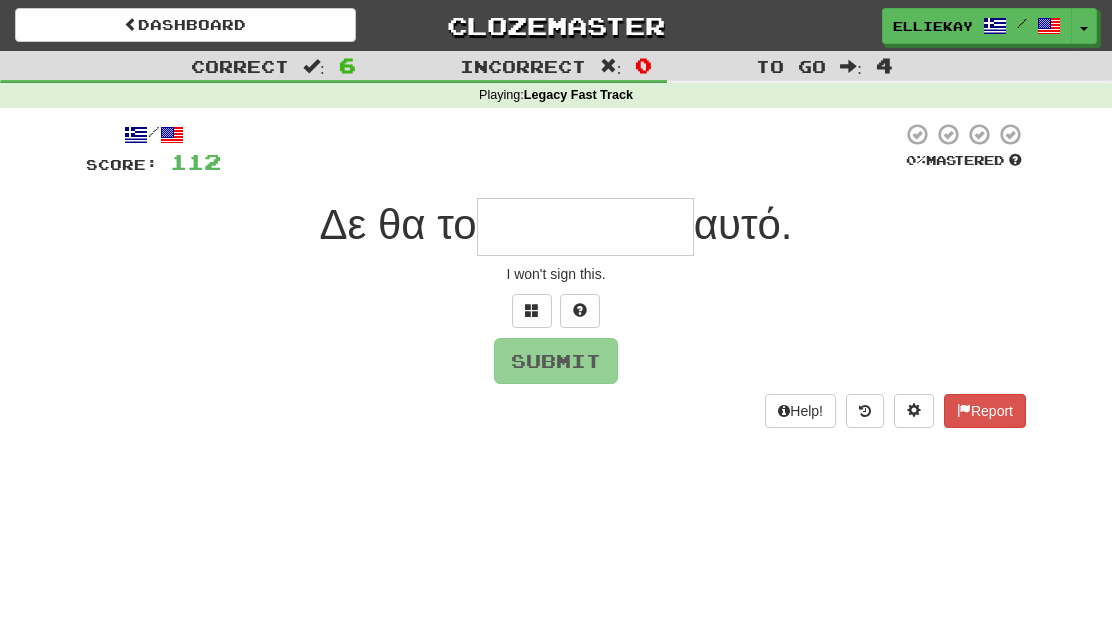 type on "*" 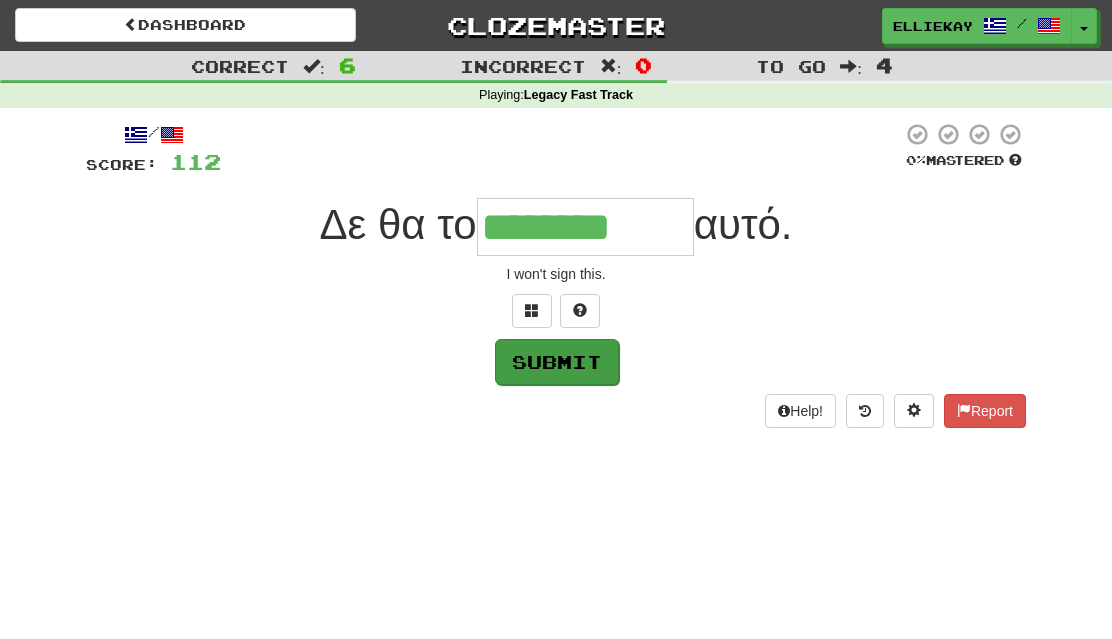 type on "********" 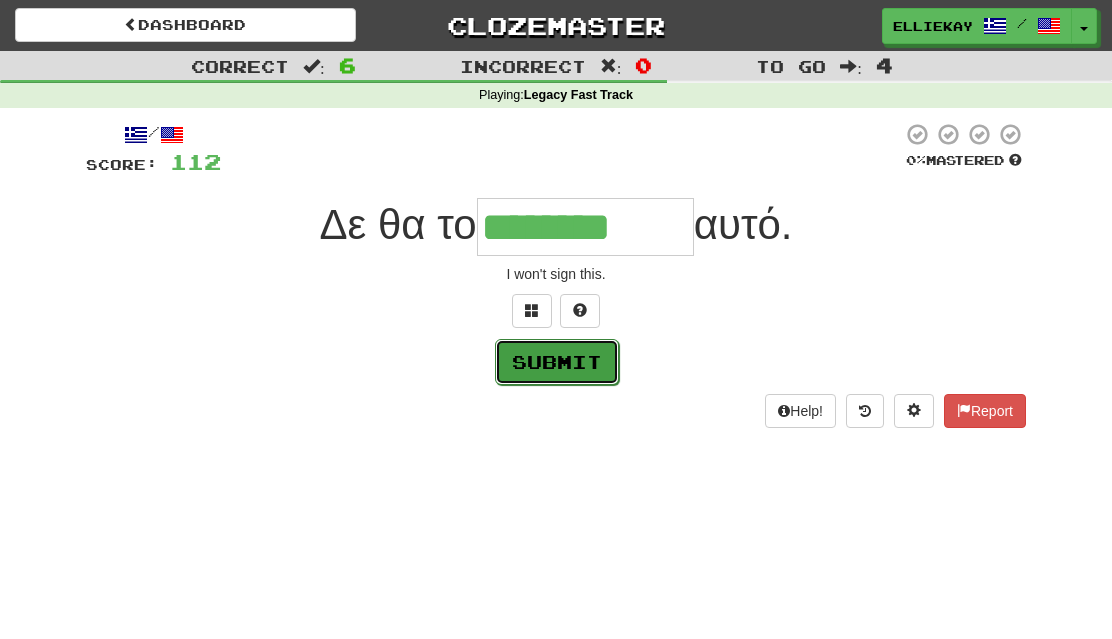 click on "Submit" at bounding box center [557, 362] 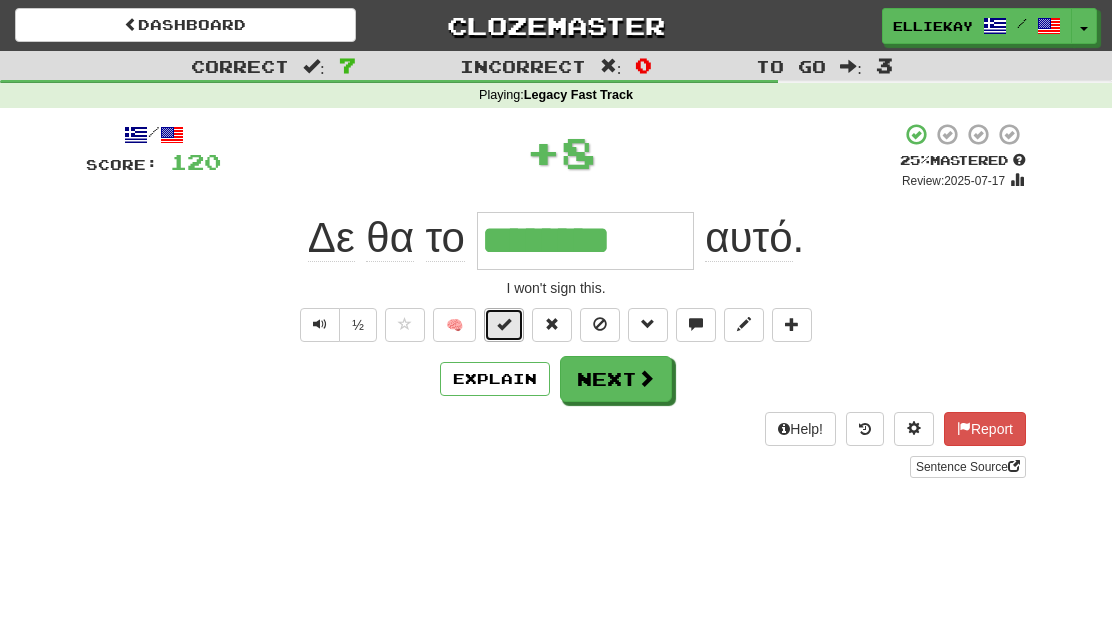 click at bounding box center [504, 324] 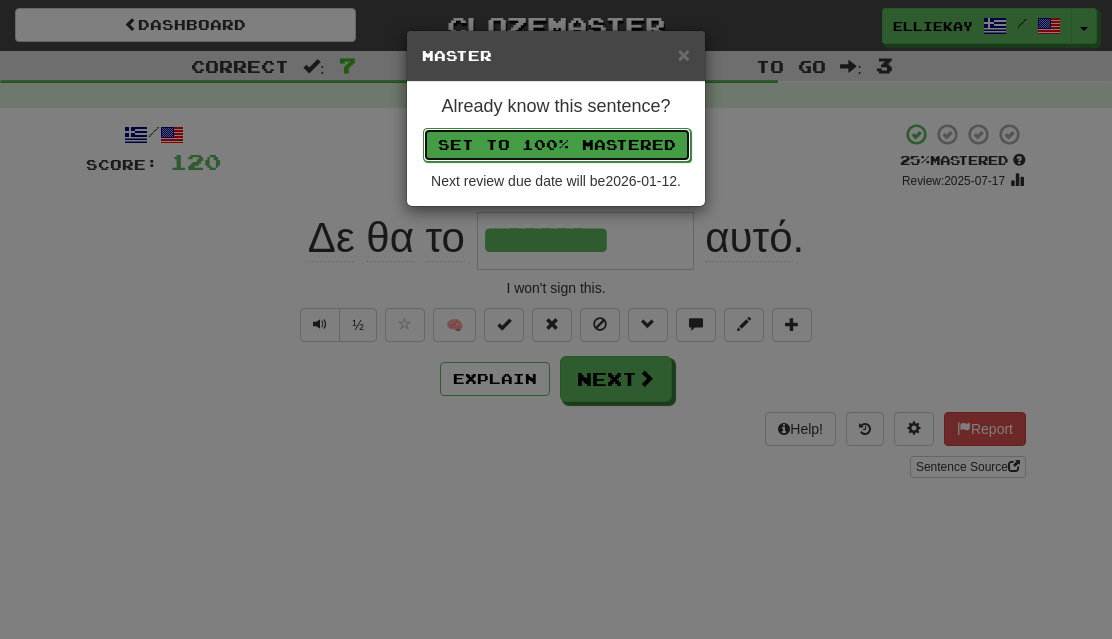 click on "Set to 100% Mastered" at bounding box center (557, 145) 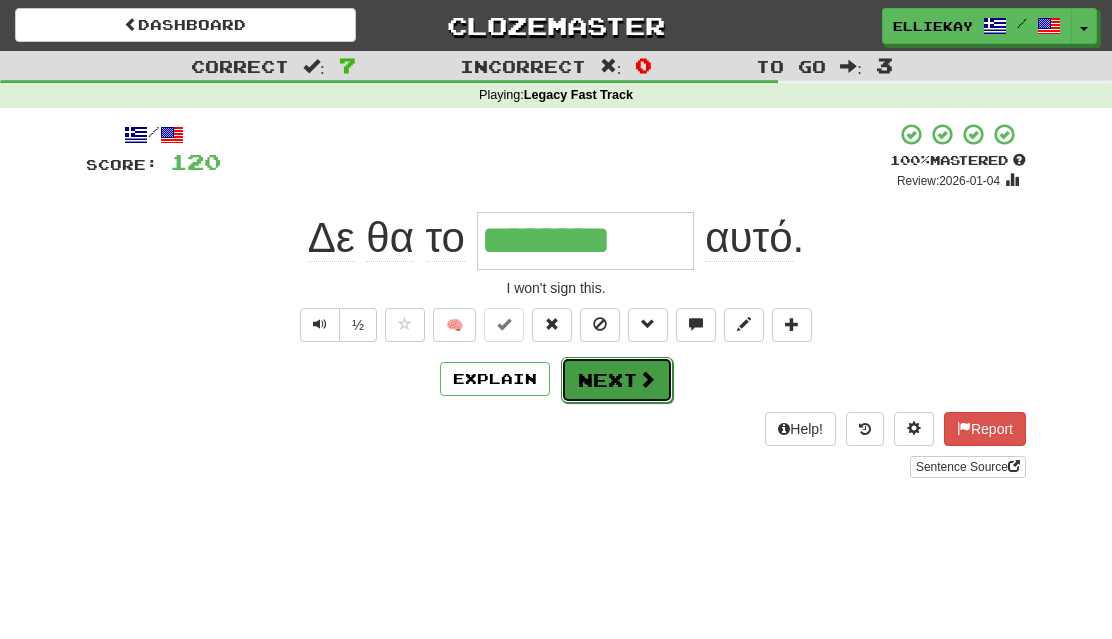 click at bounding box center (647, 379) 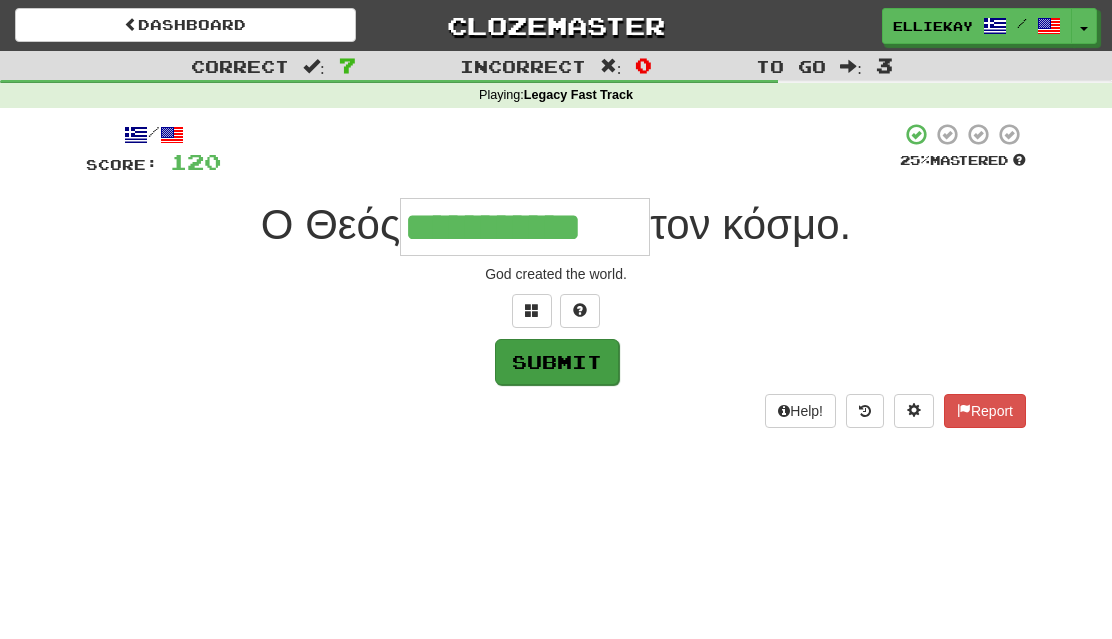 type on "**********" 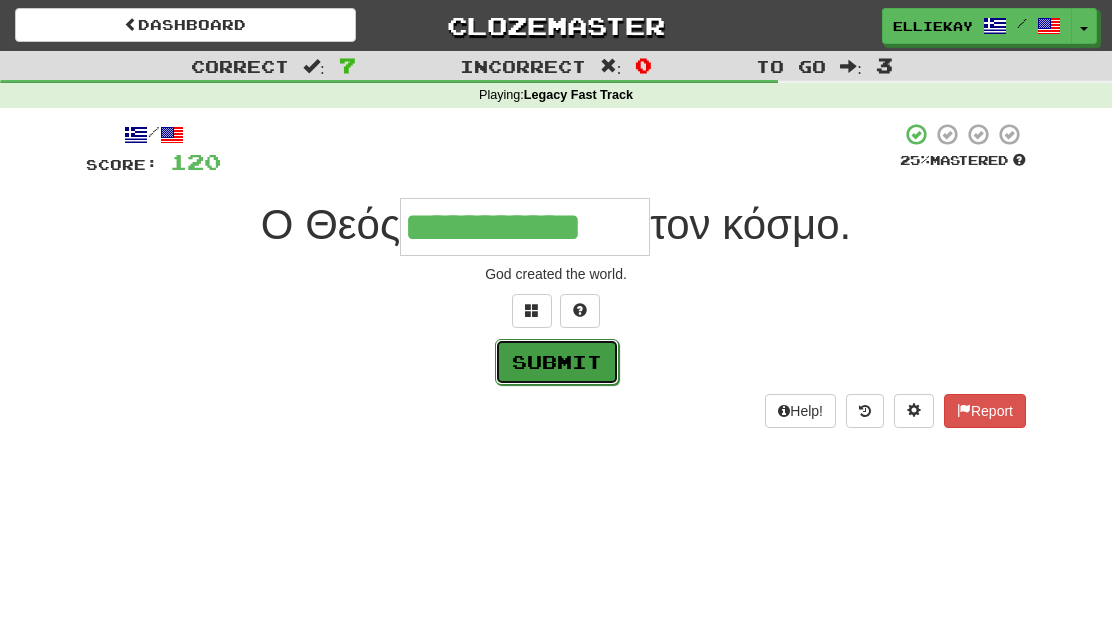 click on "Submit" at bounding box center [557, 362] 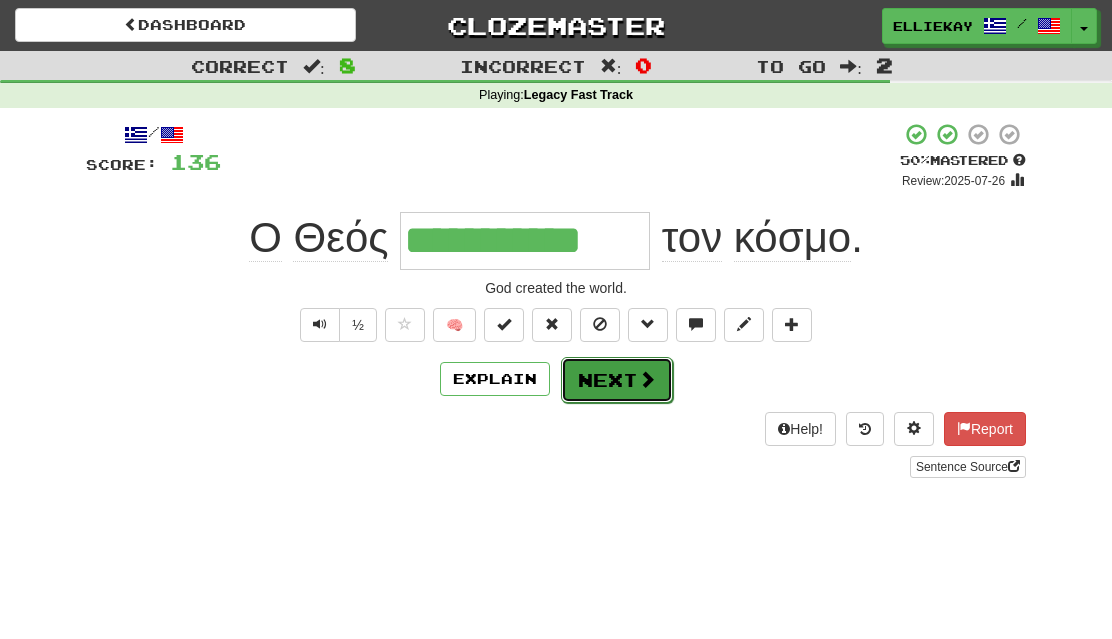 click on "Next" at bounding box center (617, 380) 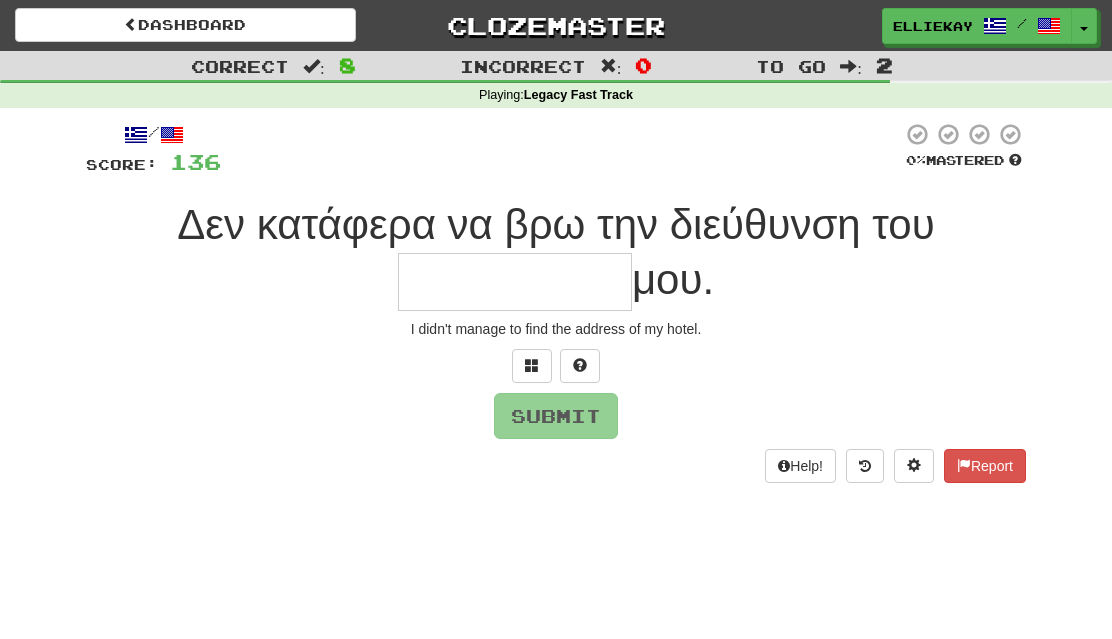 click at bounding box center [515, 282] 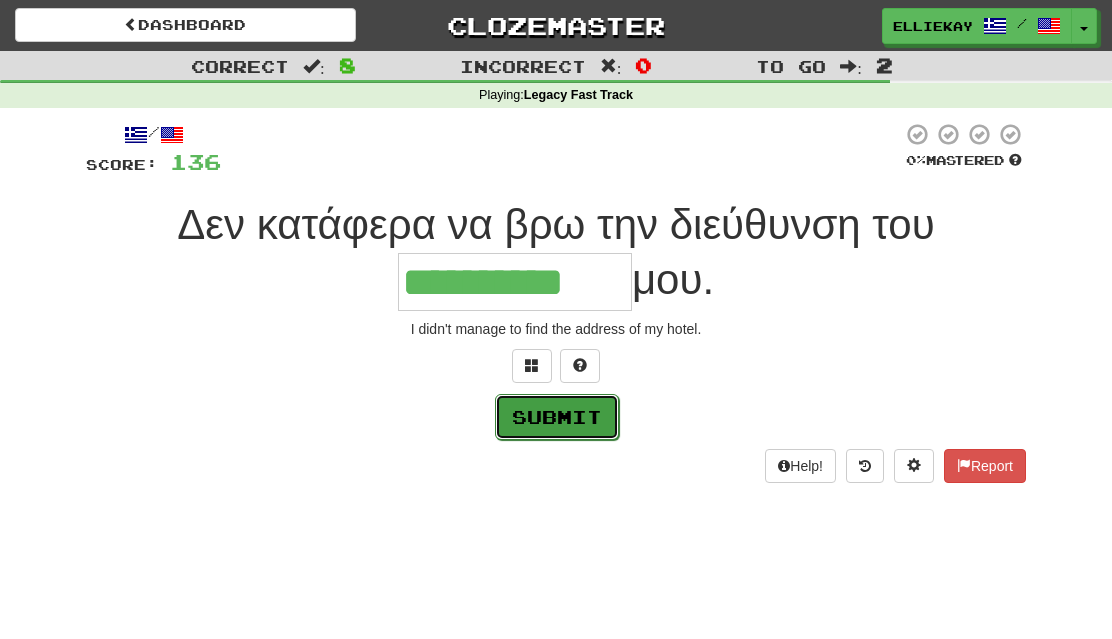 click on "Submit" at bounding box center (557, 417) 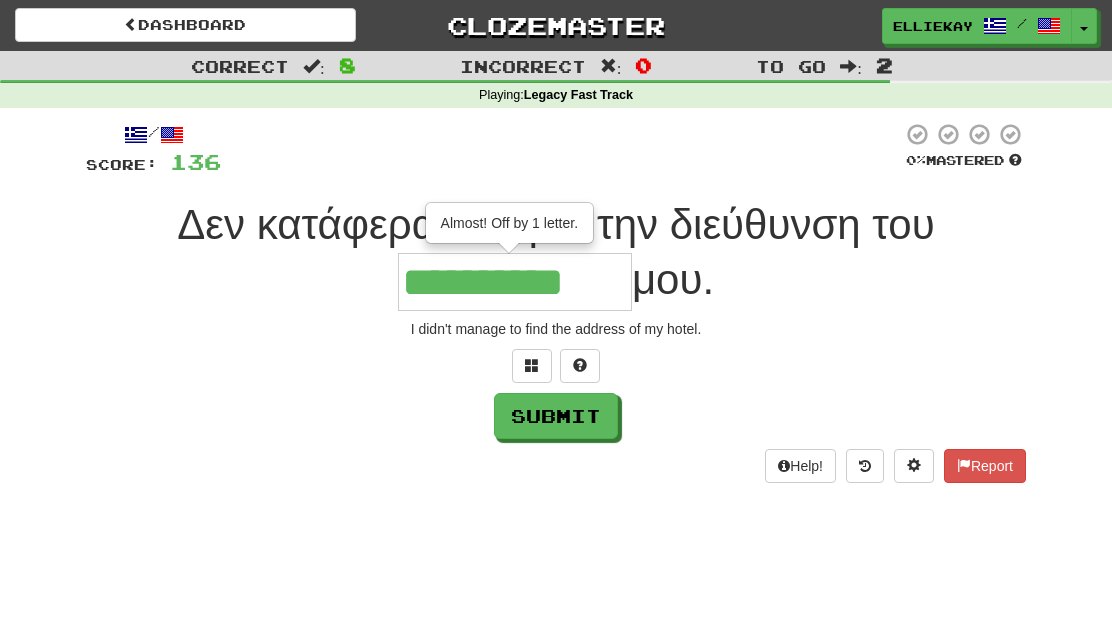 click on "**********" at bounding box center [515, 282] 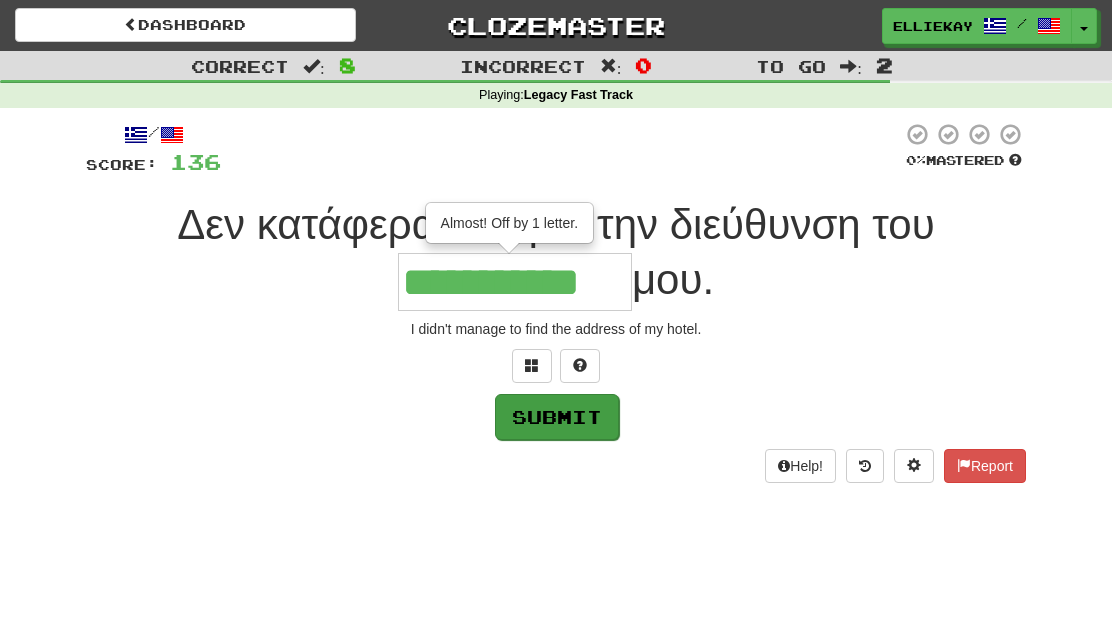 type on "**********" 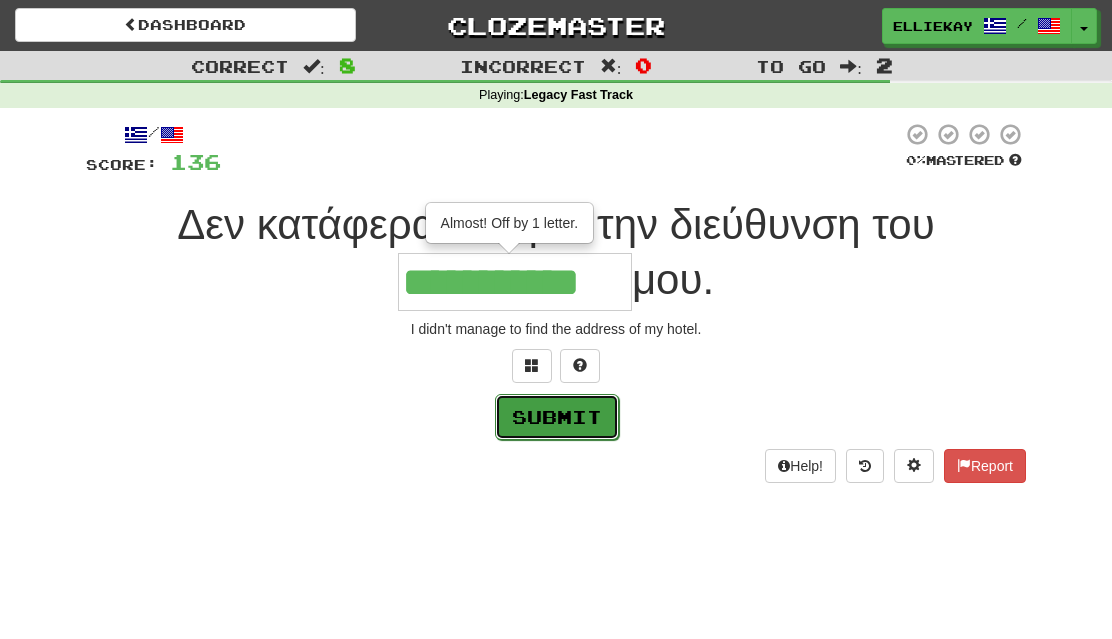 click on "Submit" at bounding box center (557, 417) 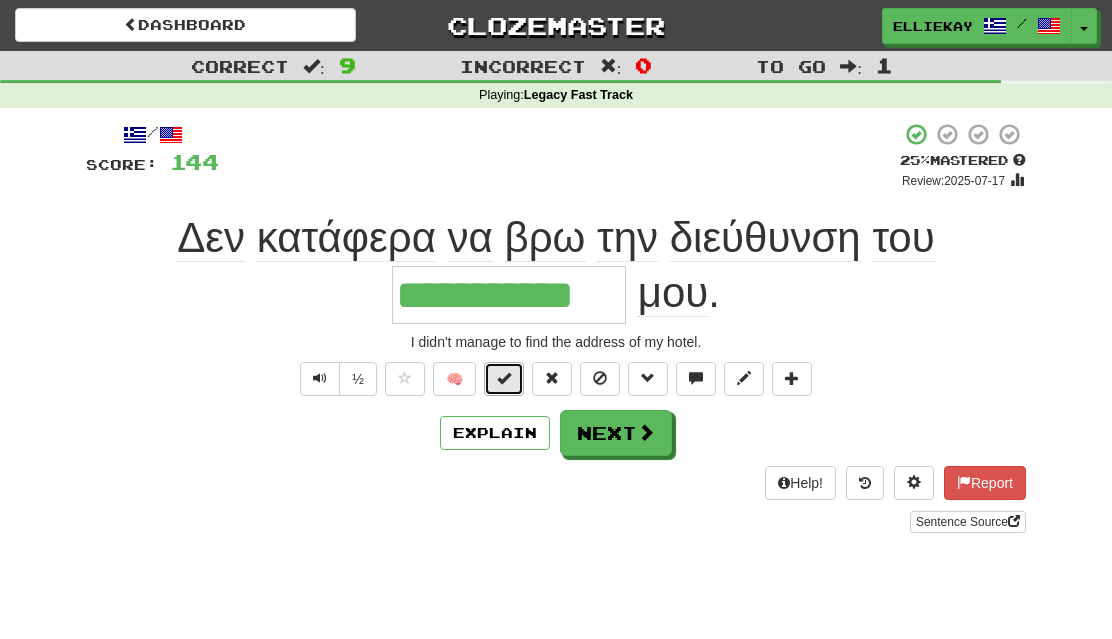 click at bounding box center [504, 379] 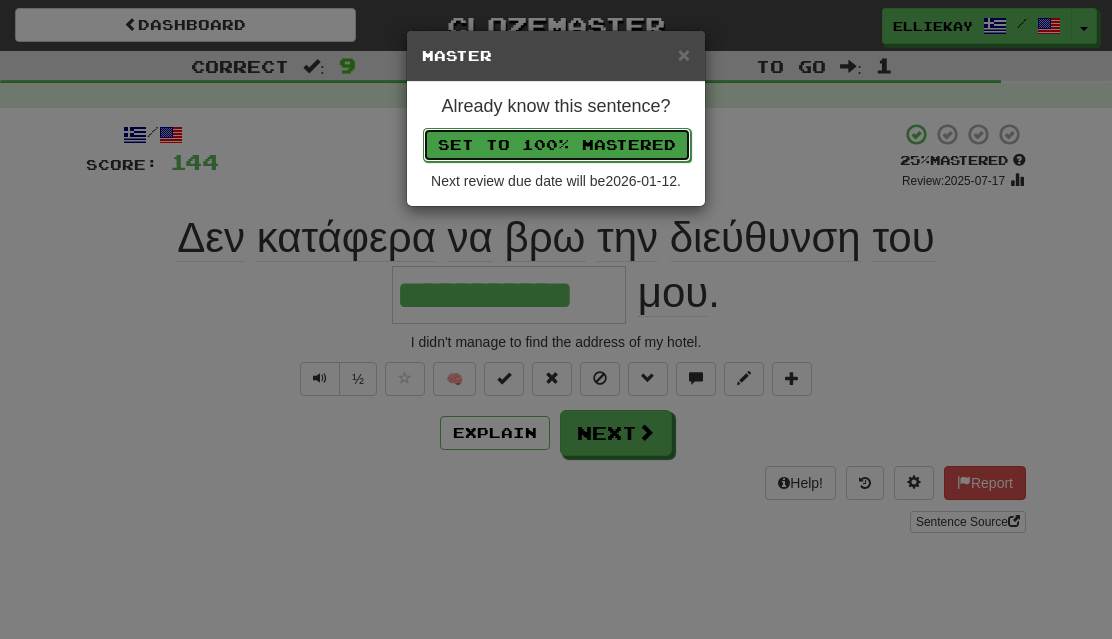click on "Set to 100% Mastered" at bounding box center (557, 145) 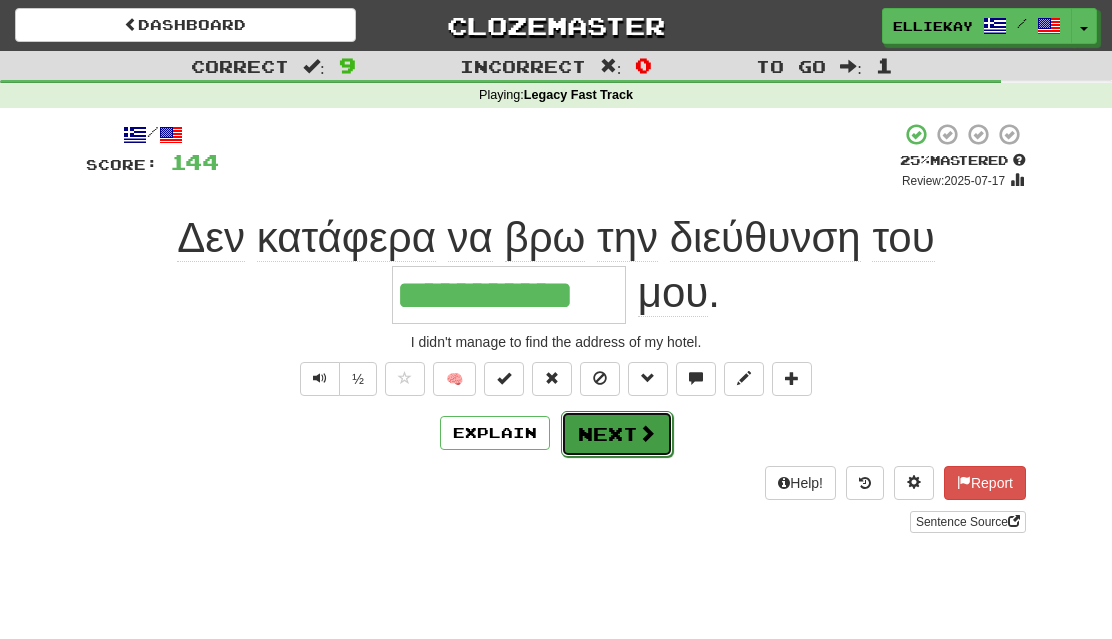 click on "Next" at bounding box center [617, 434] 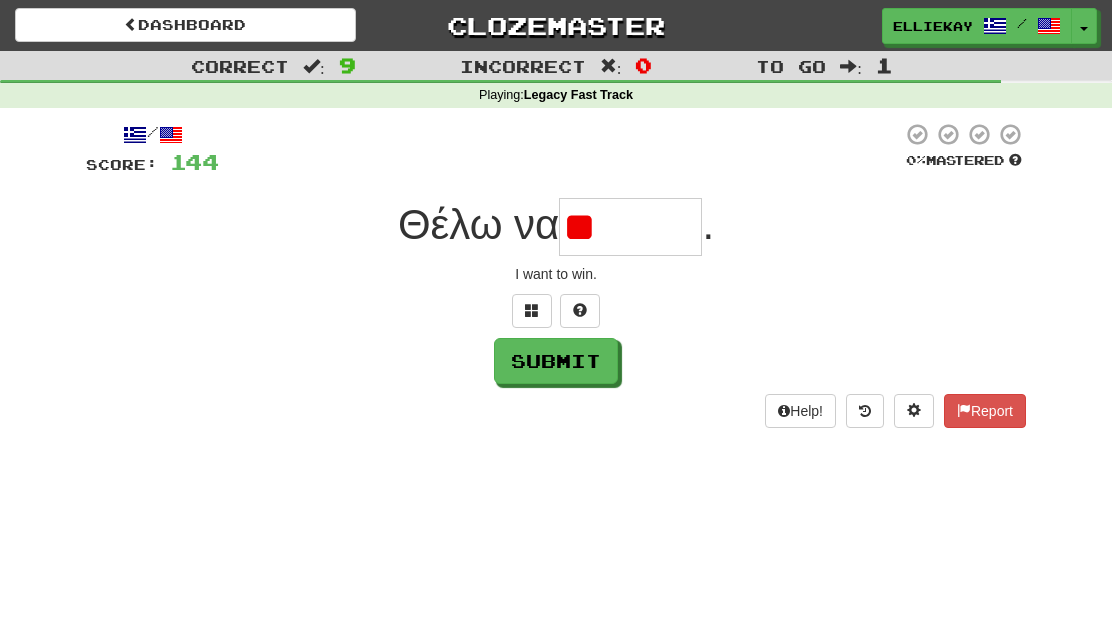 type on "*" 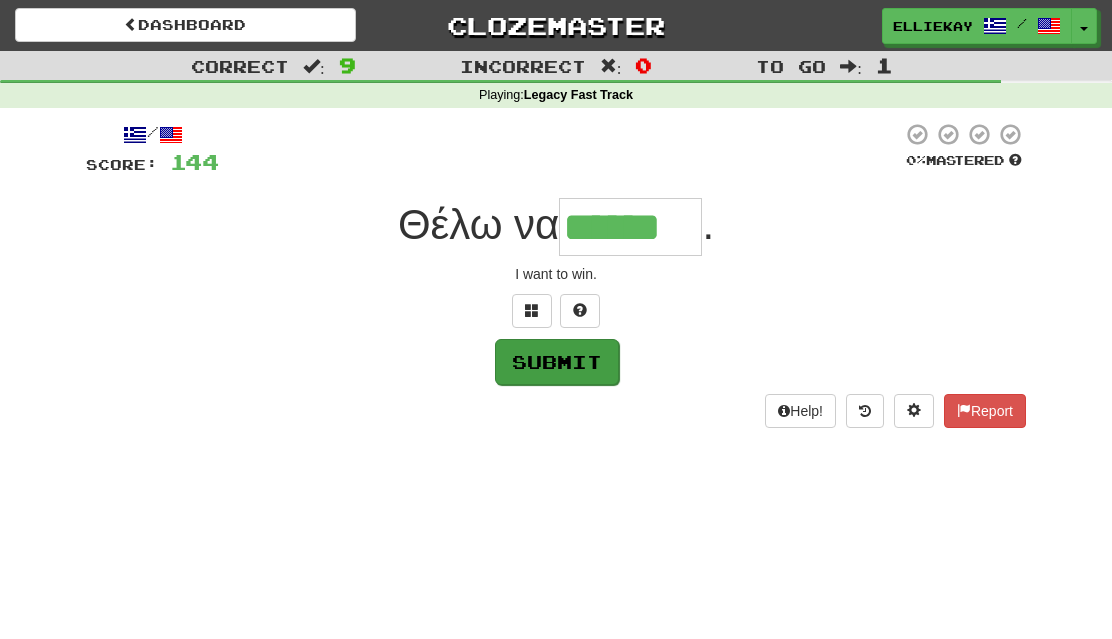 type on "******" 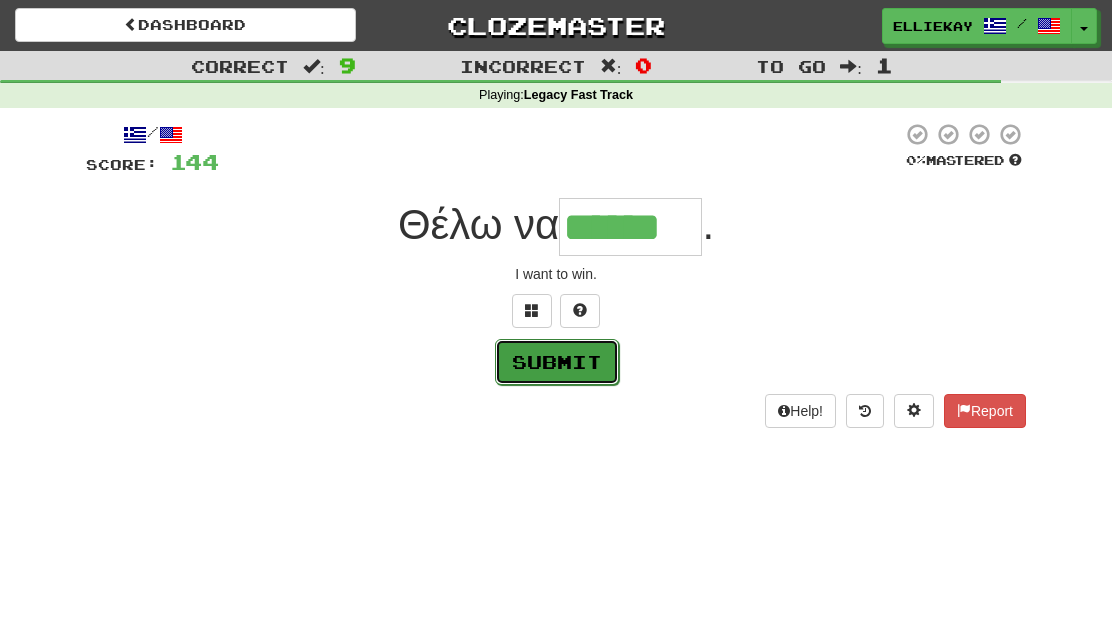 click on "Submit" at bounding box center [557, 362] 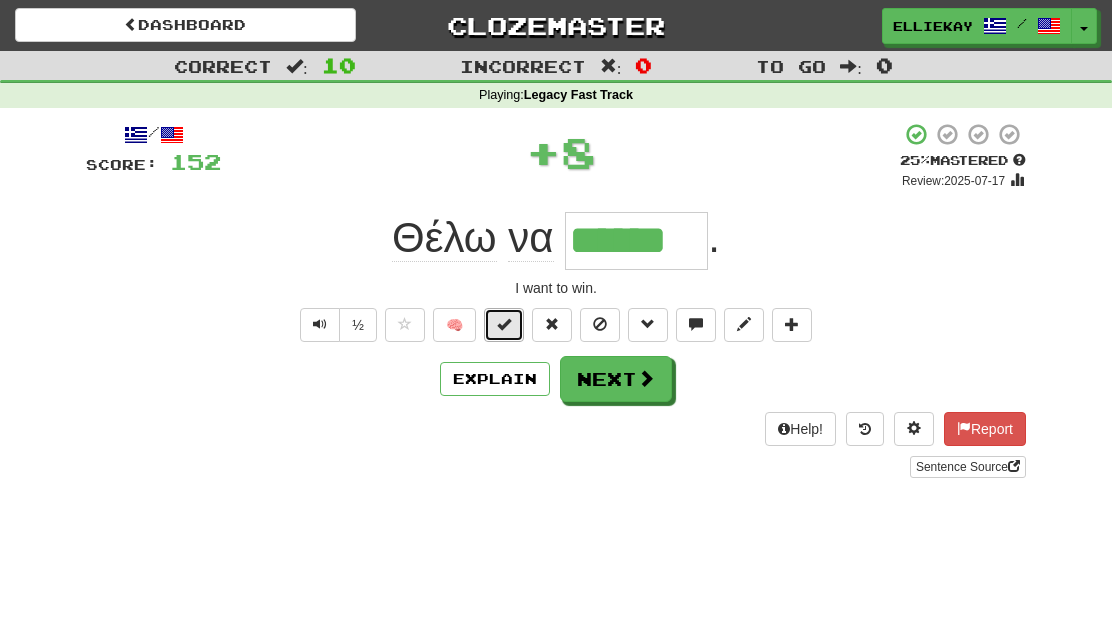 click at bounding box center (504, 324) 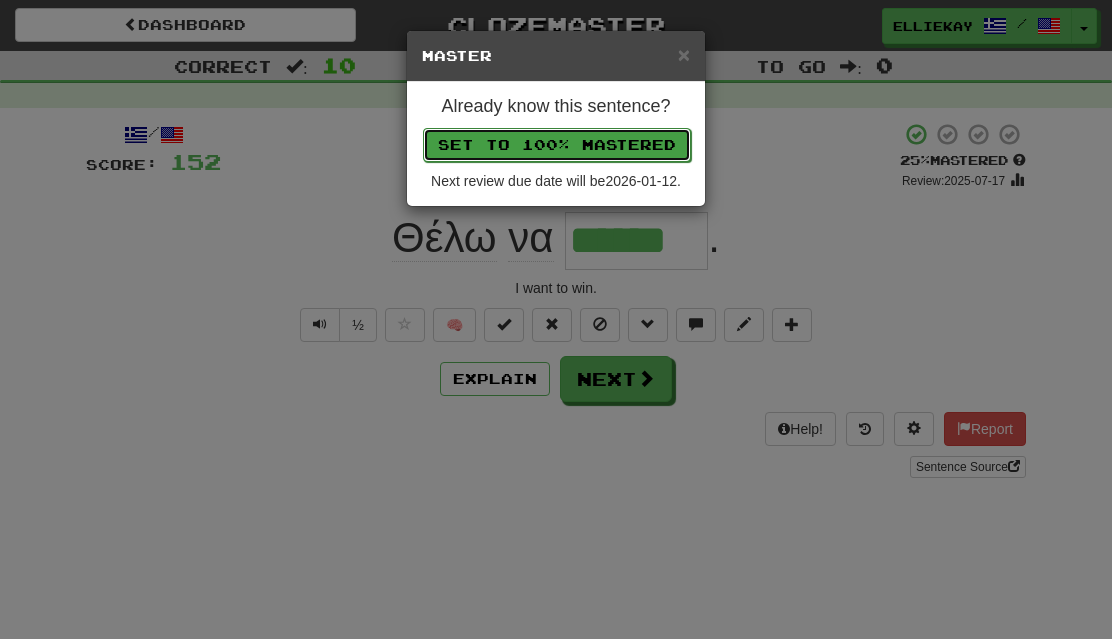 click on "Set to 100% Mastered" at bounding box center [557, 145] 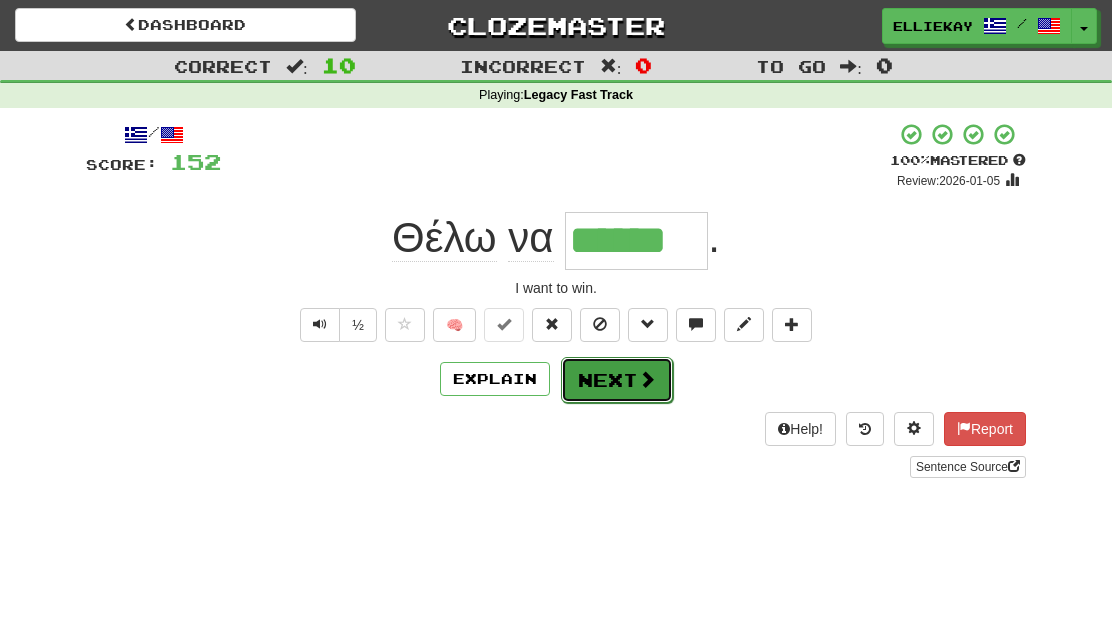 click on "Next" at bounding box center [617, 380] 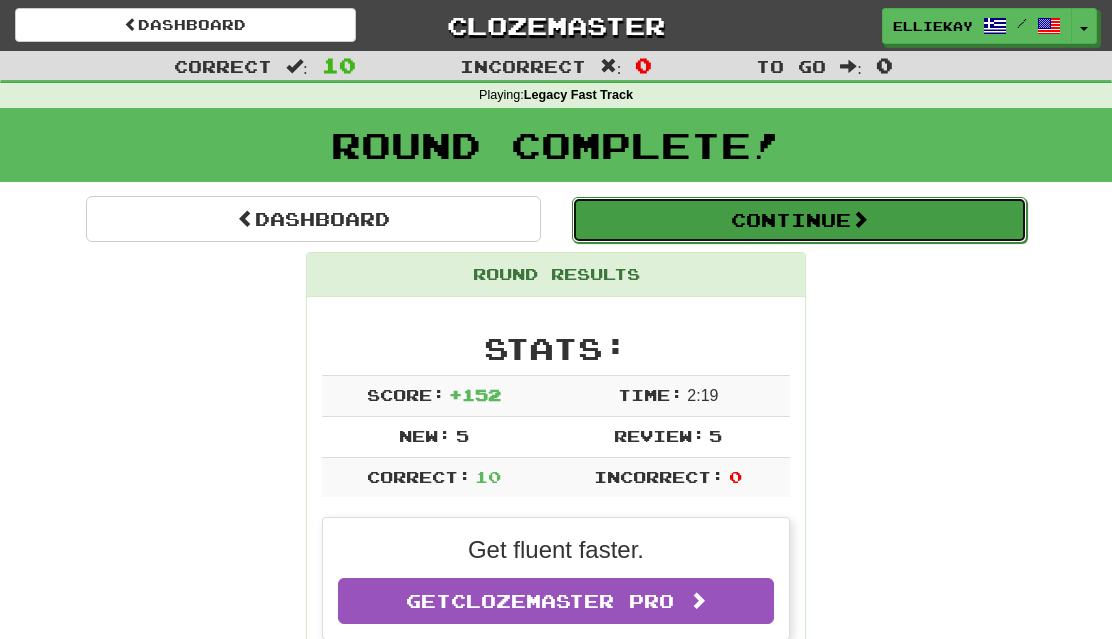 click on "Continue" at bounding box center [799, 220] 